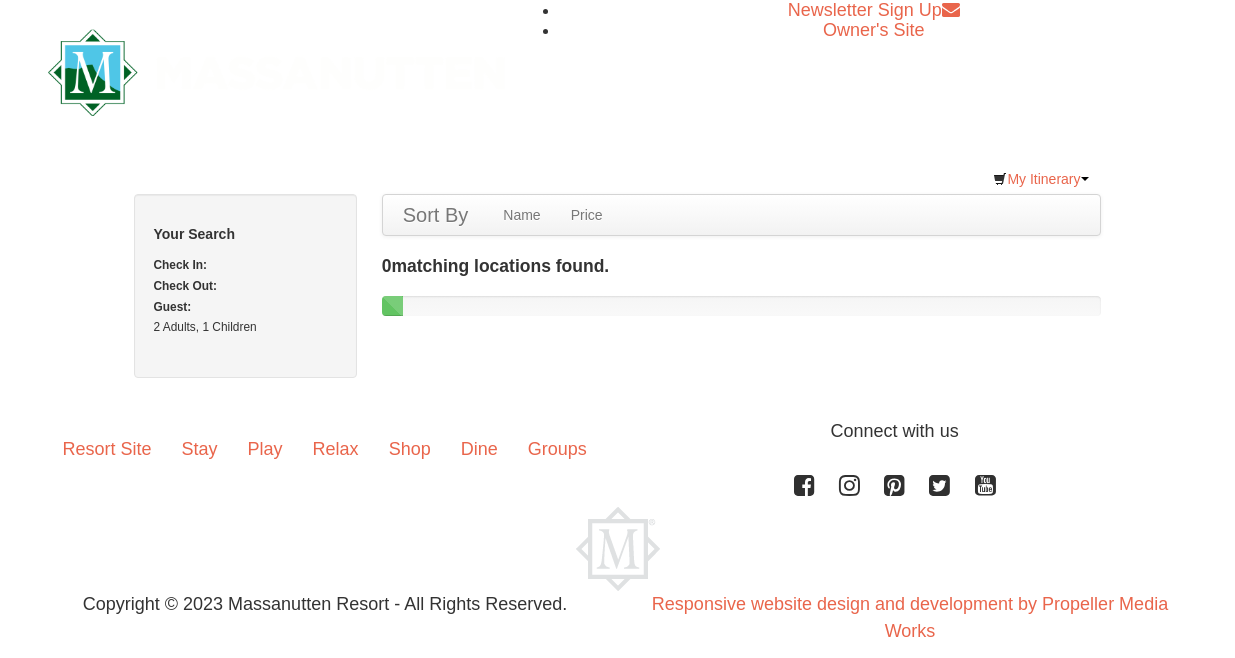 scroll, scrollTop: 0, scrollLeft: 0, axis: both 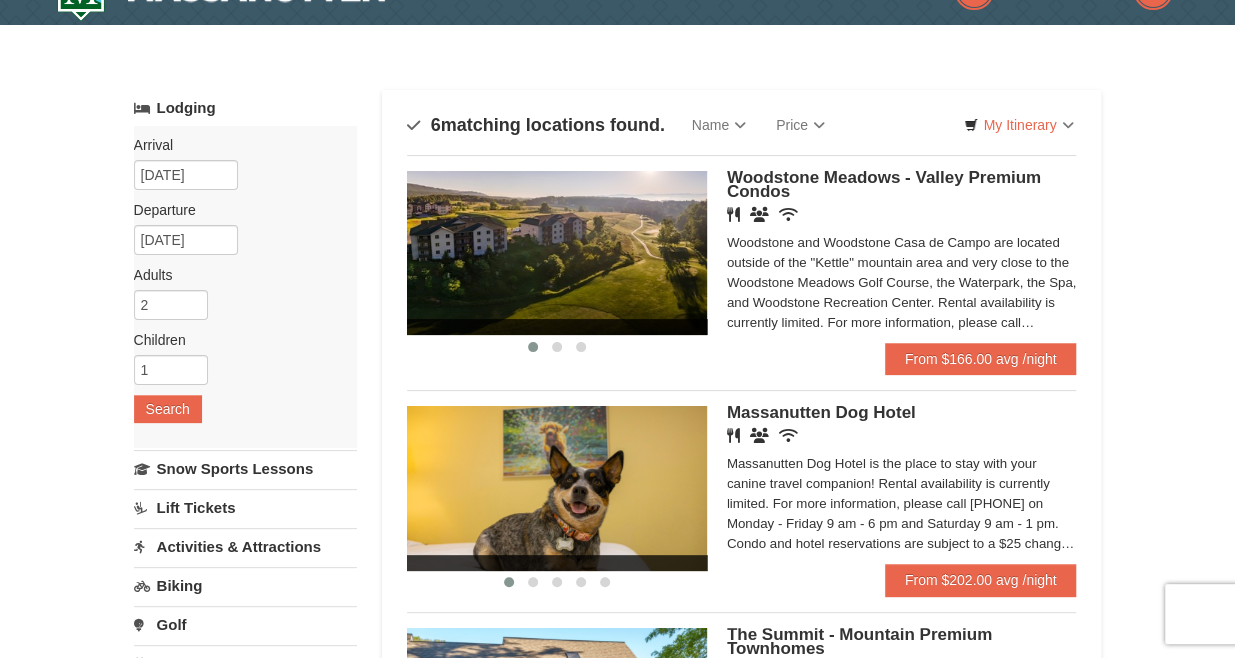 click at bounding box center [557, 253] 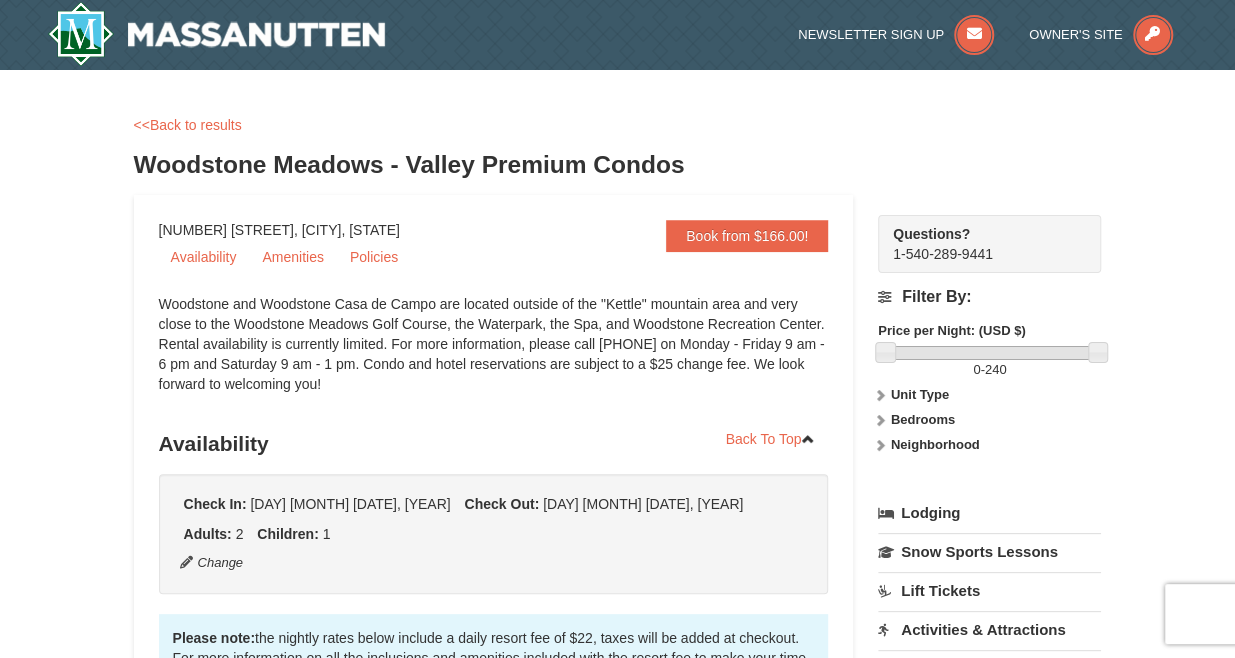 scroll, scrollTop: 145, scrollLeft: 0, axis: vertical 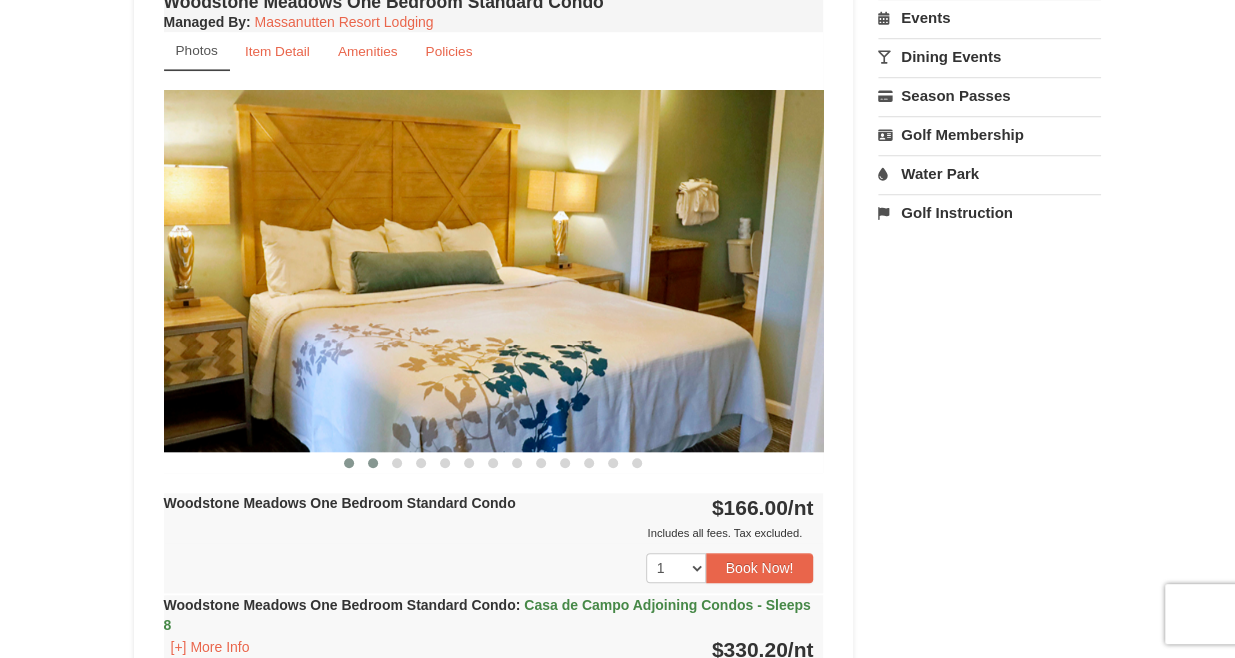 click at bounding box center (373, 463) 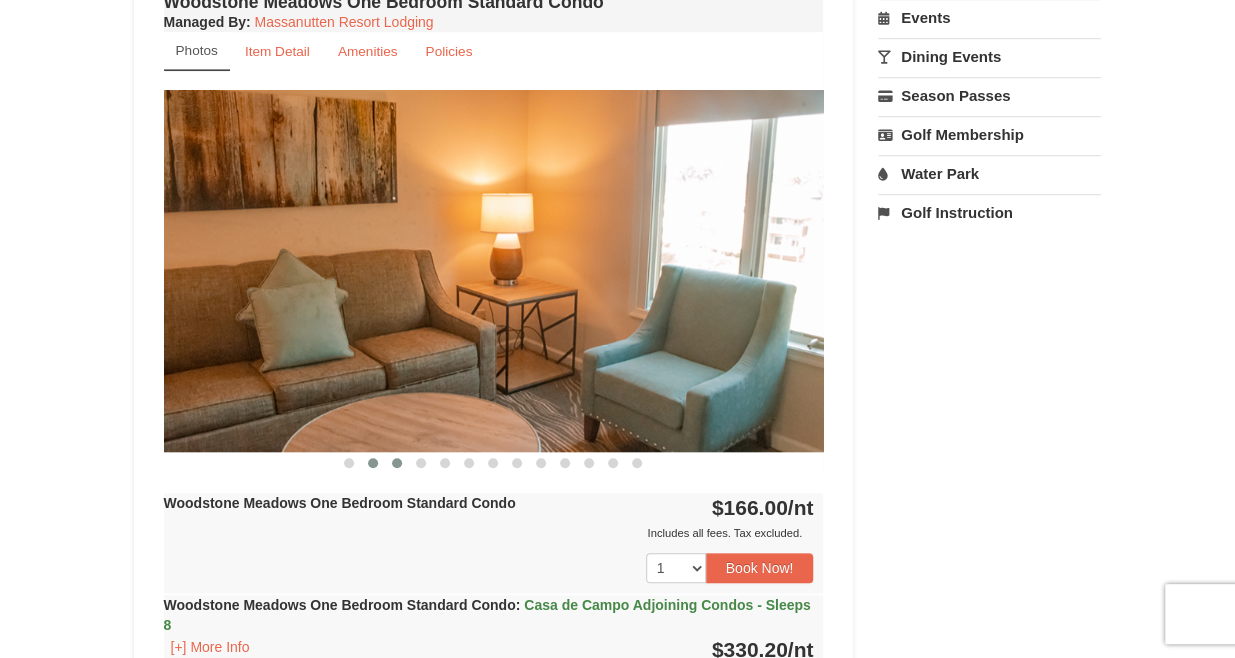 click at bounding box center [397, 463] 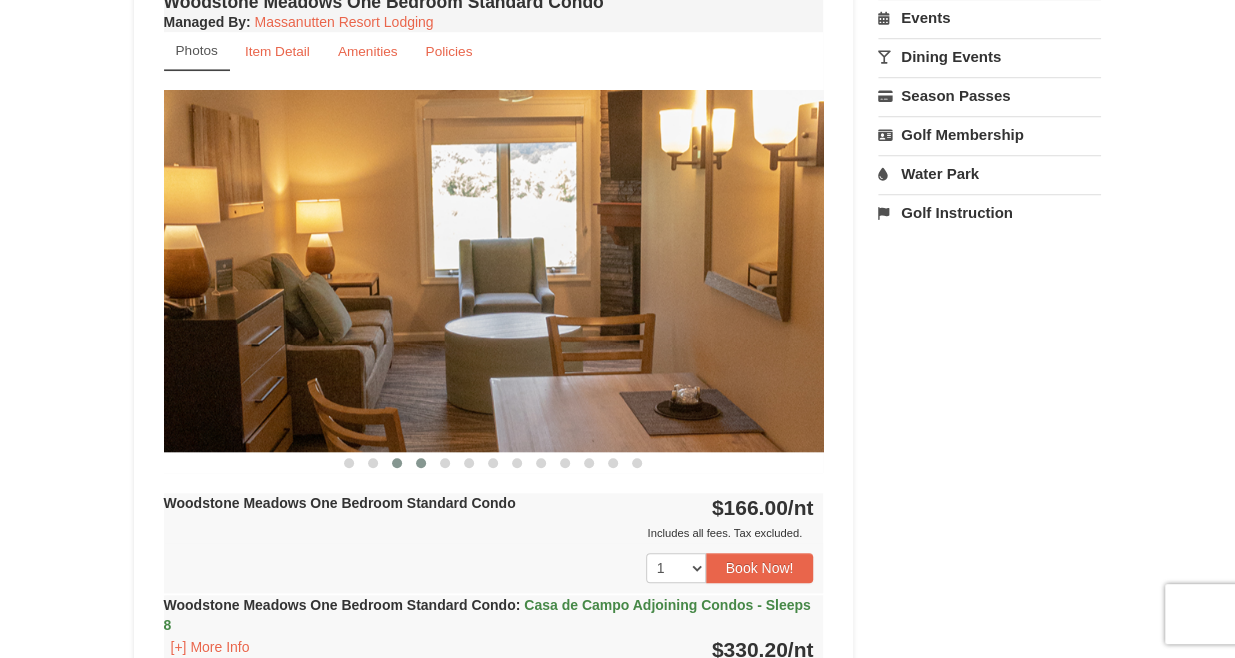 click at bounding box center [421, 463] 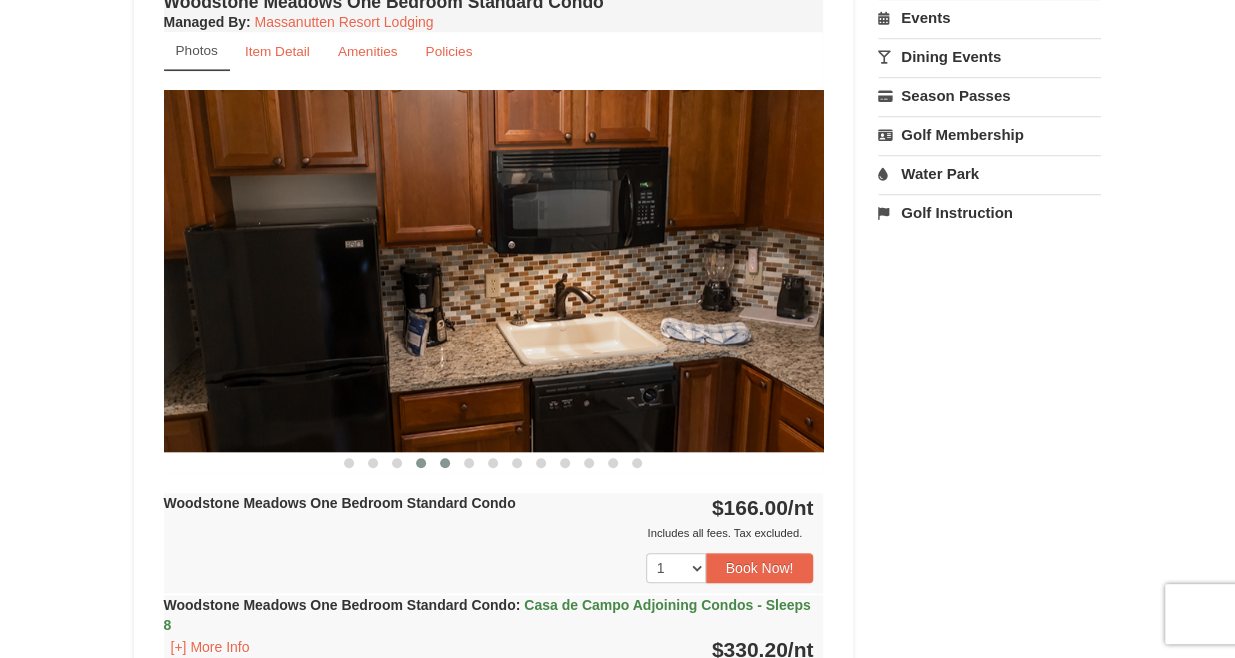 click at bounding box center (445, 463) 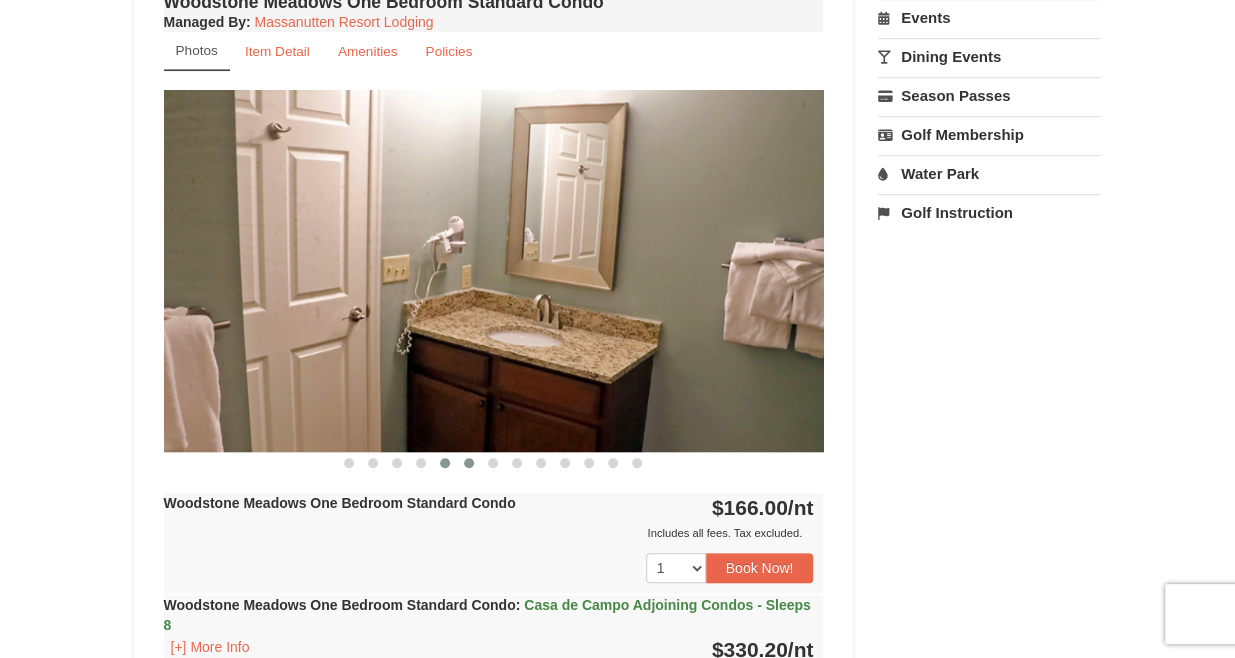 click at bounding box center (469, 463) 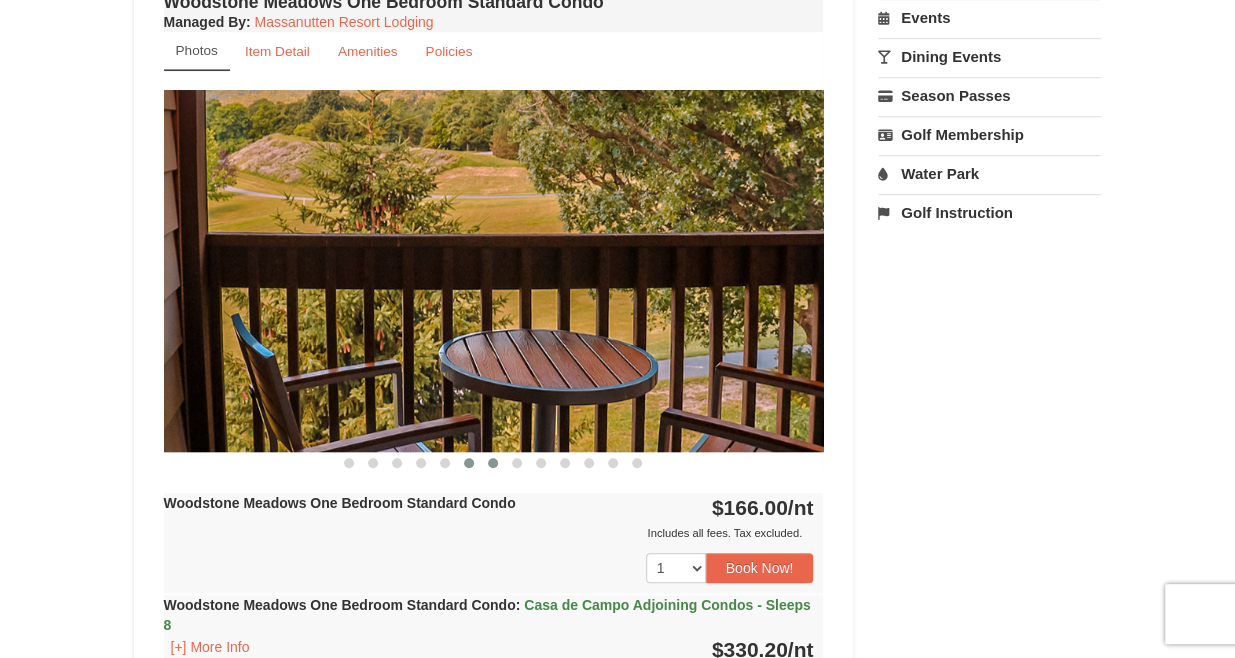 click at bounding box center [493, 463] 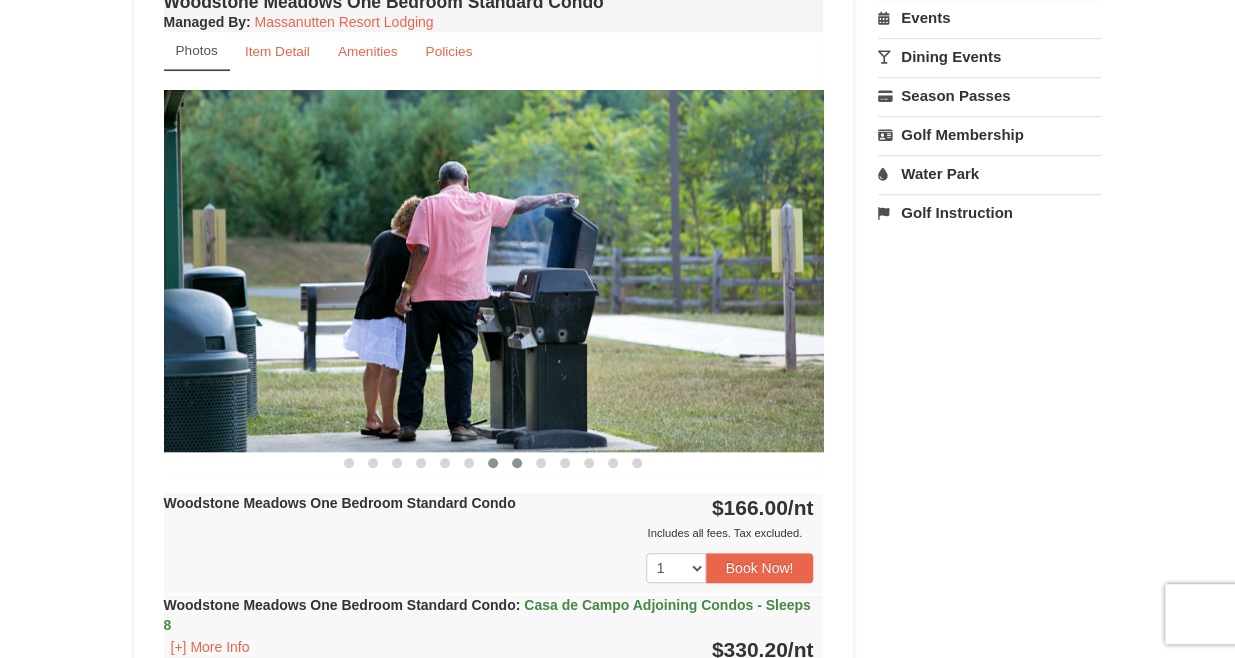 click at bounding box center (517, 463) 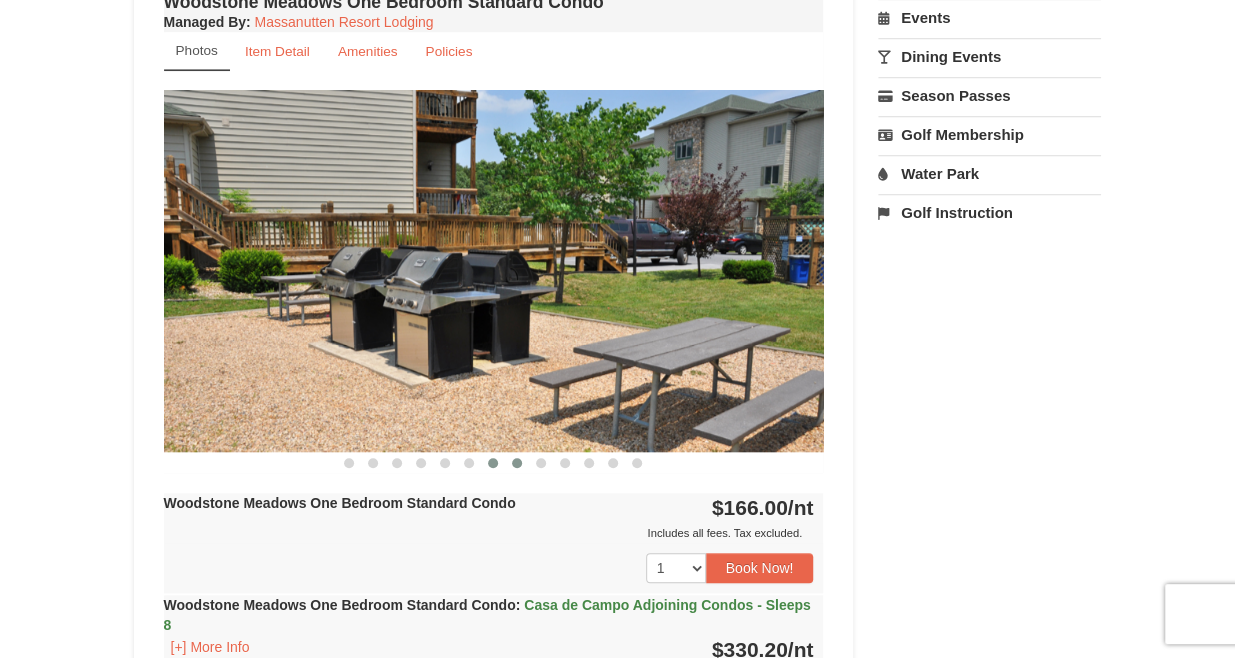 click at bounding box center (493, 463) 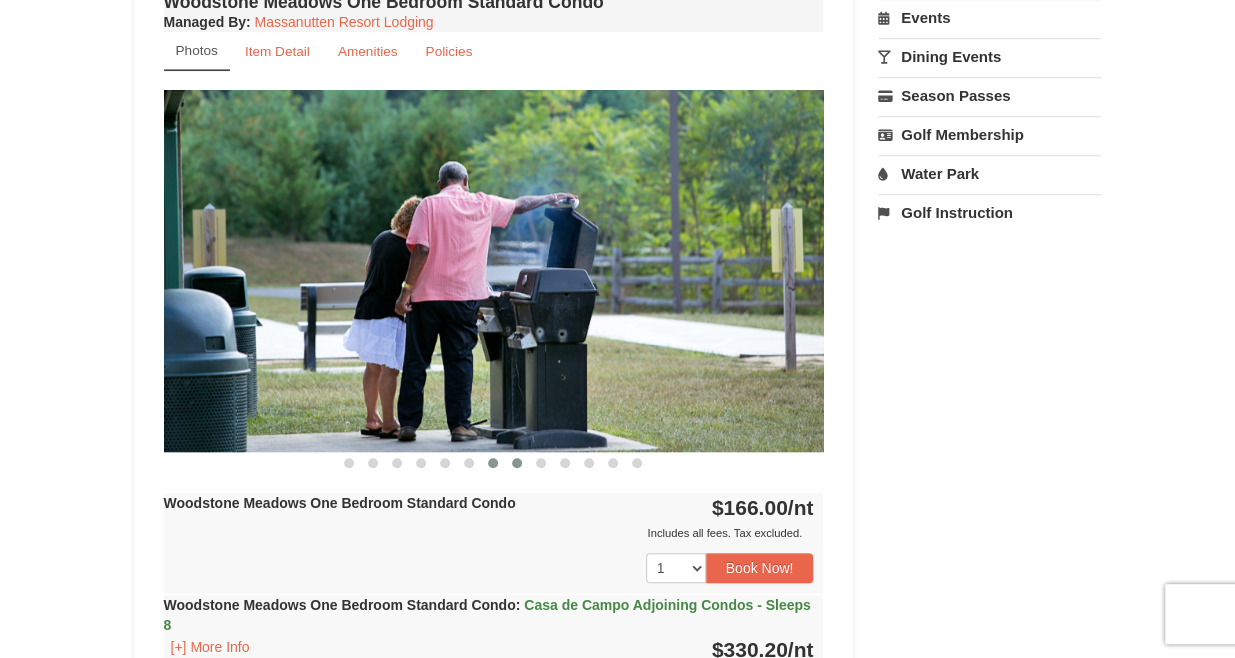 click at bounding box center (517, 463) 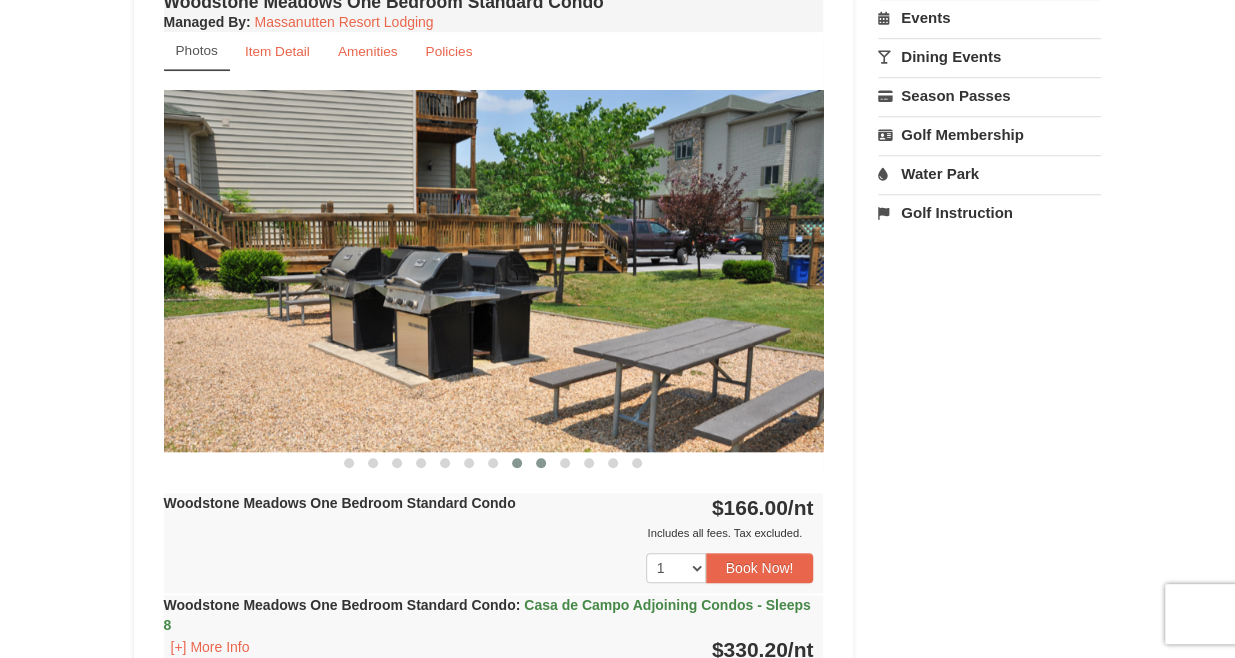 click at bounding box center [541, 463] 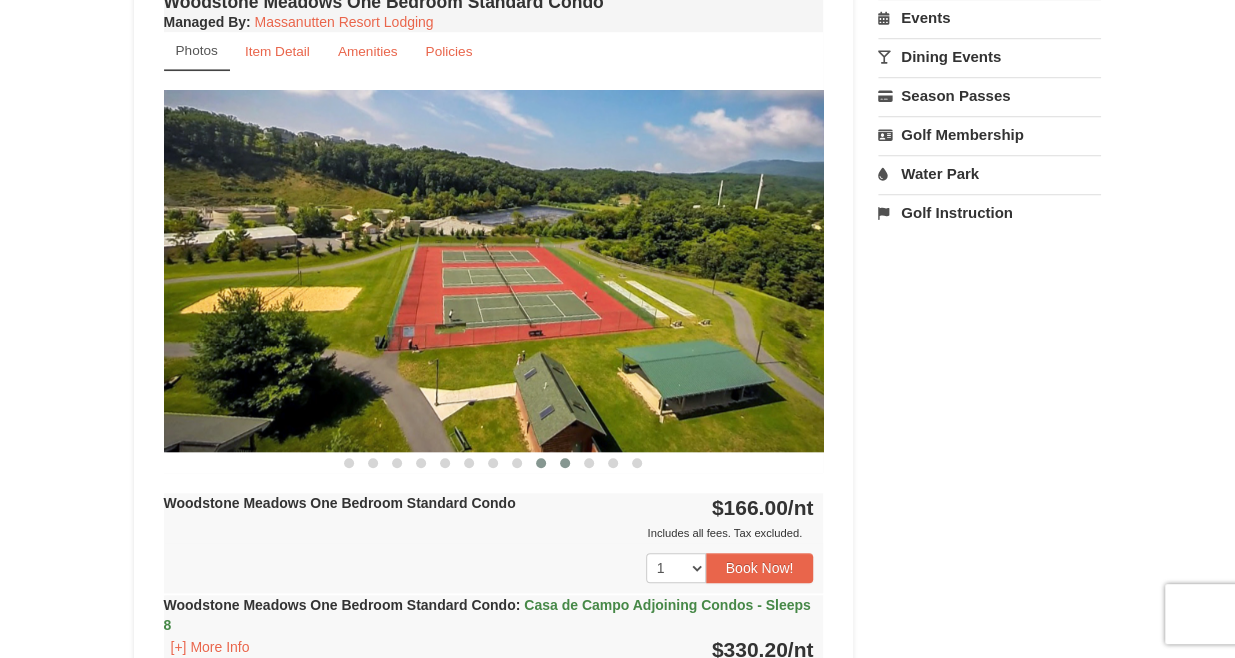 click at bounding box center [565, 463] 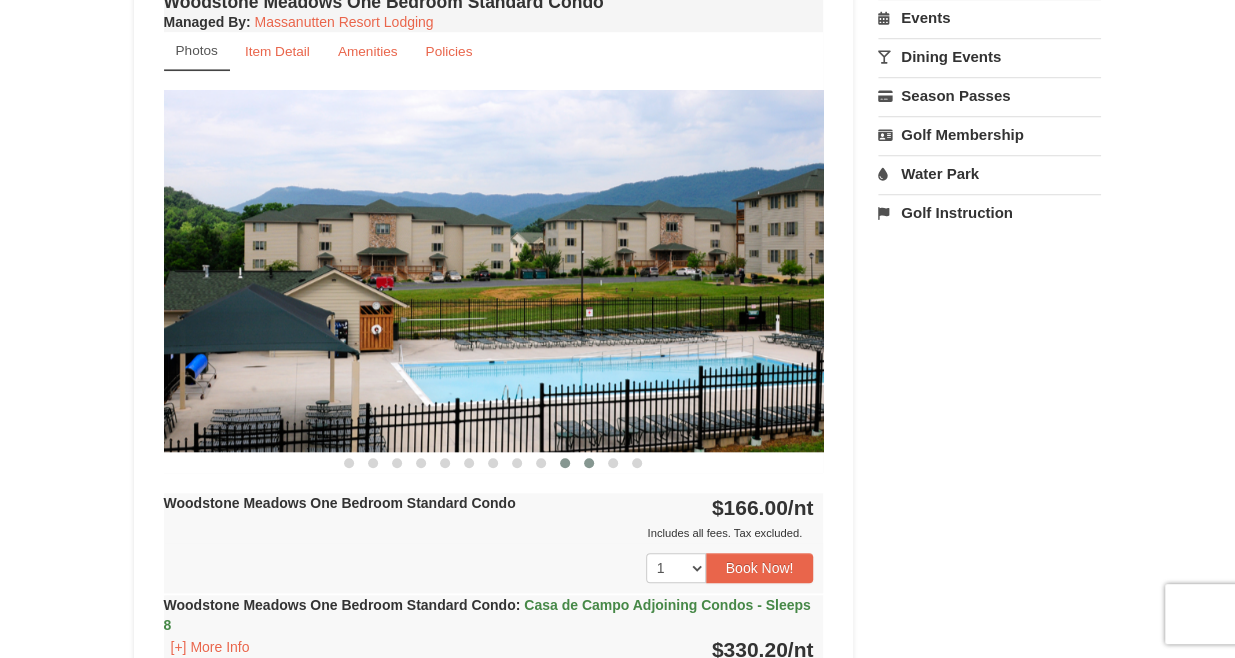 click at bounding box center [589, 463] 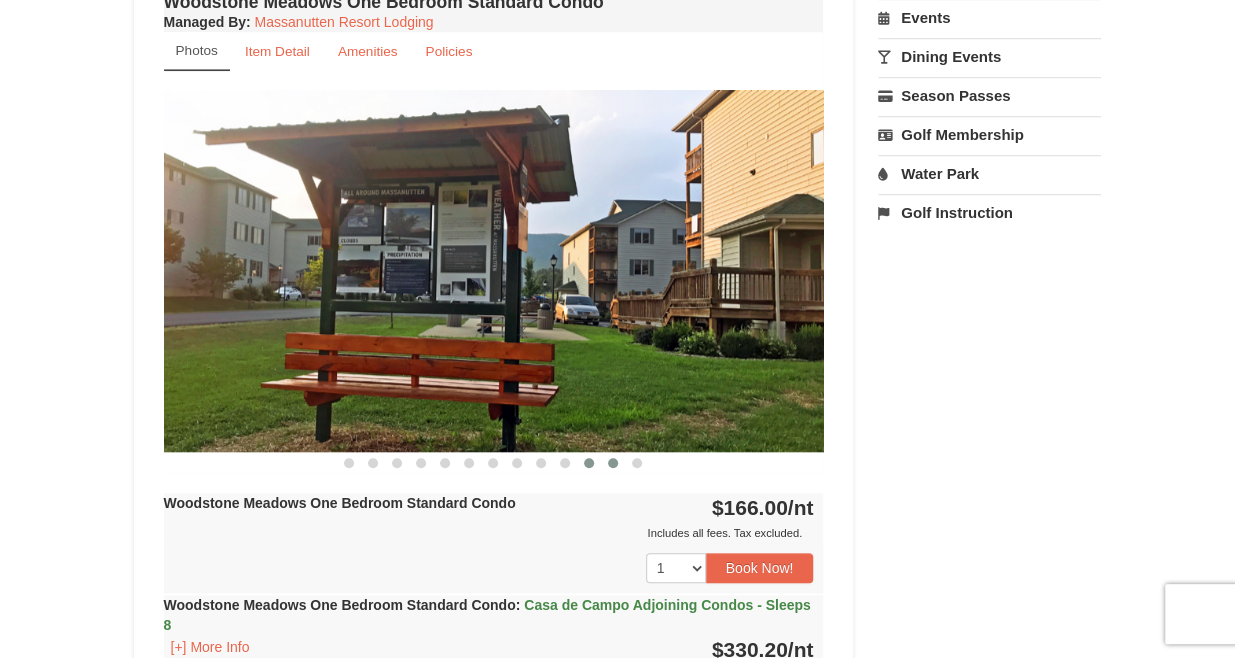 click at bounding box center (613, 463) 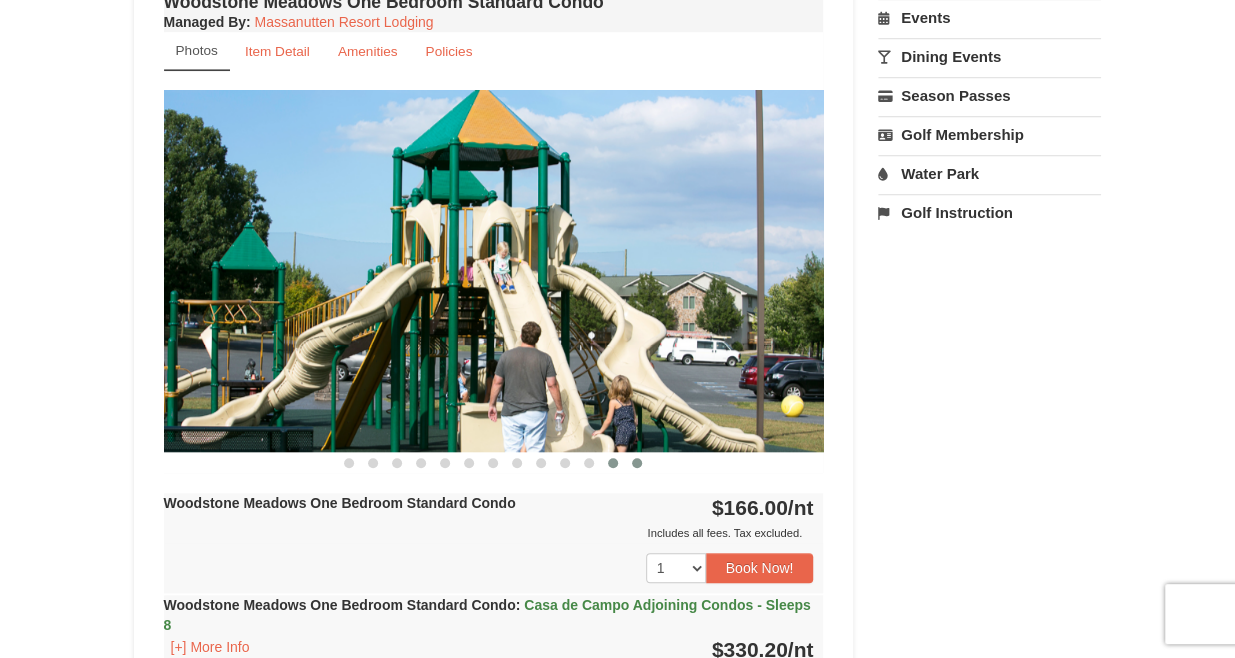 click at bounding box center (637, 463) 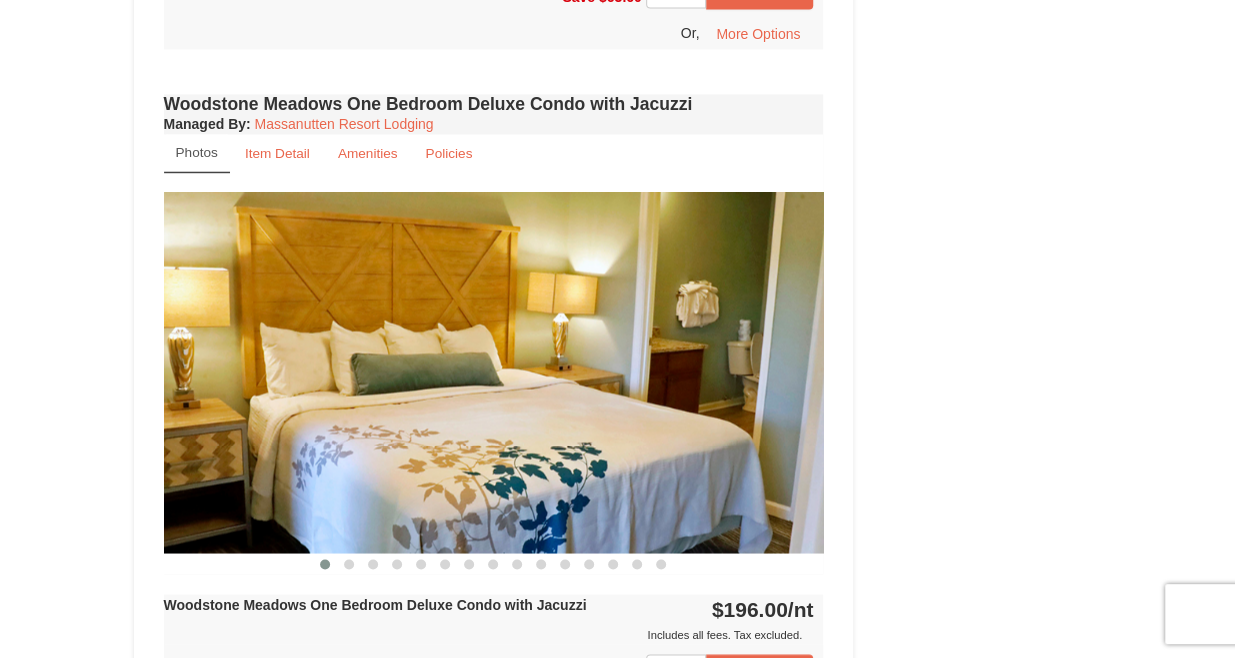 scroll, scrollTop: 1514, scrollLeft: 0, axis: vertical 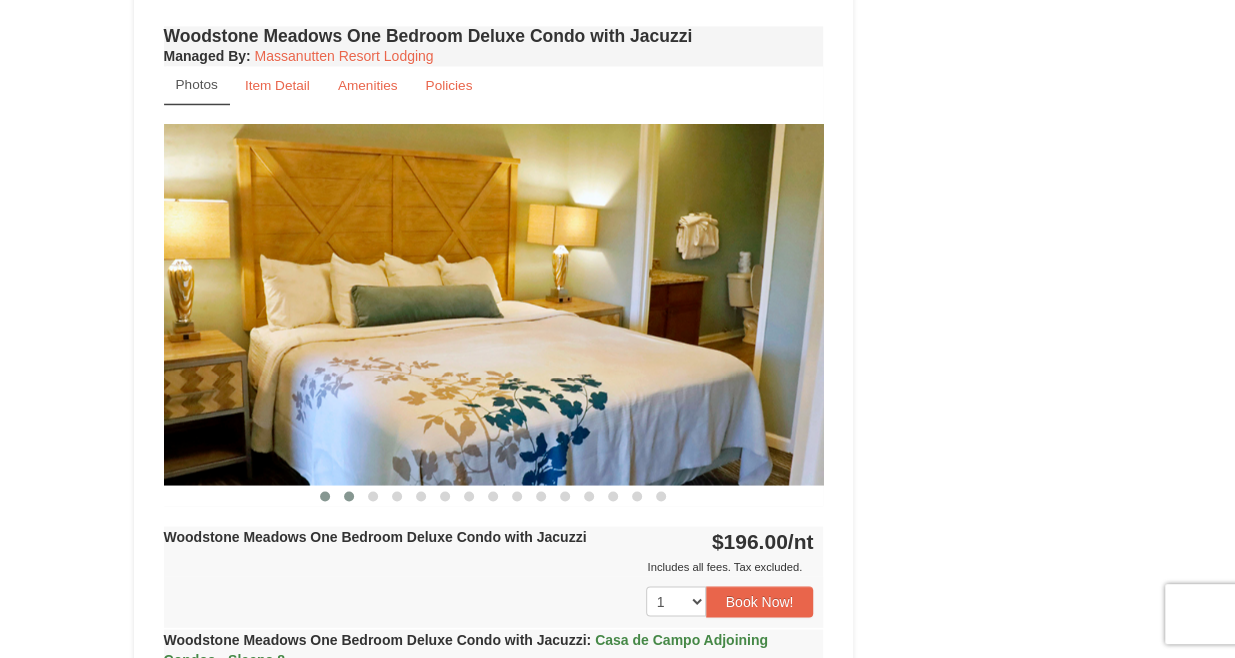 click at bounding box center (349, 496) 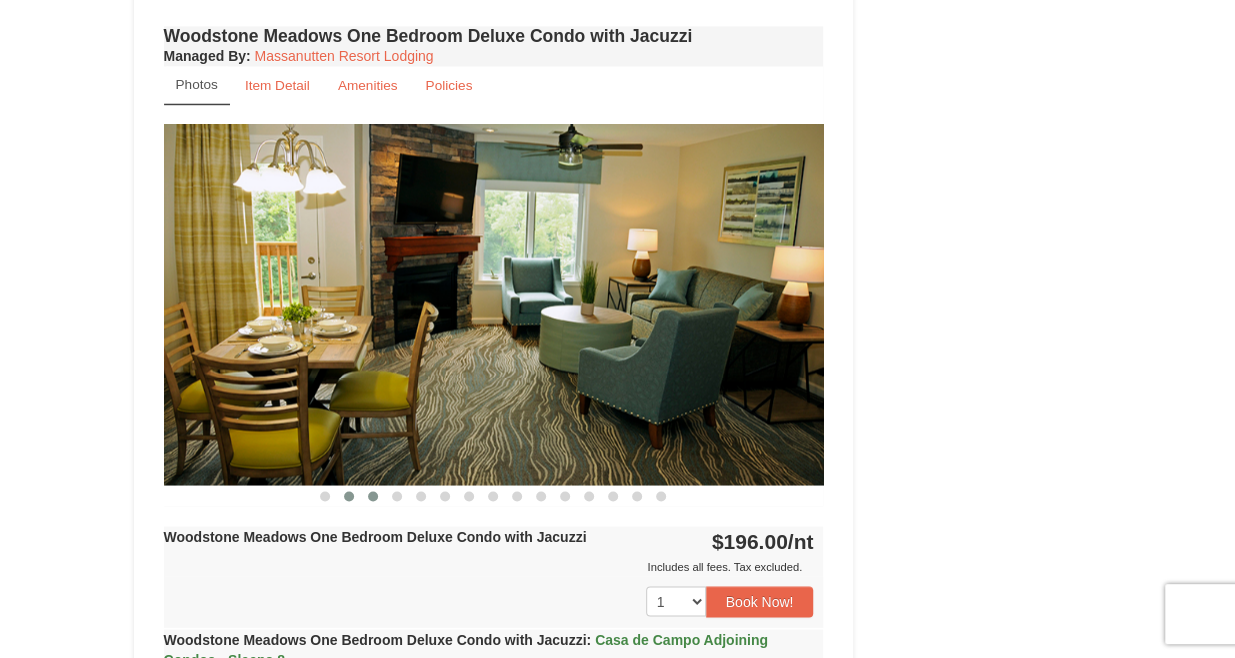 click at bounding box center [373, 496] 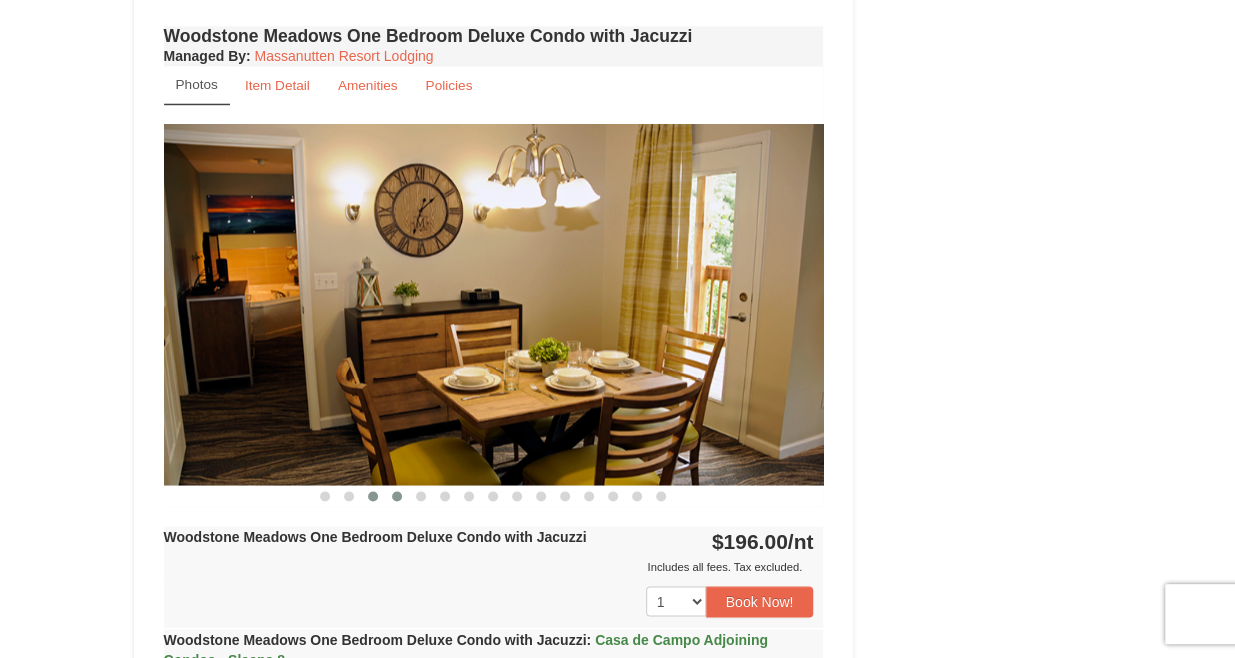 click at bounding box center (397, 496) 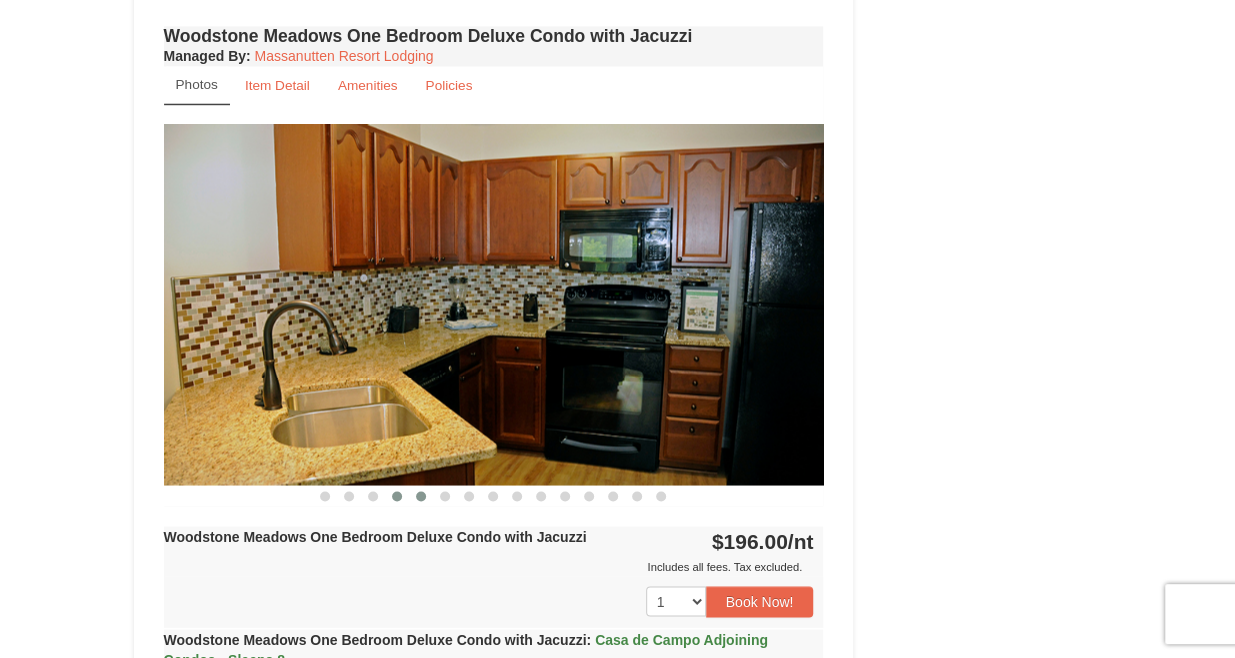 click at bounding box center (421, 496) 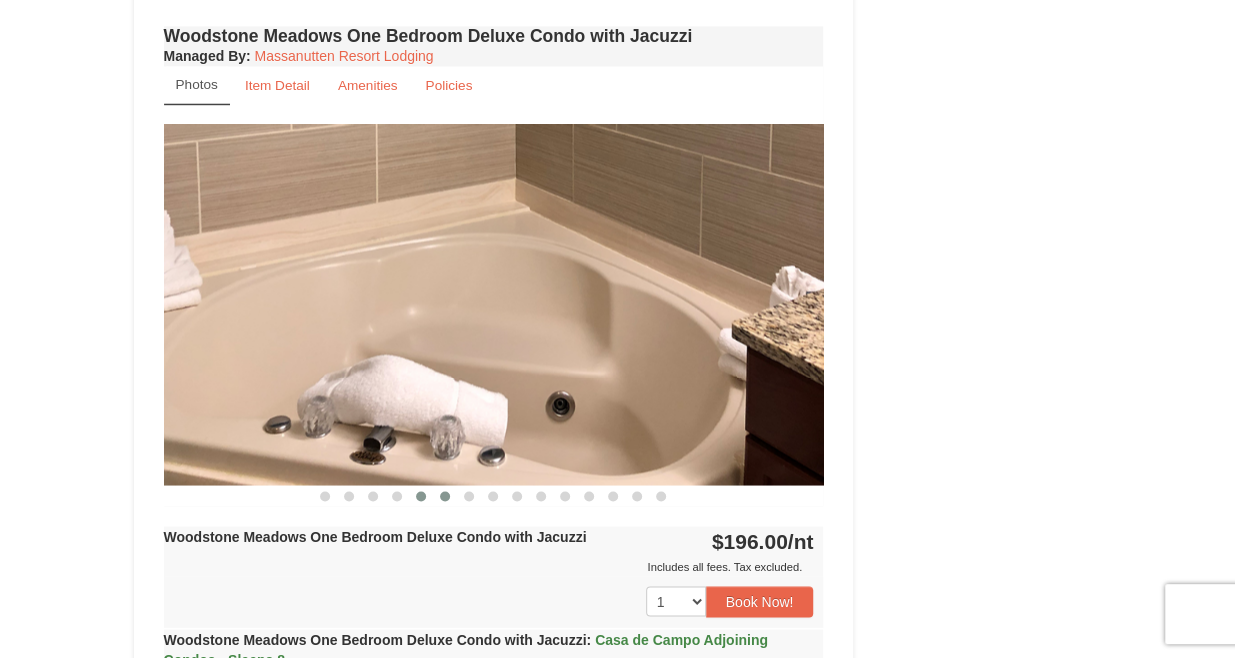 click at bounding box center (445, 496) 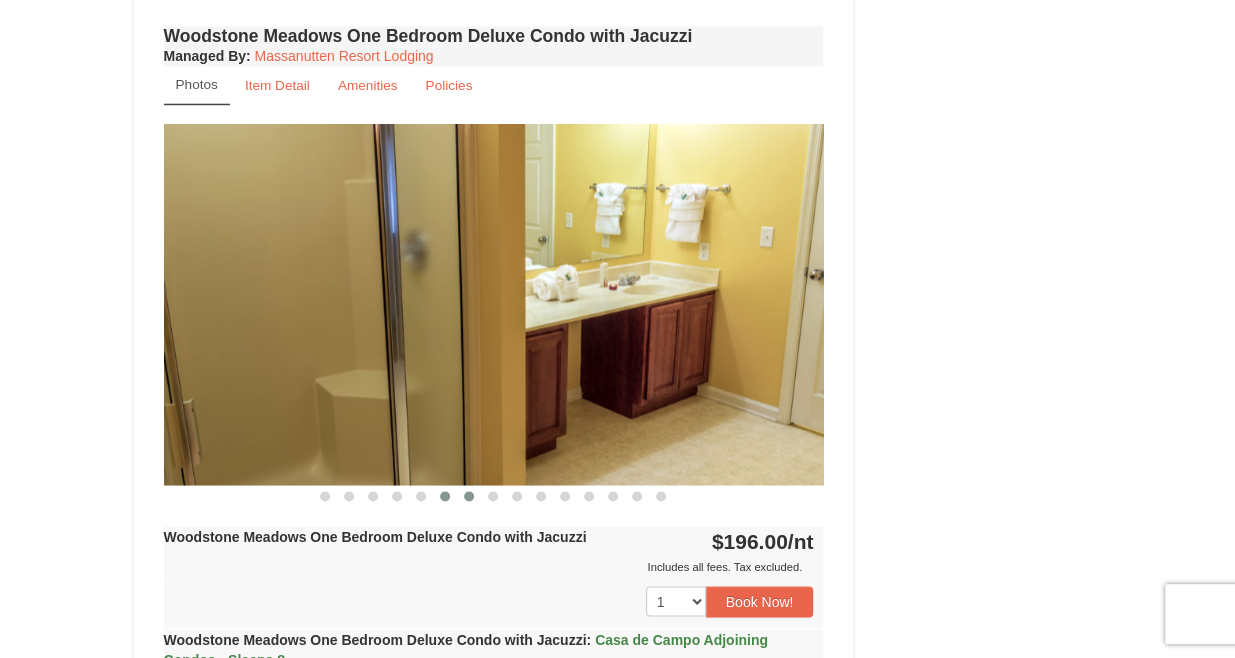 click at bounding box center [469, 496] 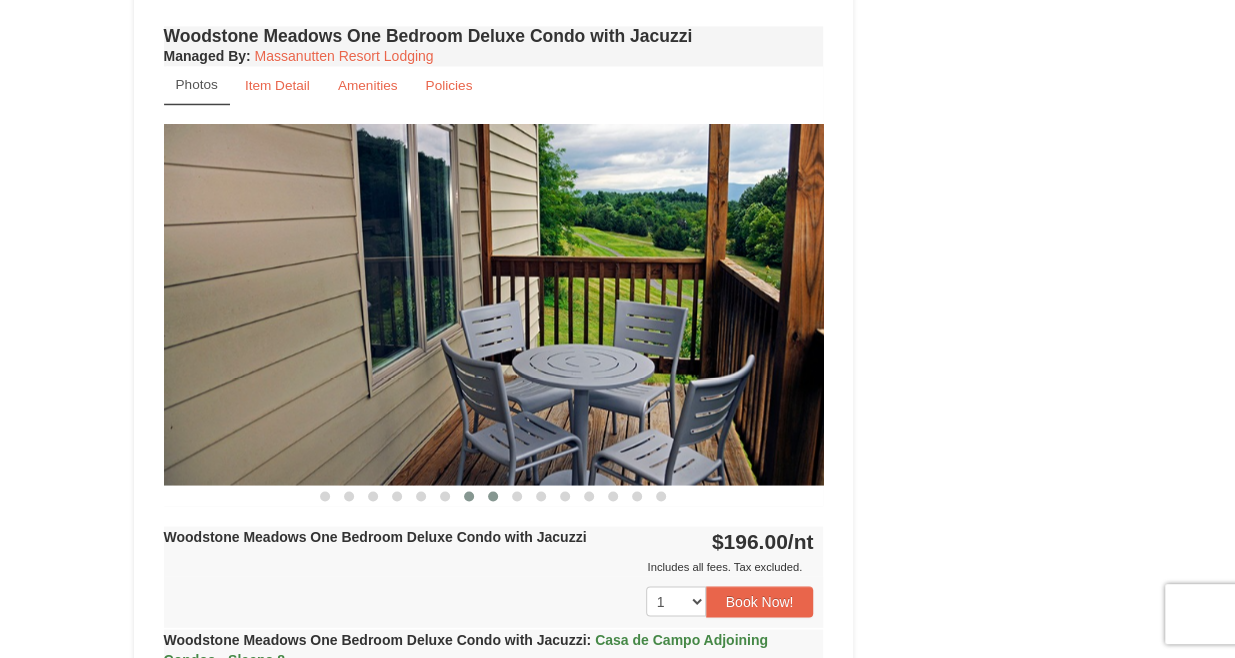 click at bounding box center [493, 496] 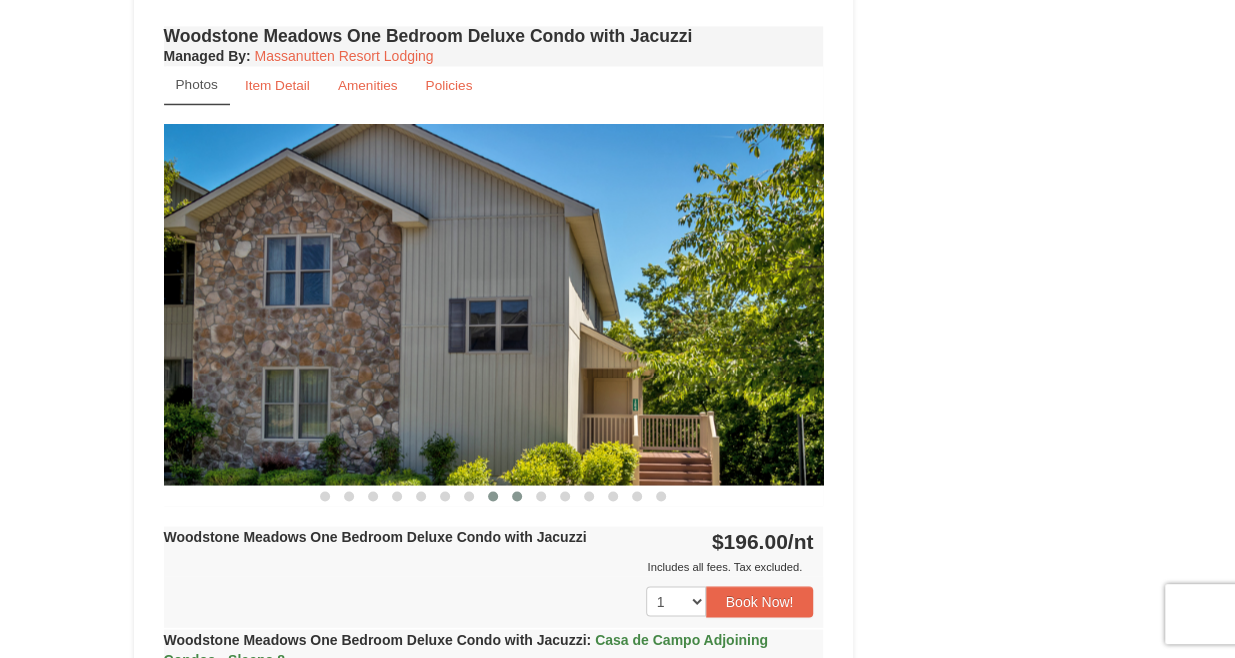 click at bounding box center [517, 496] 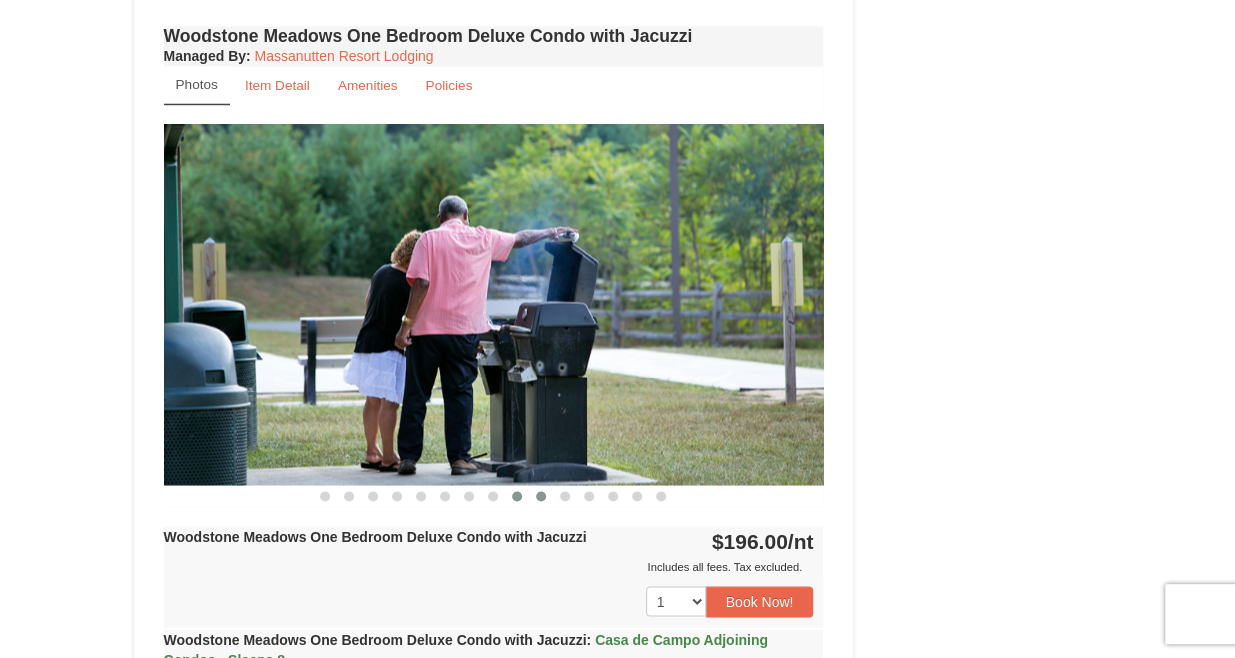 click at bounding box center (541, 496) 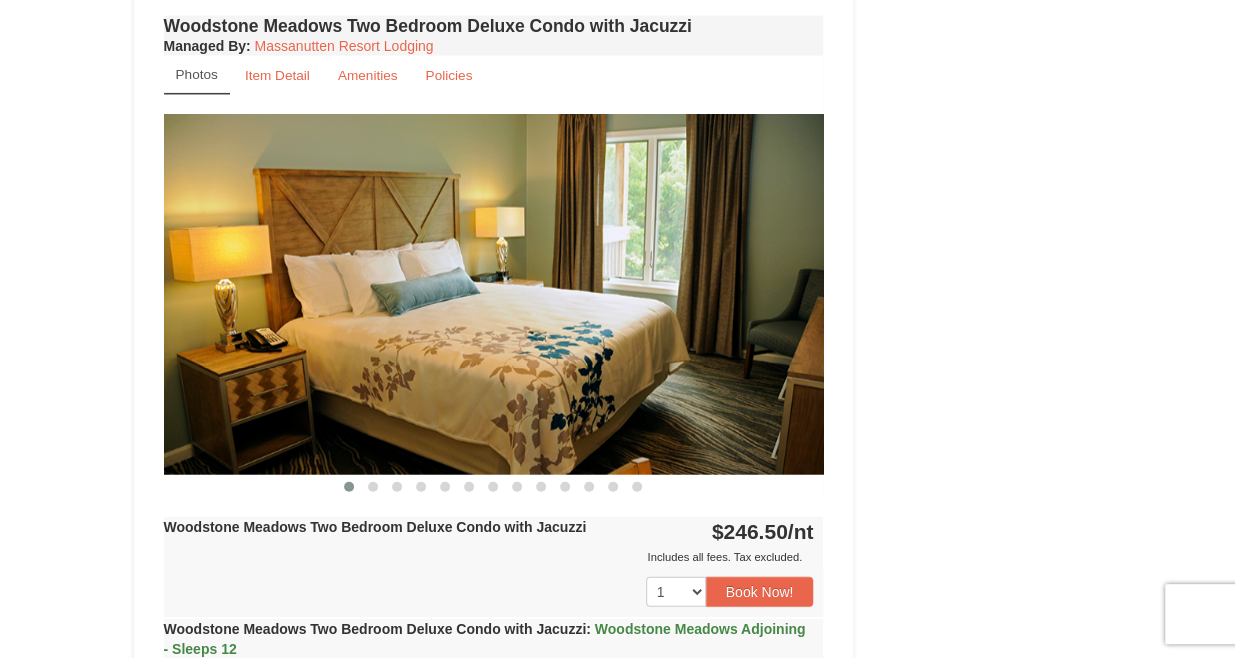 scroll, scrollTop: 2343, scrollLeft: 0, axis: vertical 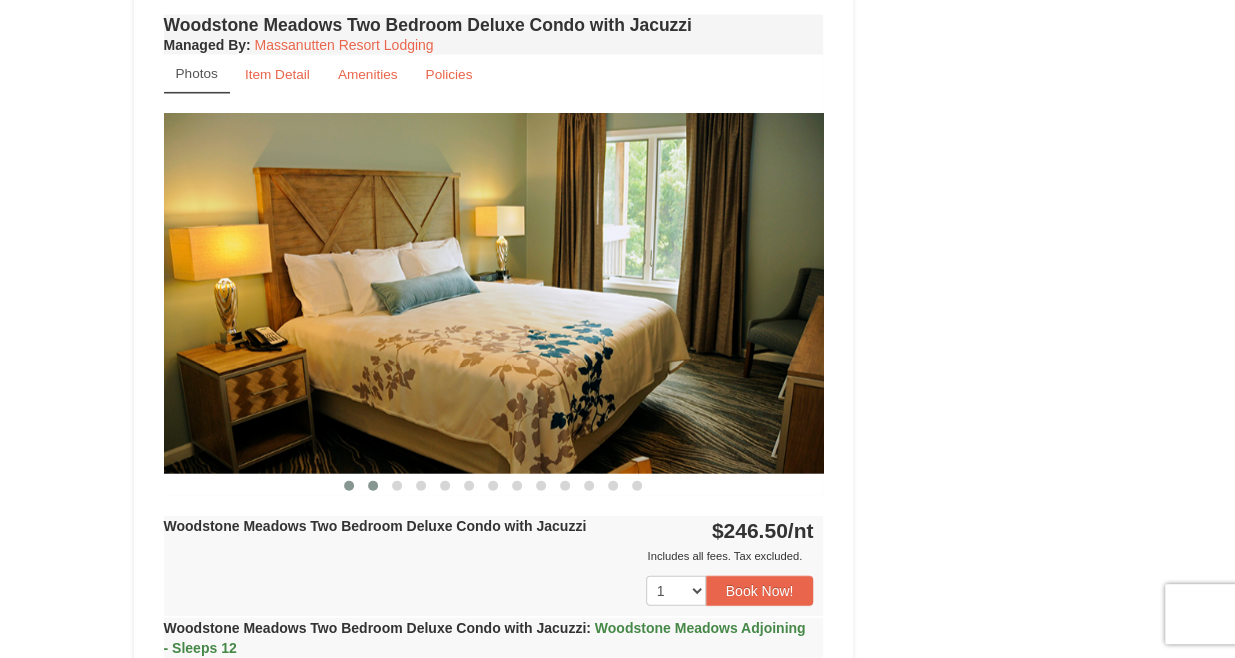 click at bounding box center (373, 486) 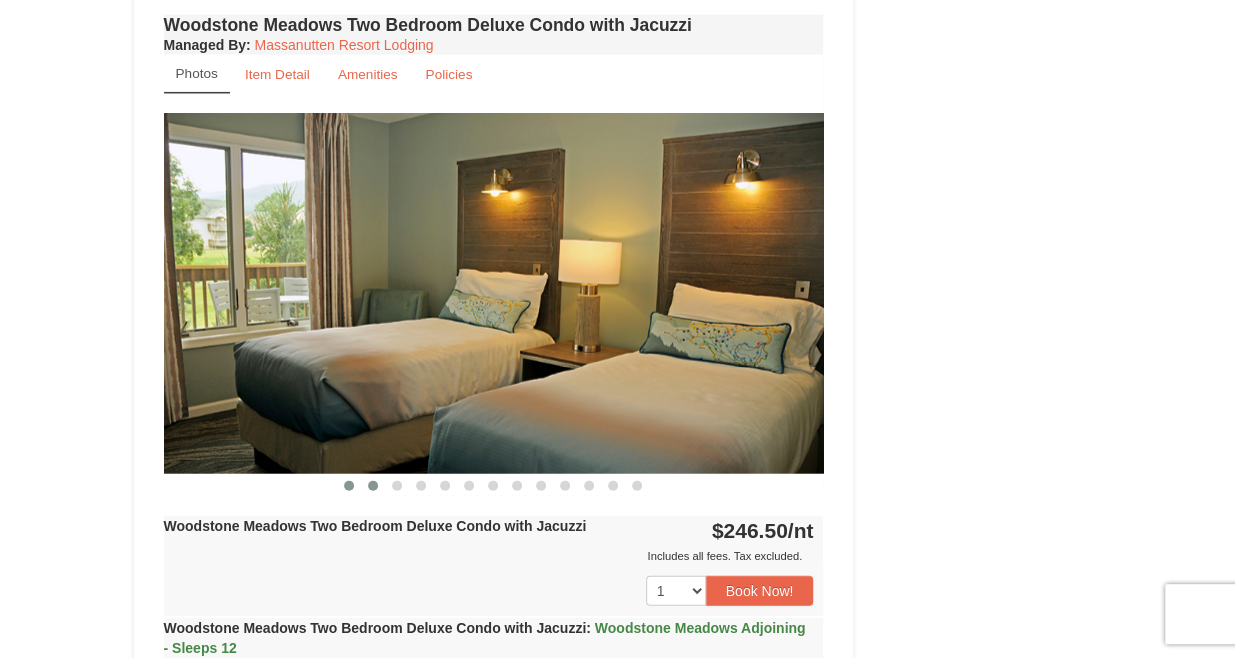 click at bounding box center (349, 486) 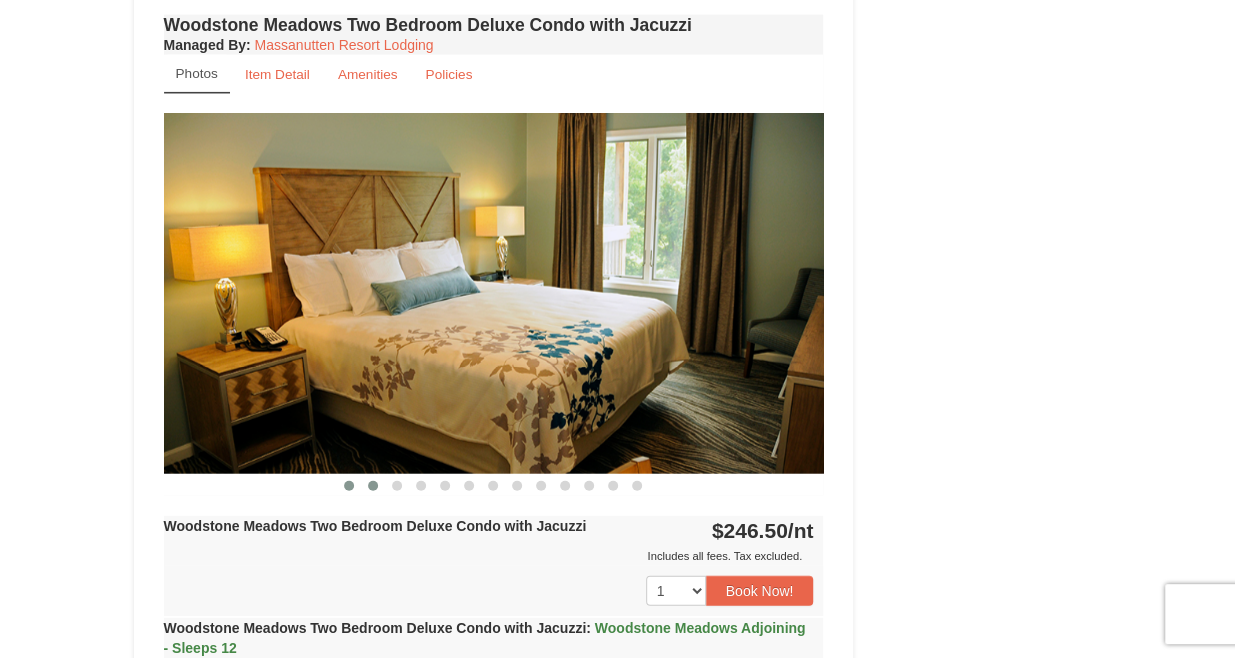 click at bounding box center [373, 486] 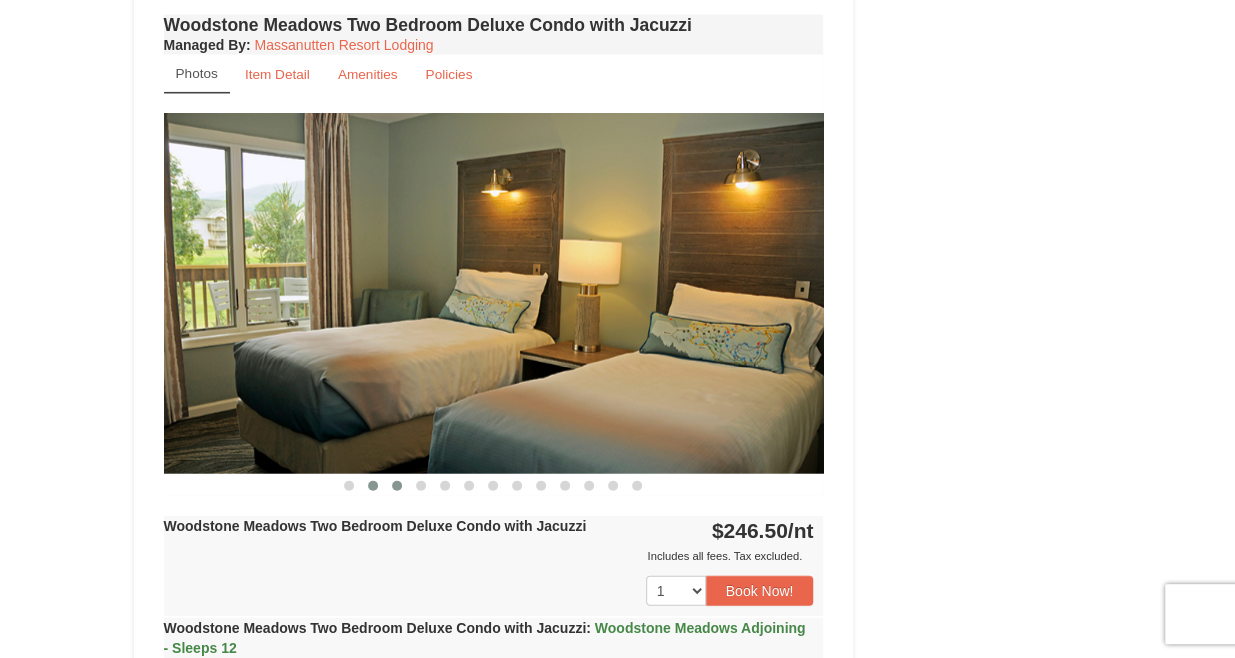 click at bounding box center [397, 486] 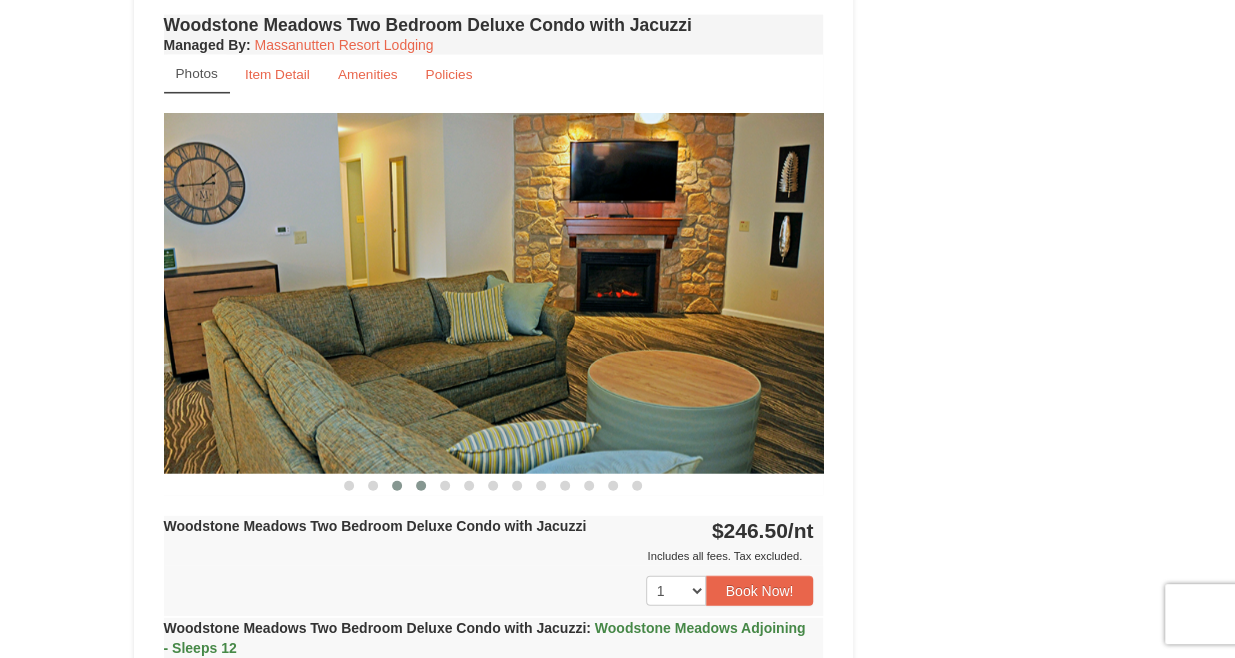 click at bounding box center (421, 486) 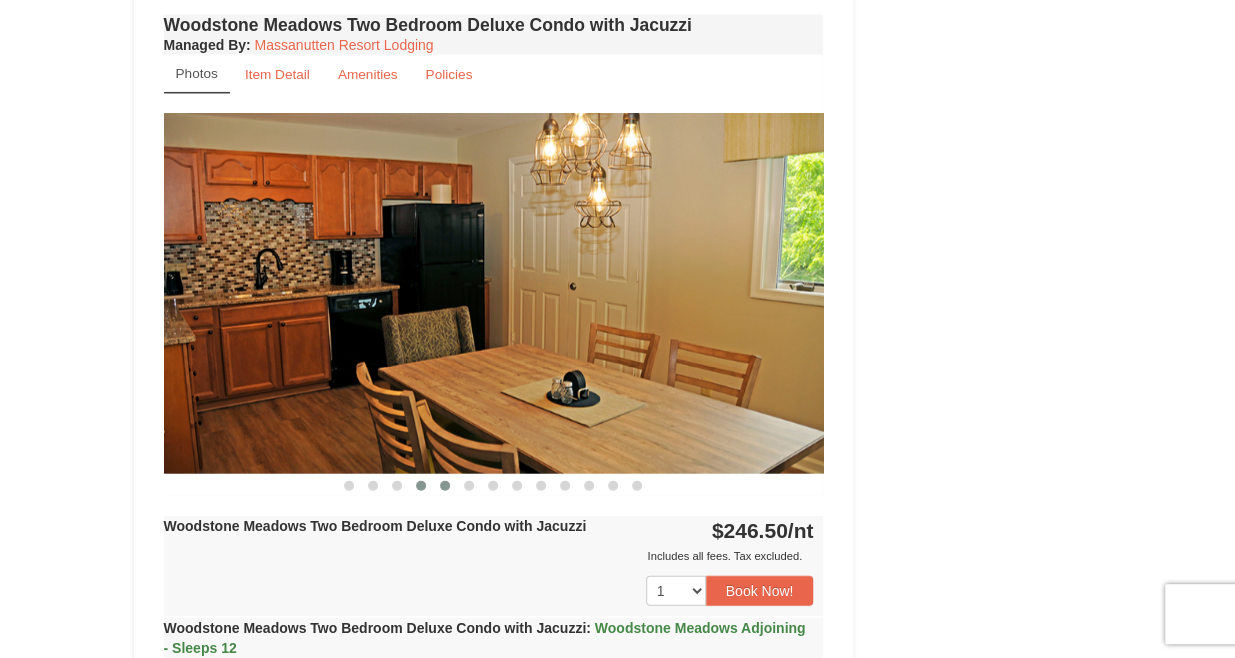 click at bounding box center [445, 486] 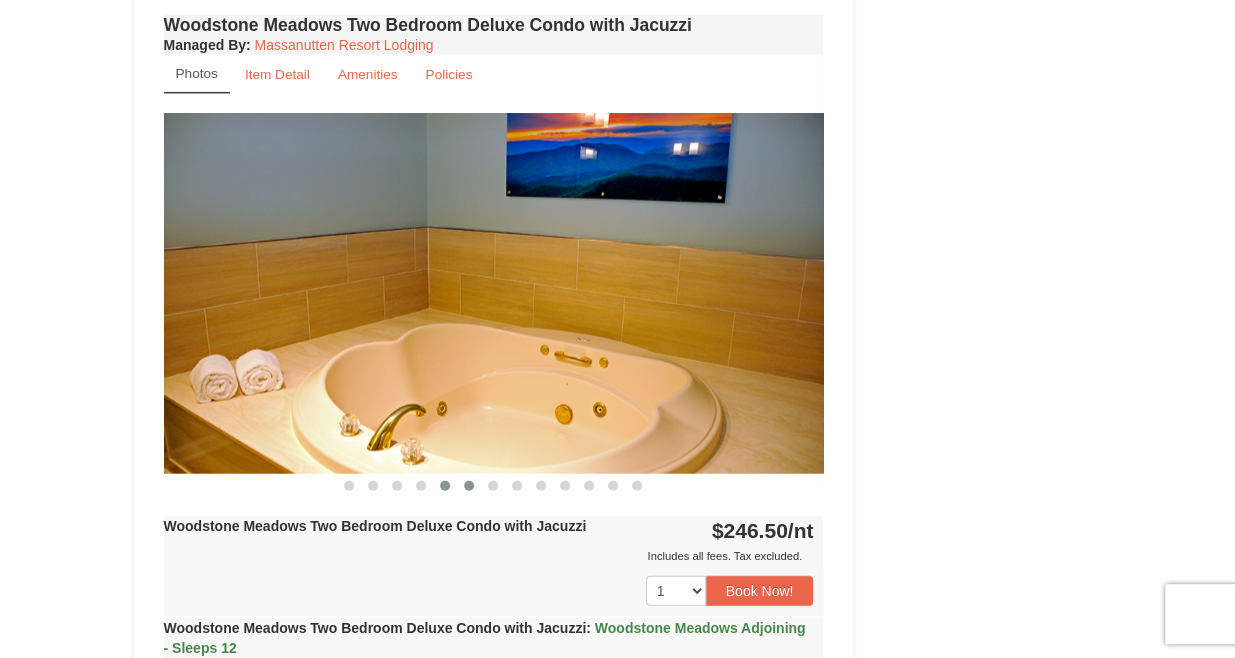 click at bounding box center (469, 486) 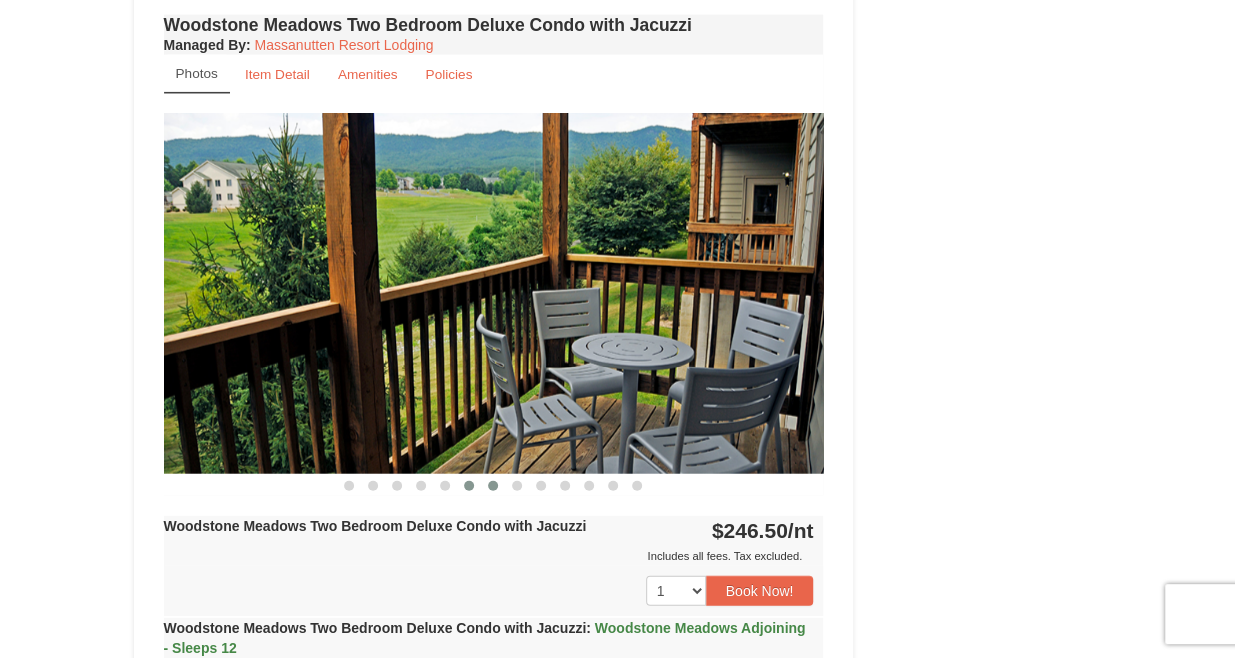 click at bounding box center [493, 486] 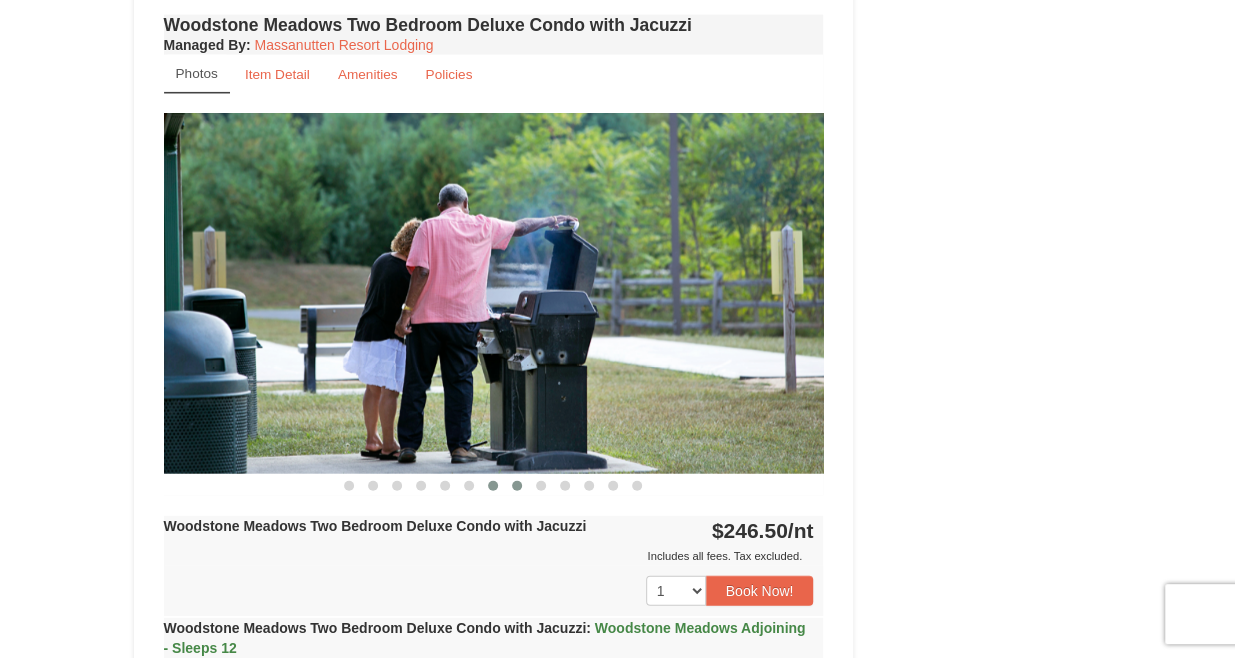 click at bounding box center [517, 486] 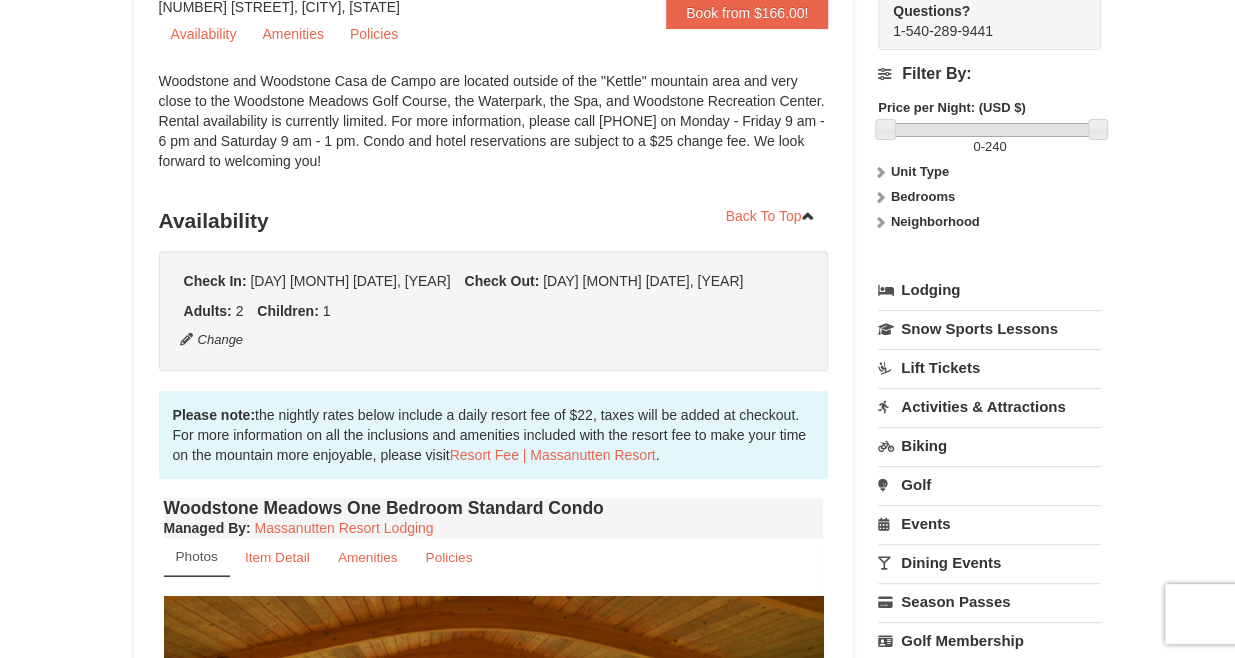 scroll, scrollTop: 0, scrollLeft: 0, axis: both 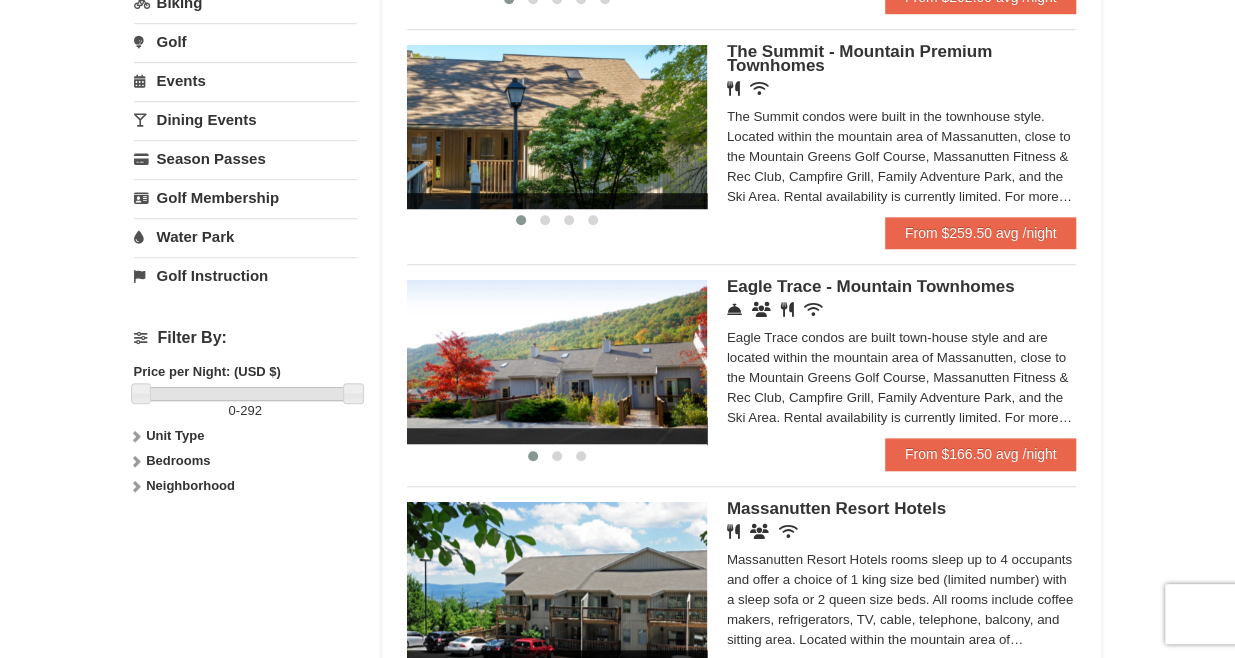 click at bounding box center [557, 362] 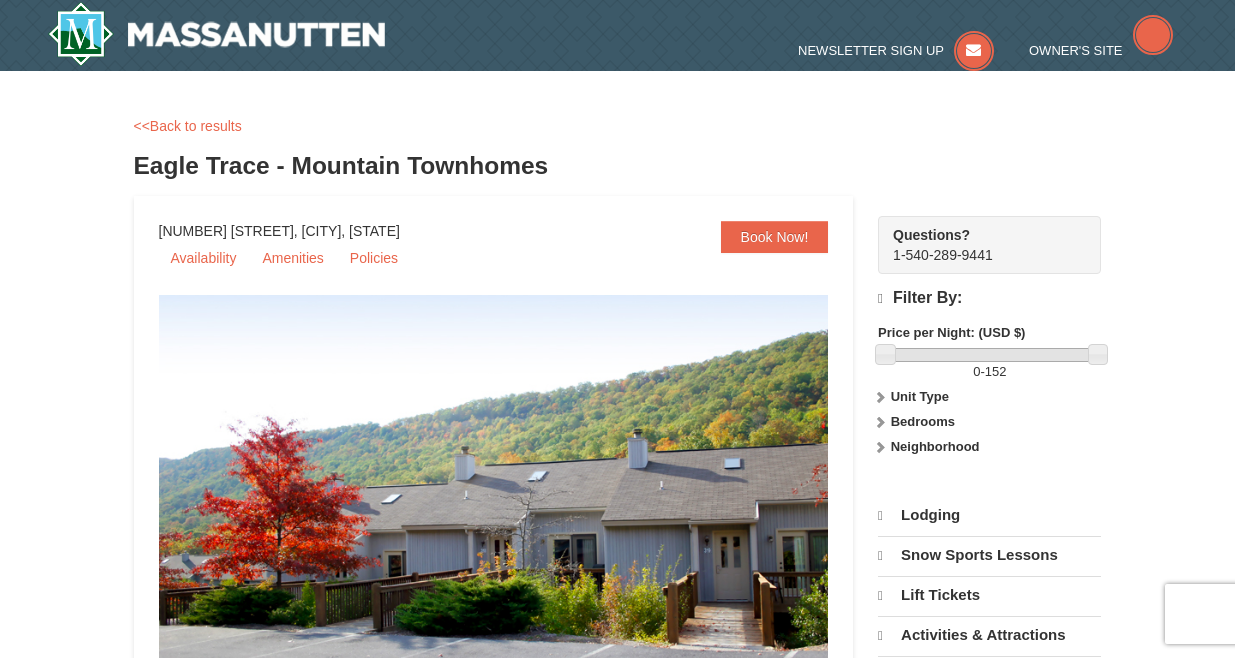 scroll, scrollTop: 0, scrollLeft: 0, axis: both 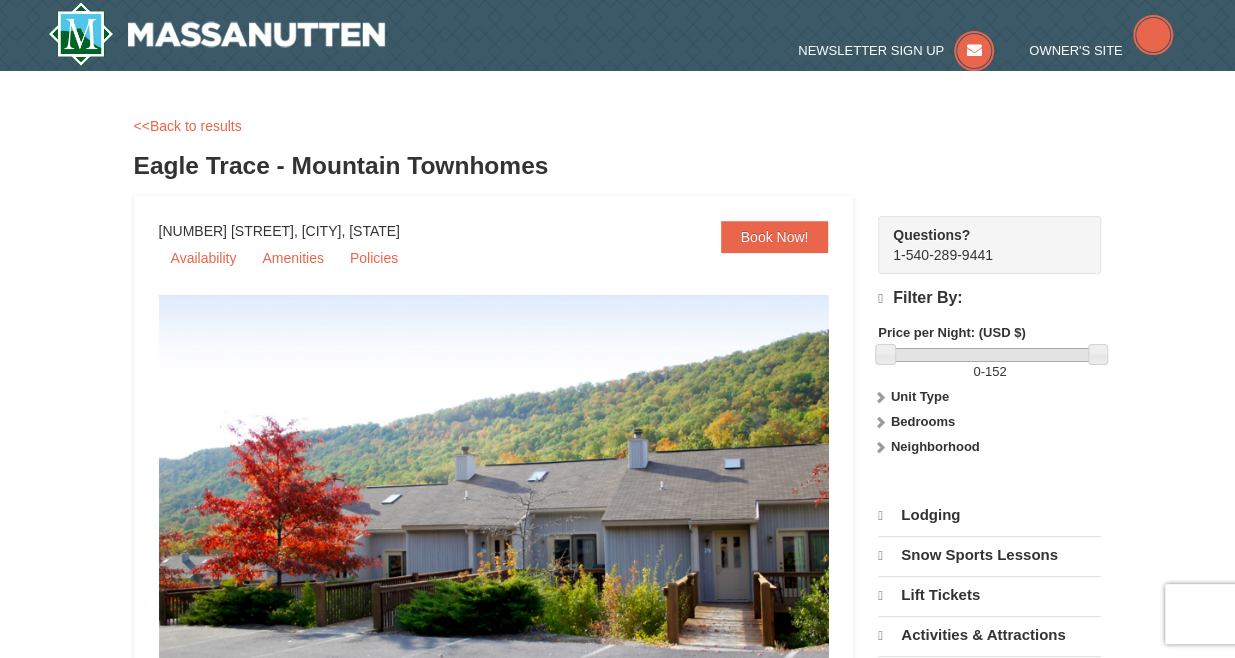 select on "8" 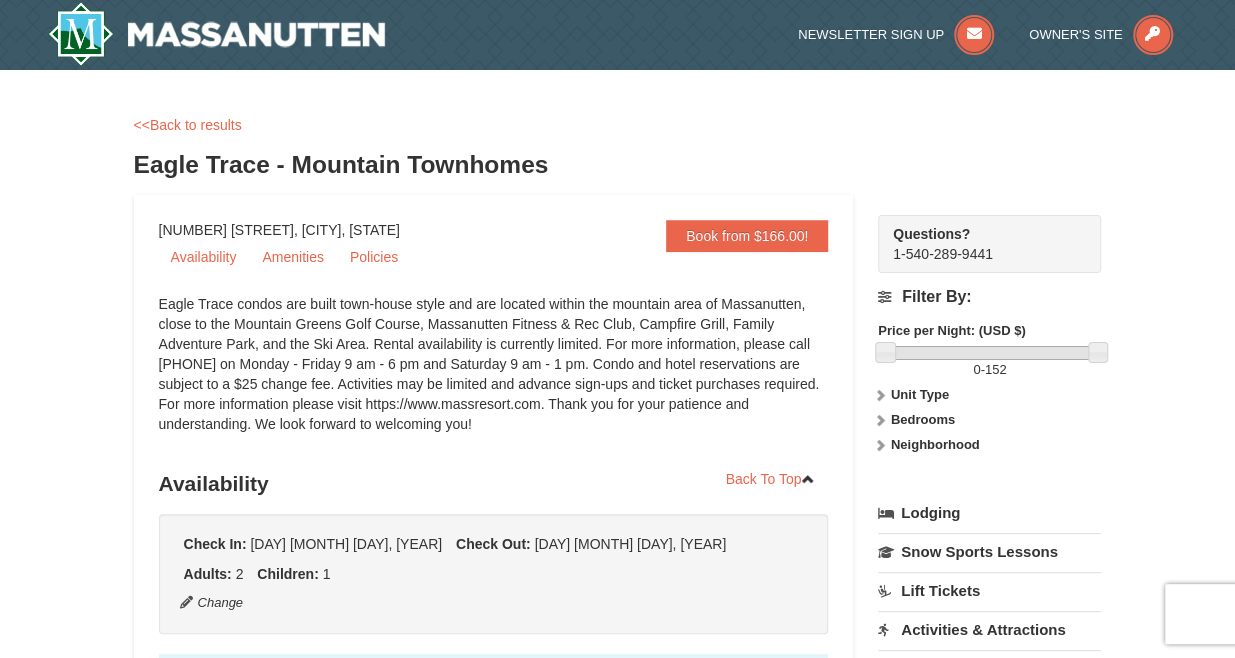 scroll, scrollTop: 0, scrollLeft: 0, axis: both 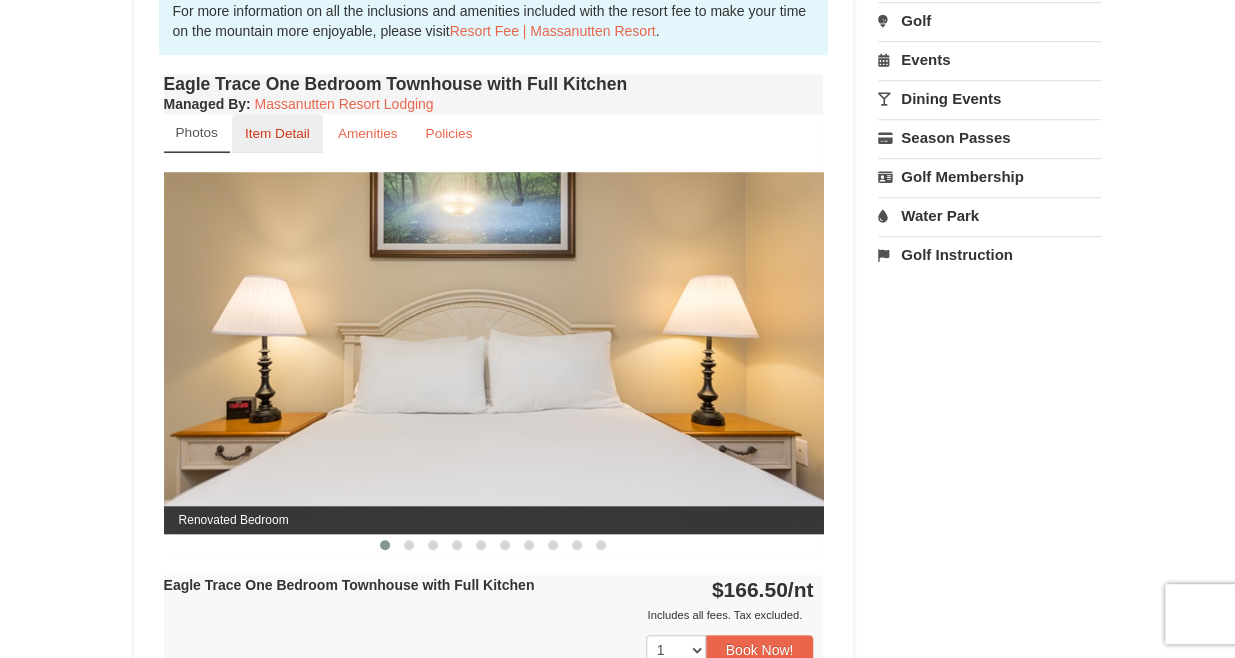 click on "Item Detail" at bounding box center [277, 133] 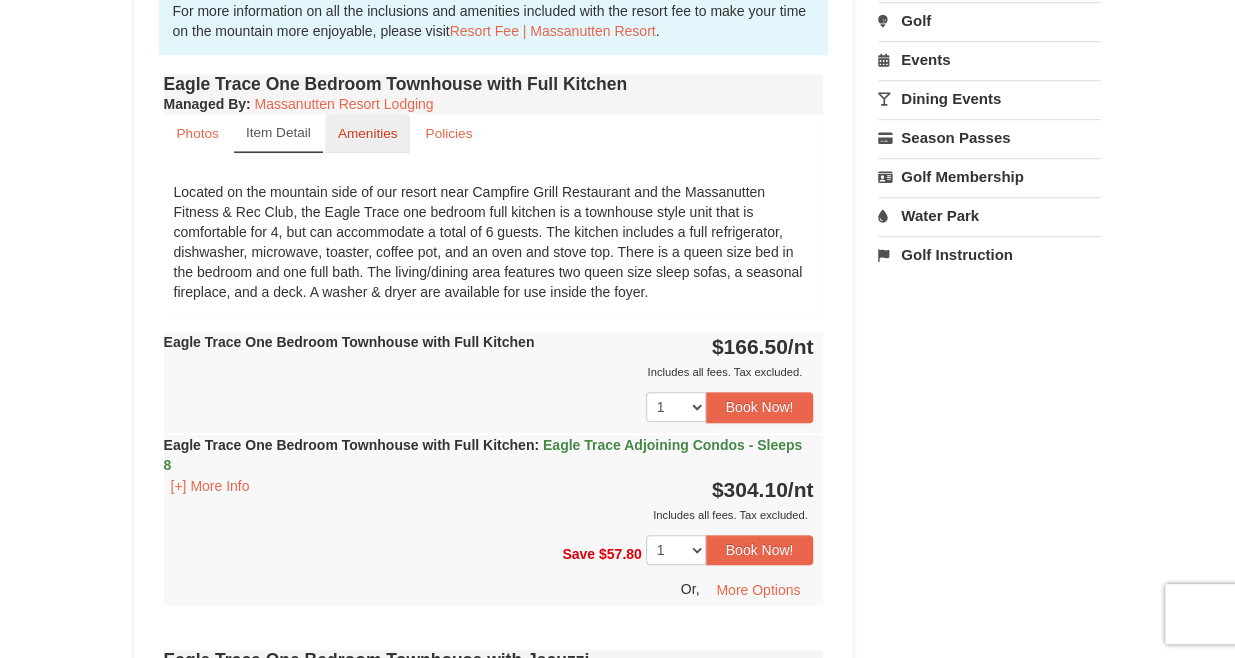 click on "Amenities" at bounding box center (368, 133) 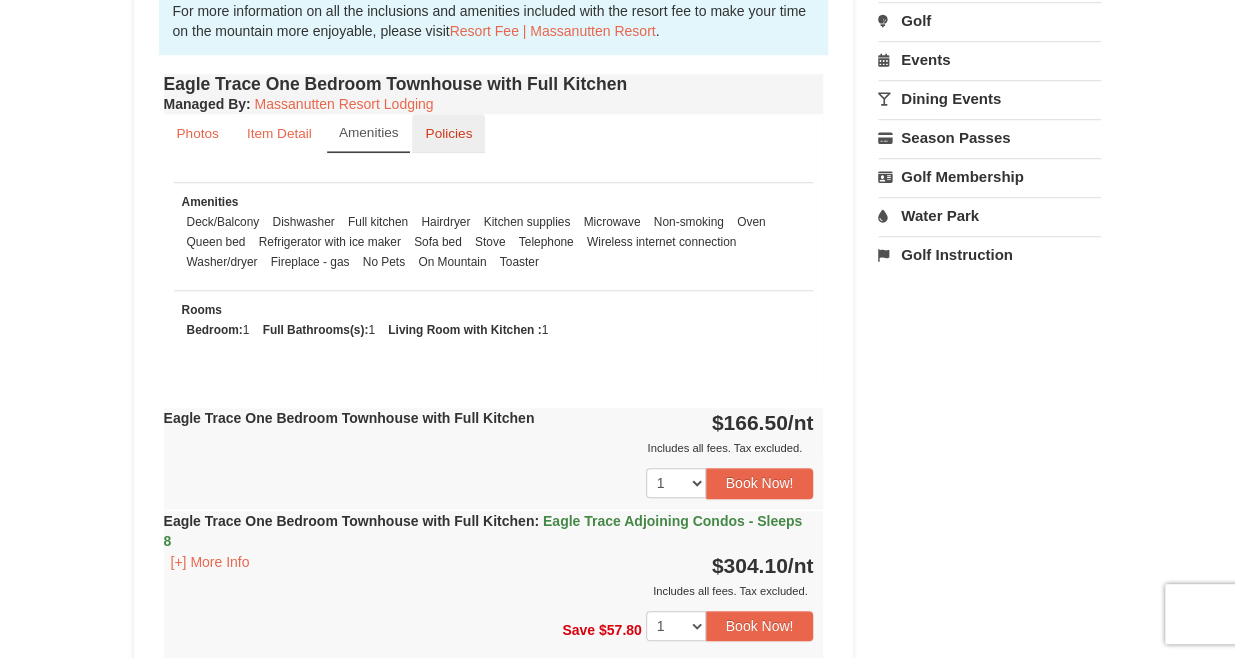 click on "Policies" at bounding box center [448, 133] 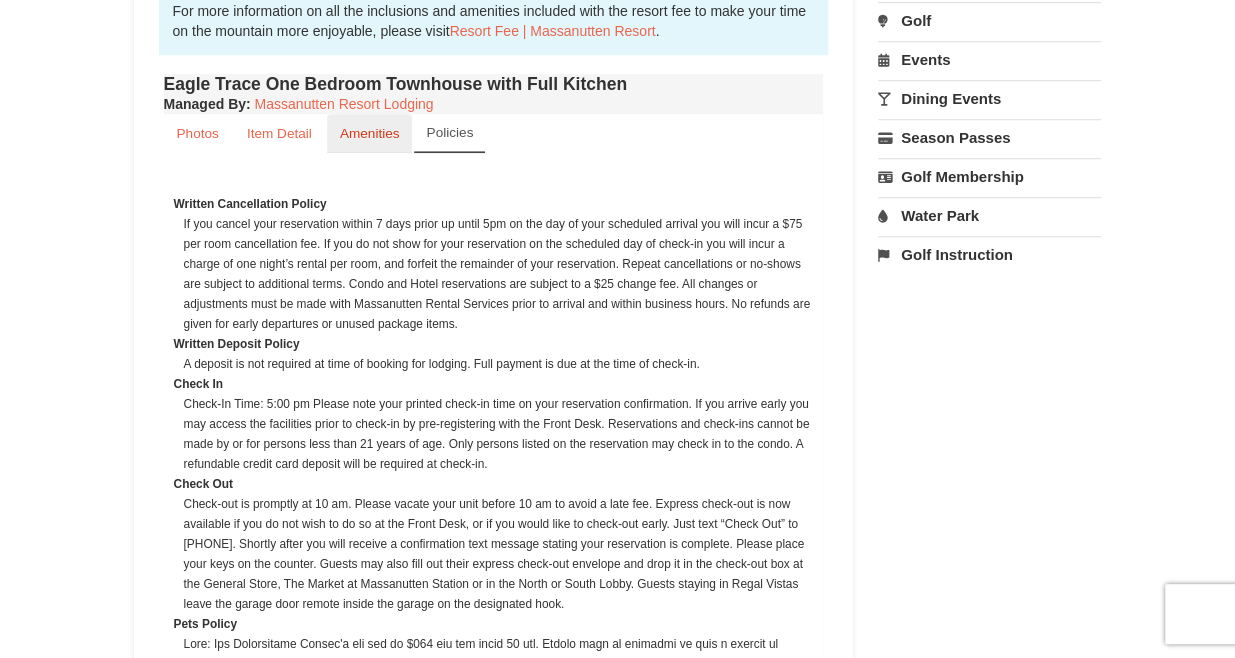 click on "Amenities" at bounding box center (370, 133) 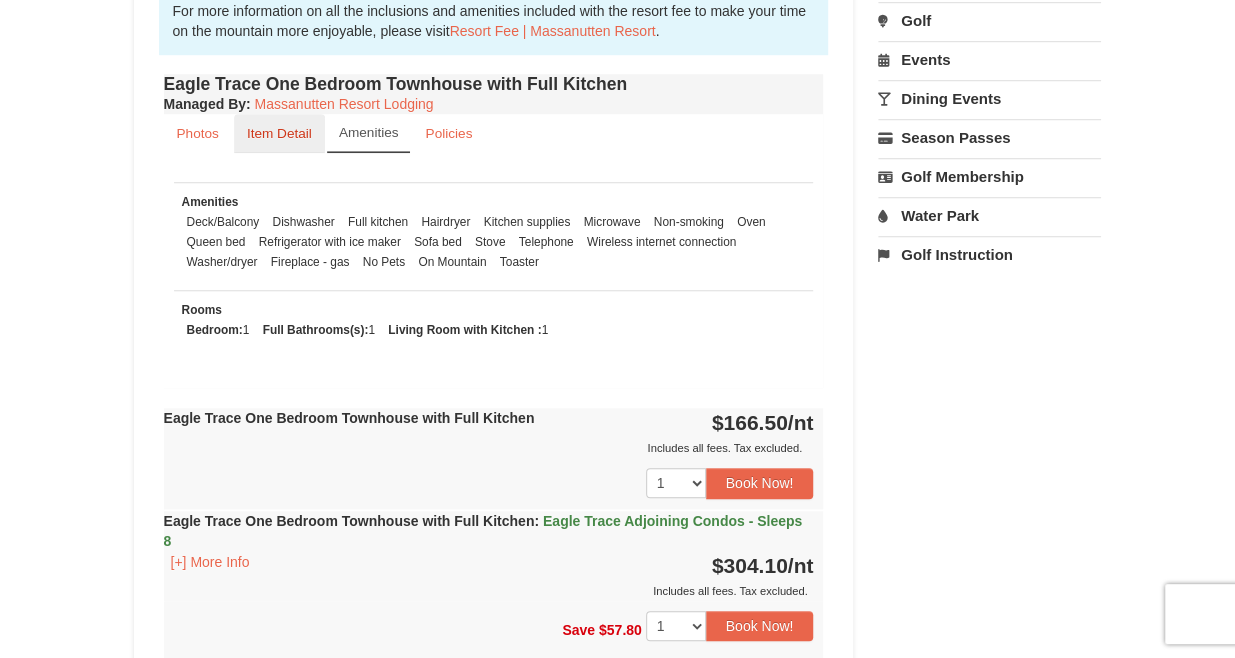 click on "Item Detail" at bounding box center (279, 133) 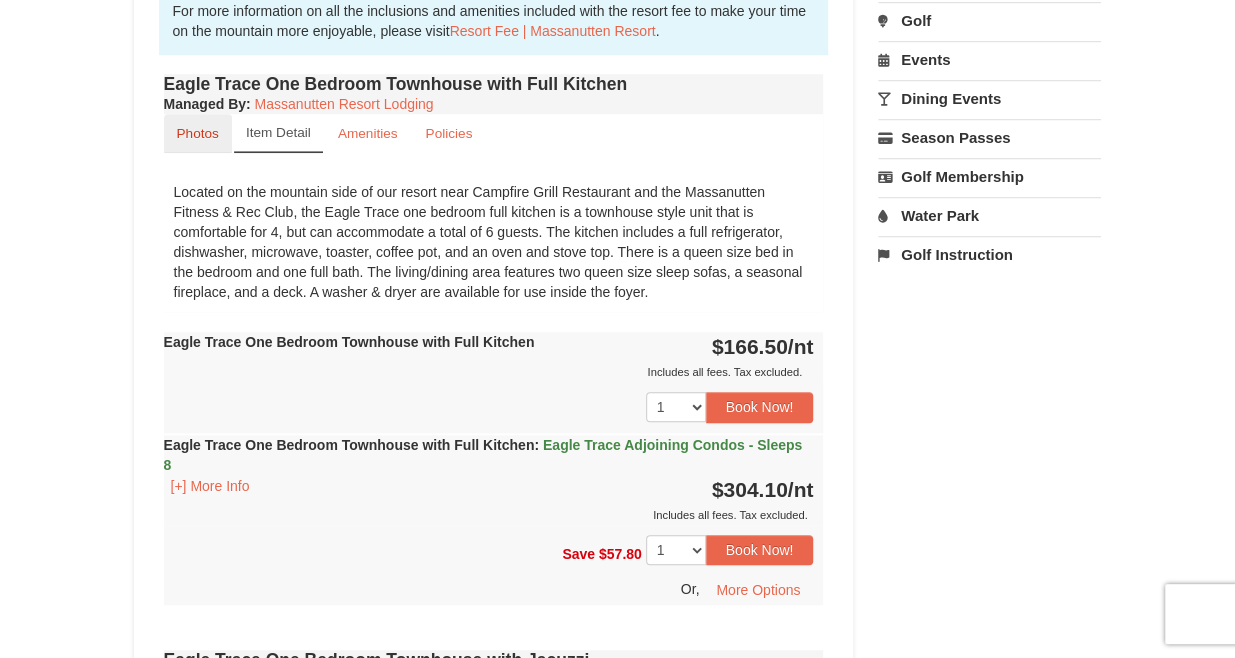 click on "Photos" at bounding box center (198, 133) 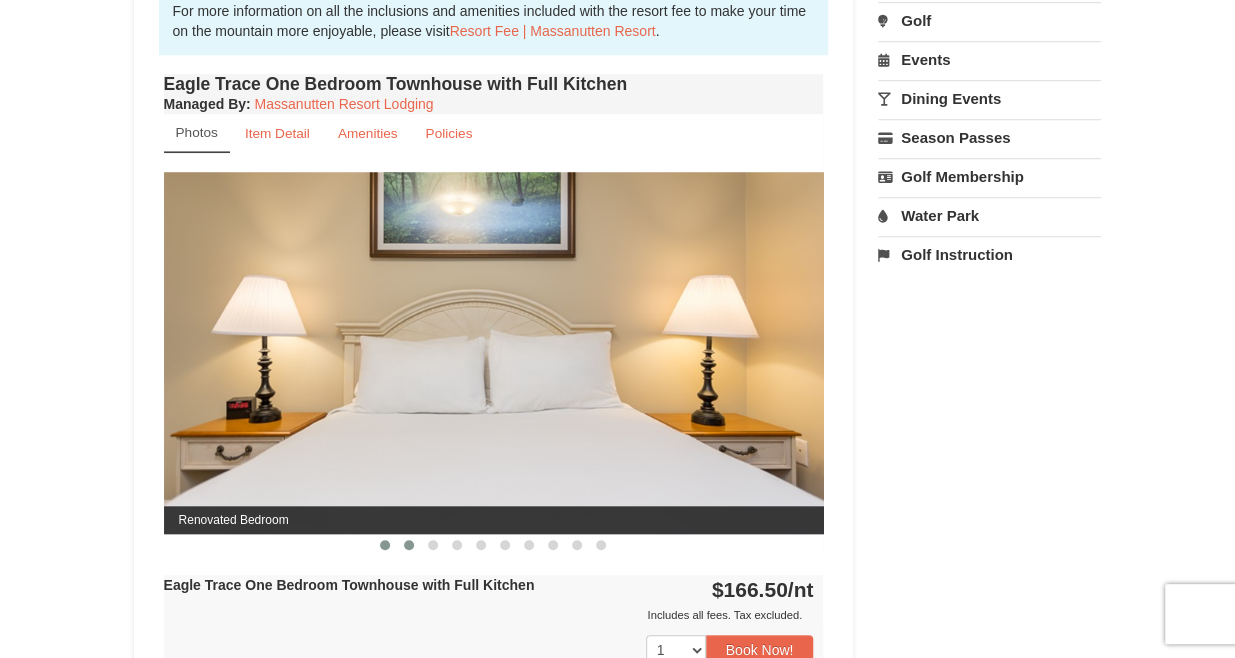 click at bounding box center (409, 545) 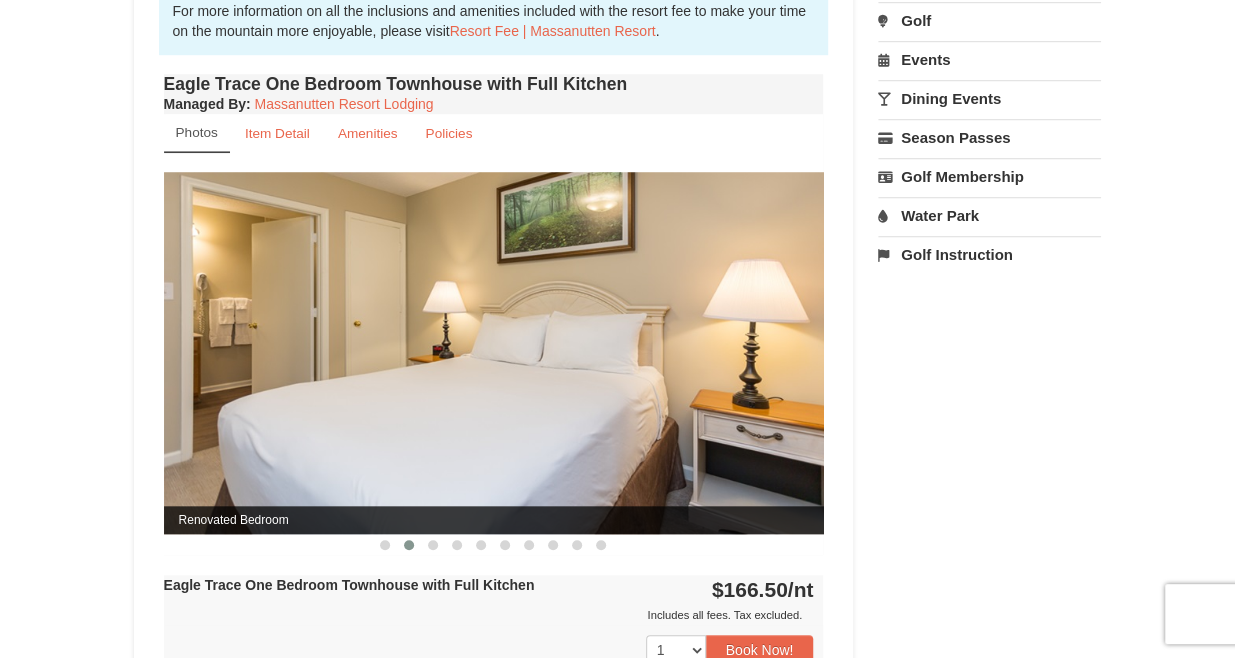 click on "Renovated Bedroom" at bounding box center (494, 520) 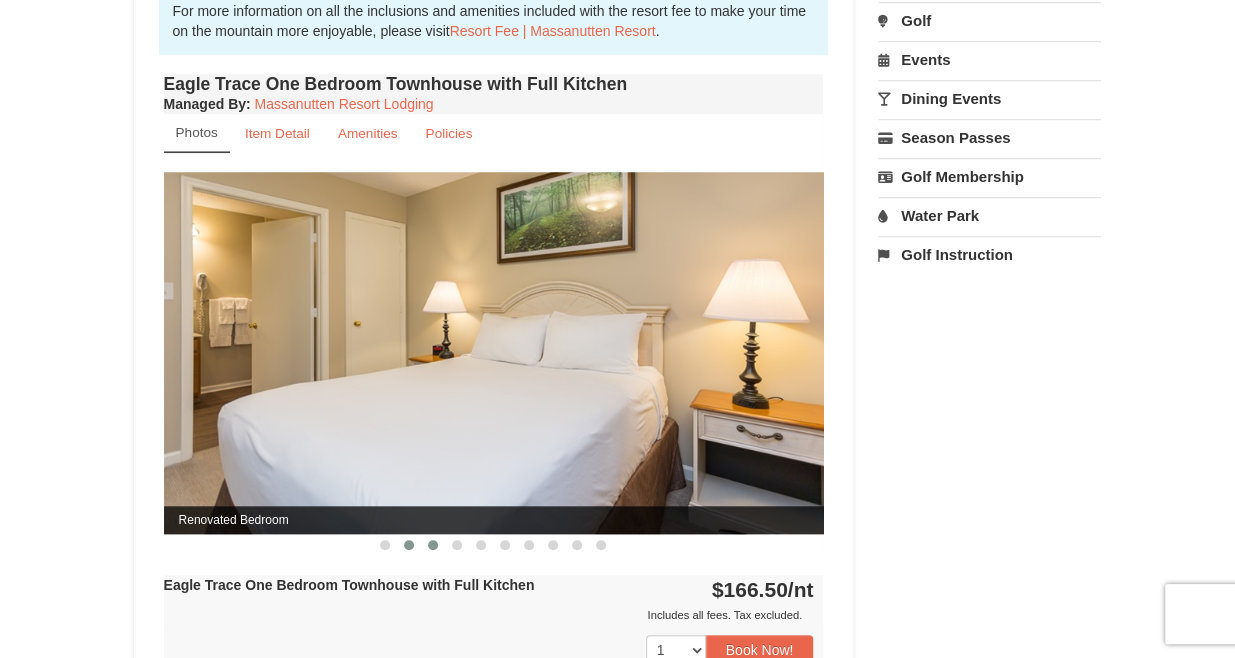 click at bounding box center [433, 545] 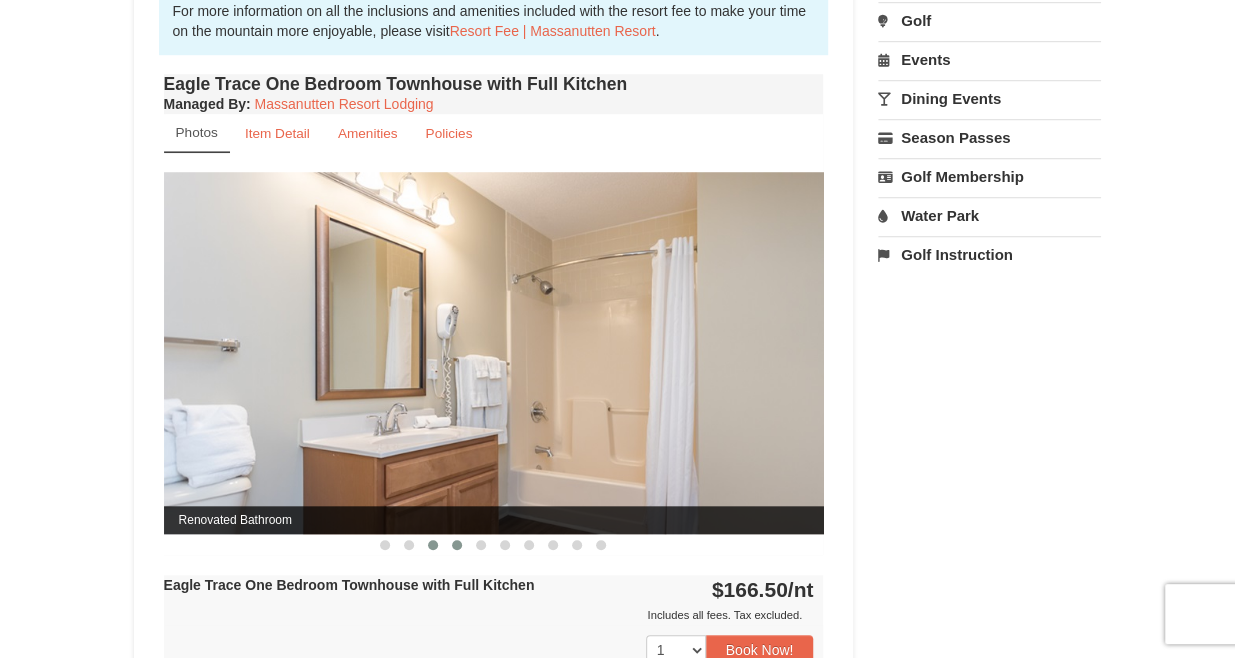 click at bounding box center (457, 545) 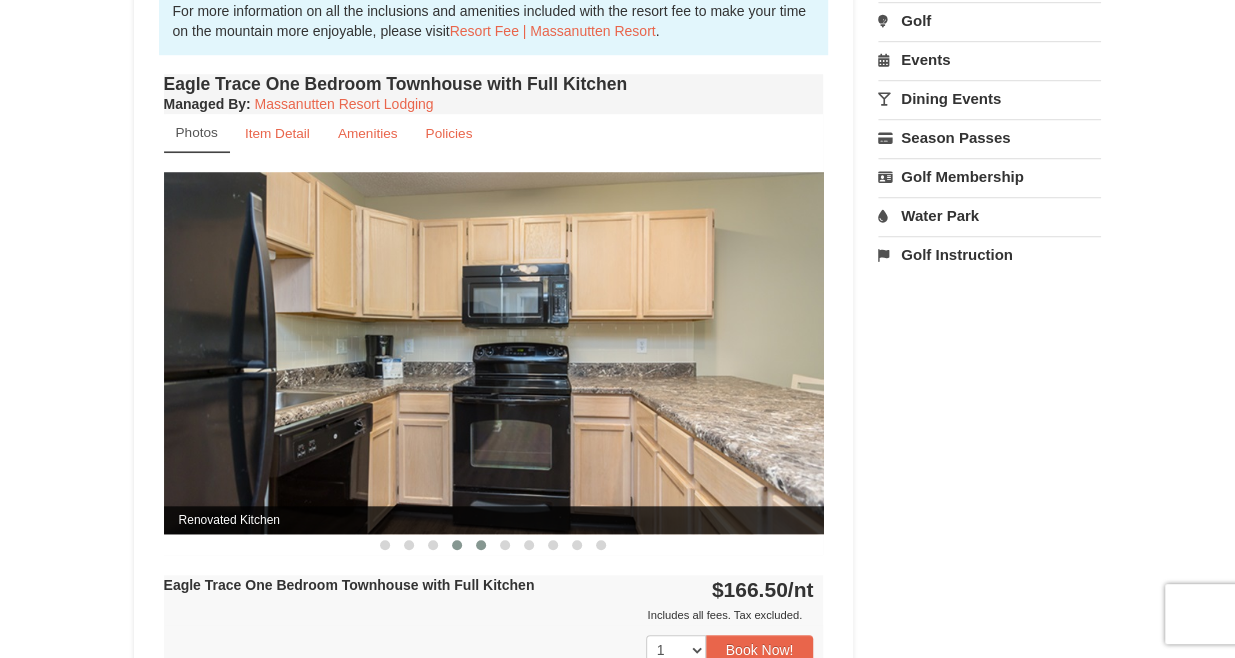 click at bounding box center [481, 545] 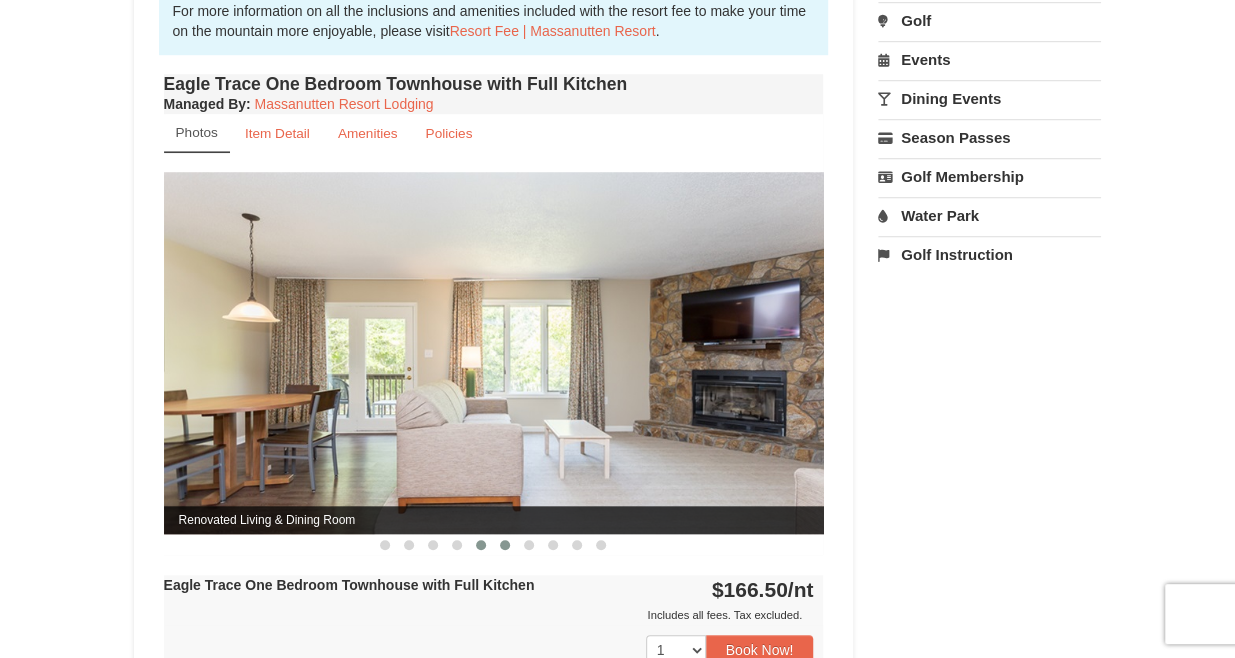 click at bounding box center [505, 545] 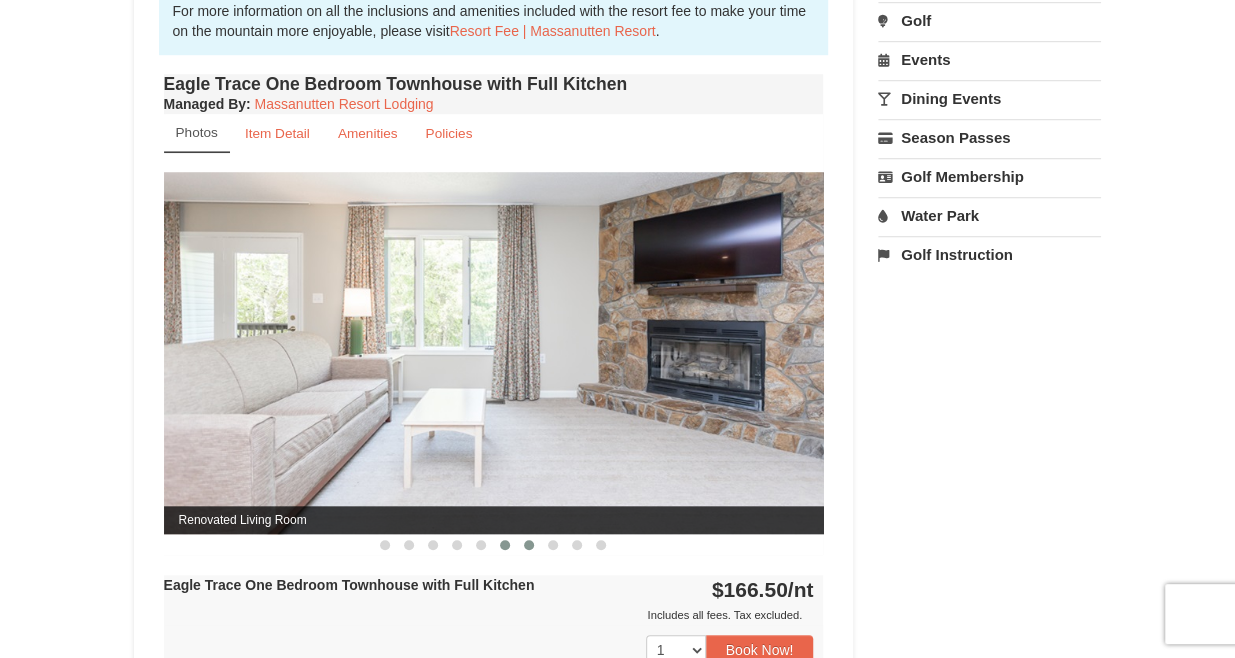 click at bounding box center (529, 545) 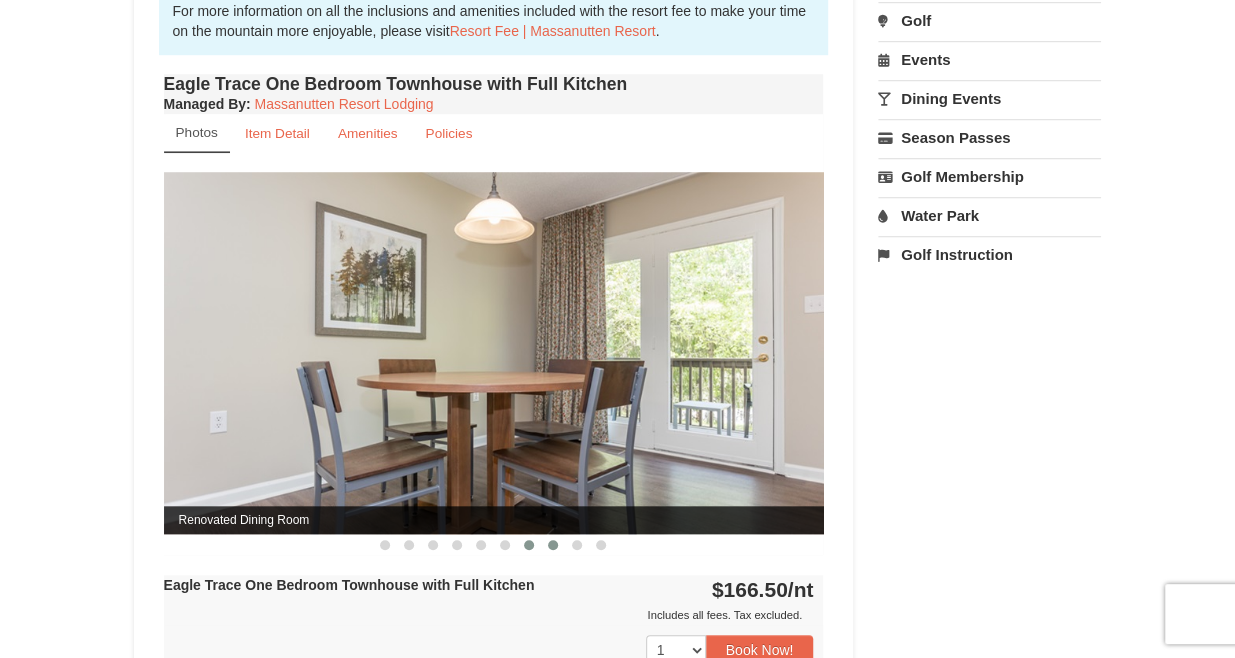 click at bounding box center (553, 545) 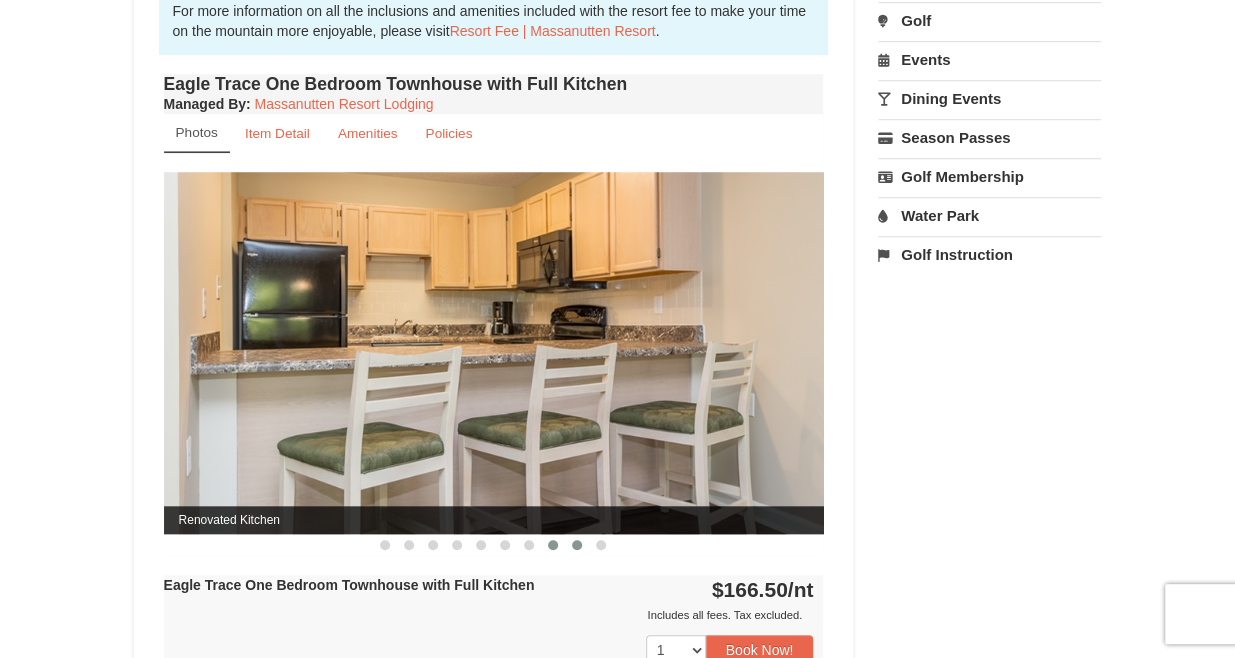 click at bounding box center (577, 545) 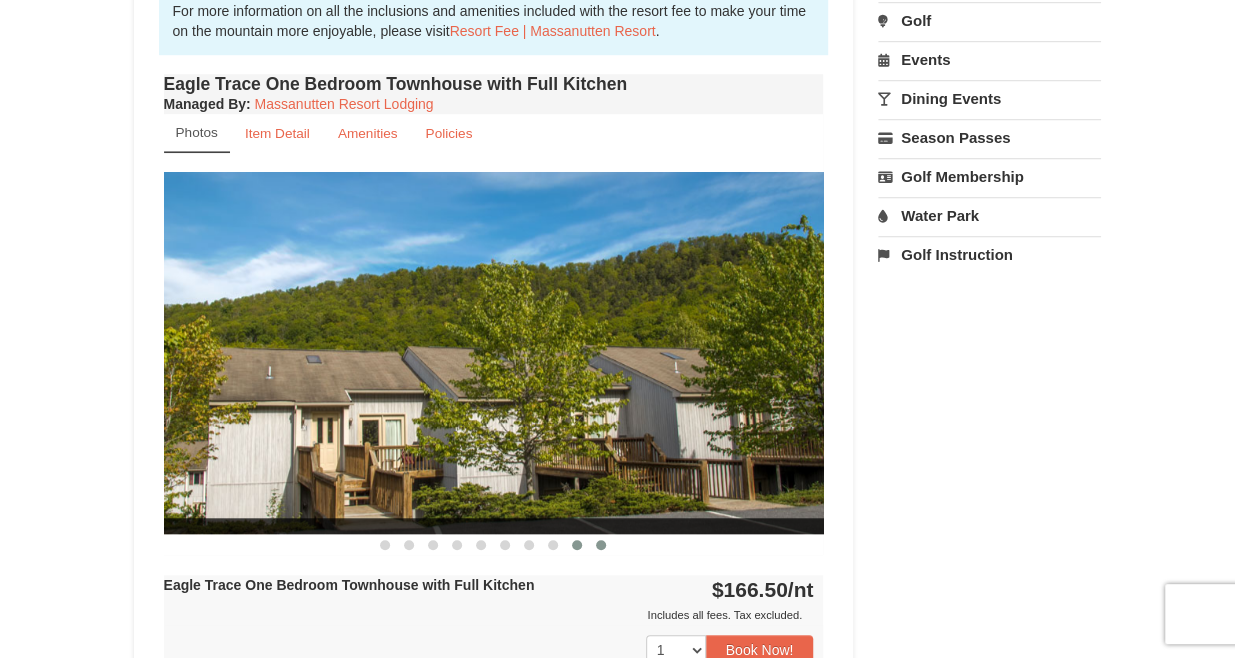 click at bounding box center (601, 545) 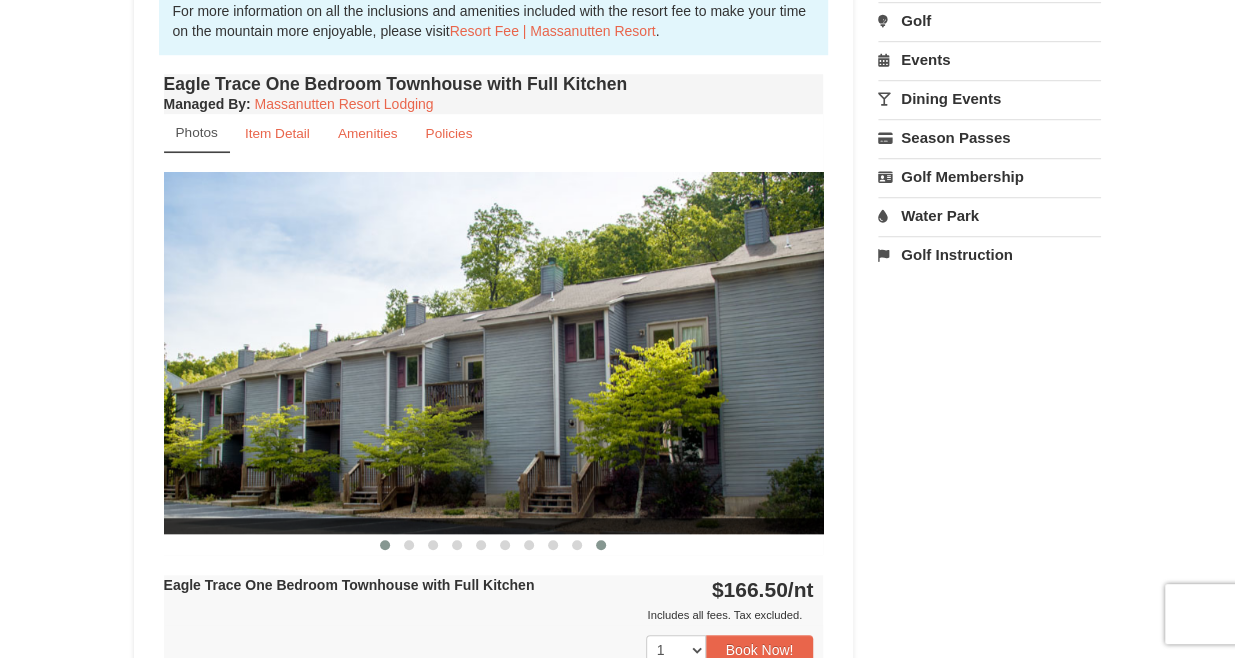 click at bounding box center (385, 545) 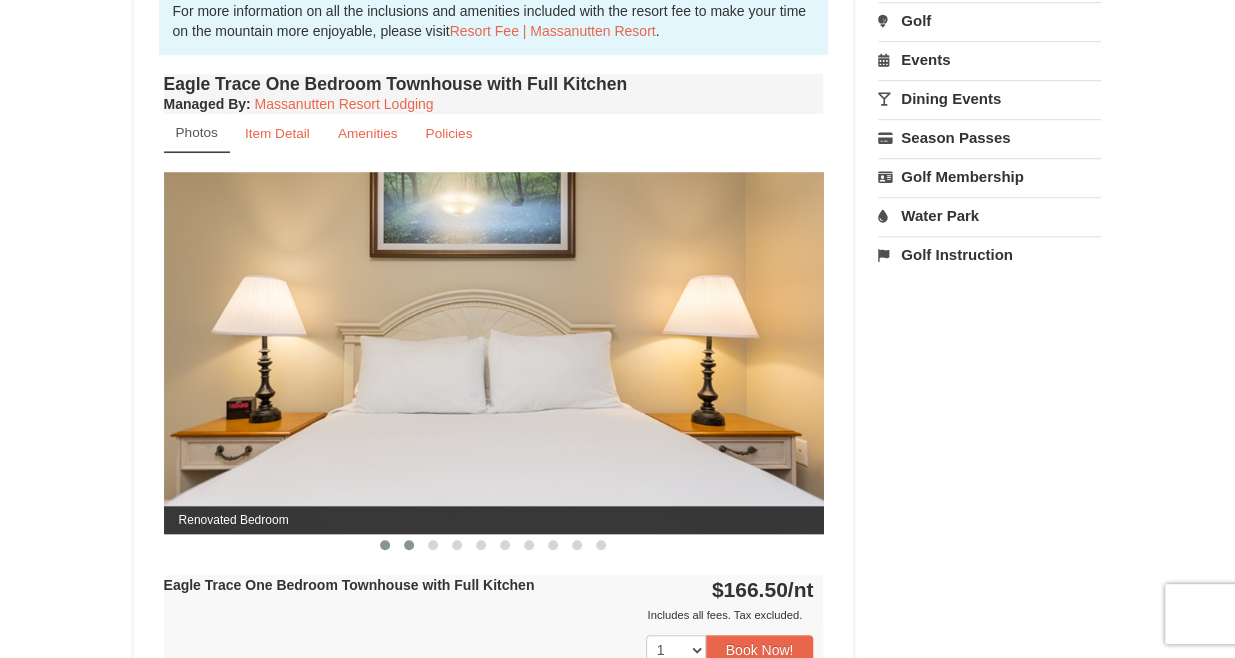 click at bounding box center [409, 545] 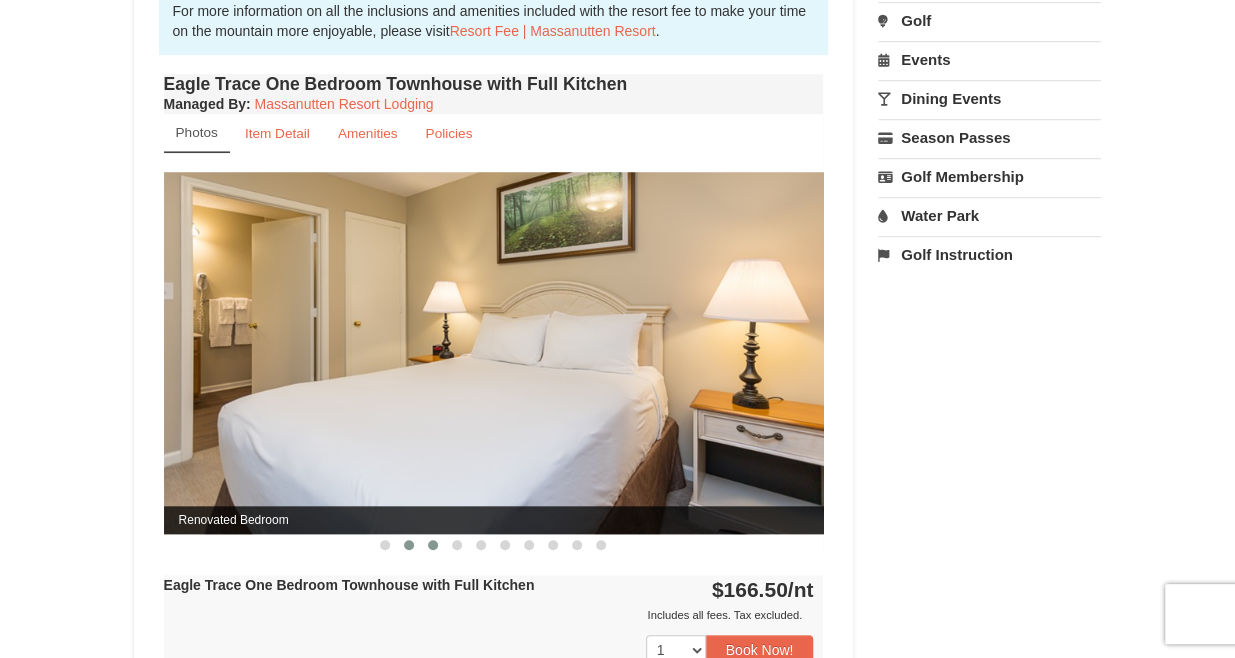 click at bounding box center [433, 545] 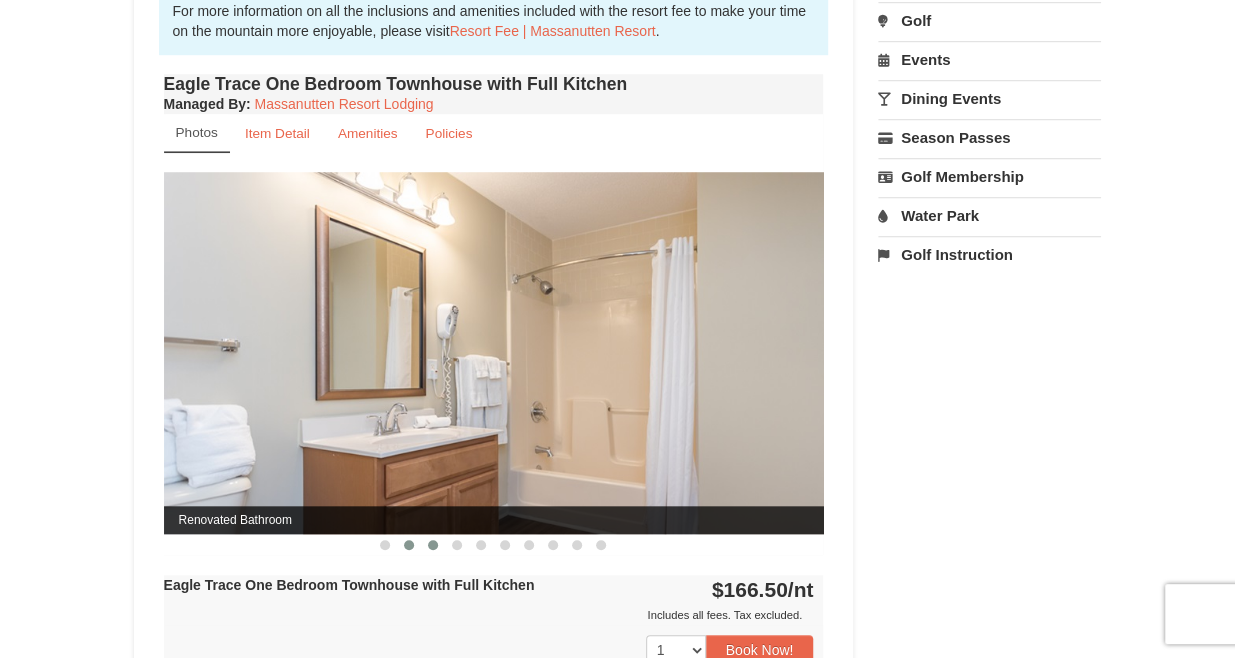 click at bounding box center [409, 545] 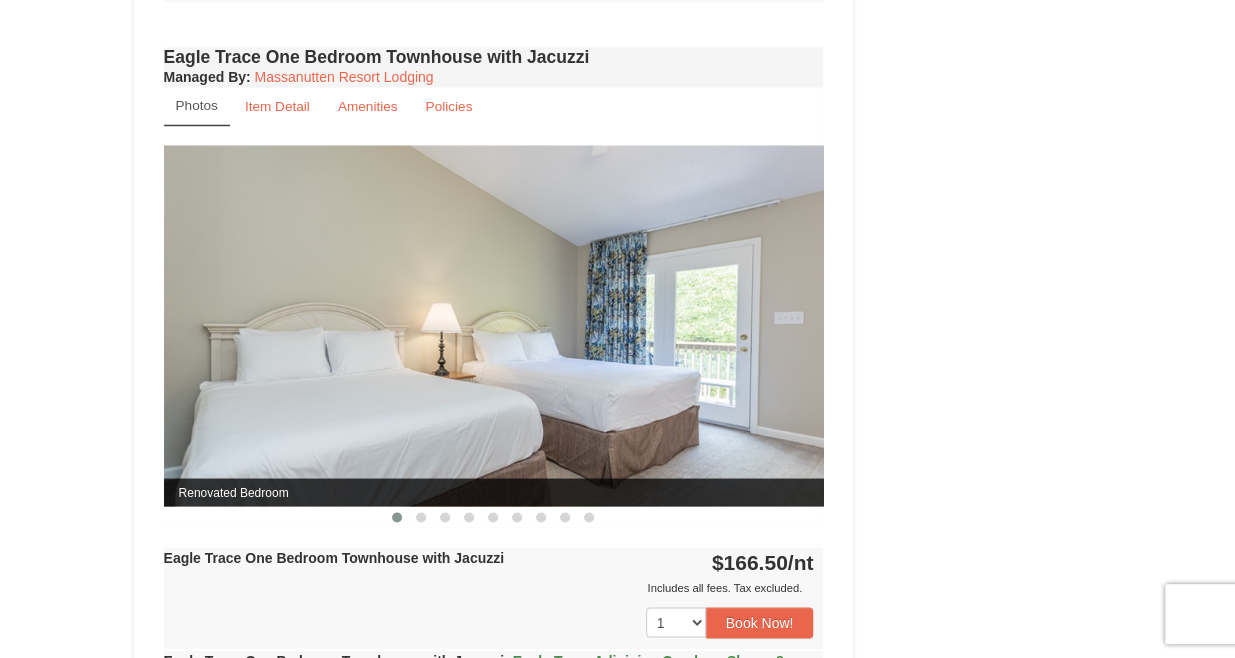 scroll, scrollTop: 1534, scrollLeft: 0, axis: vertical 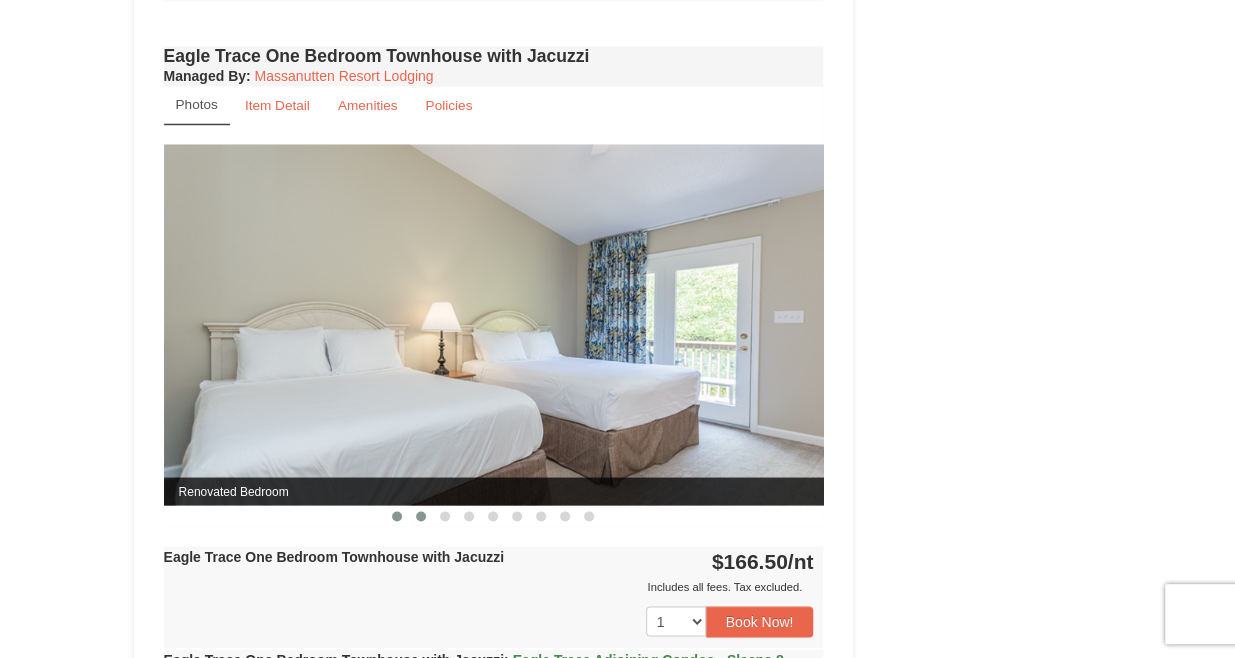 click at bounding box center (421, 516) 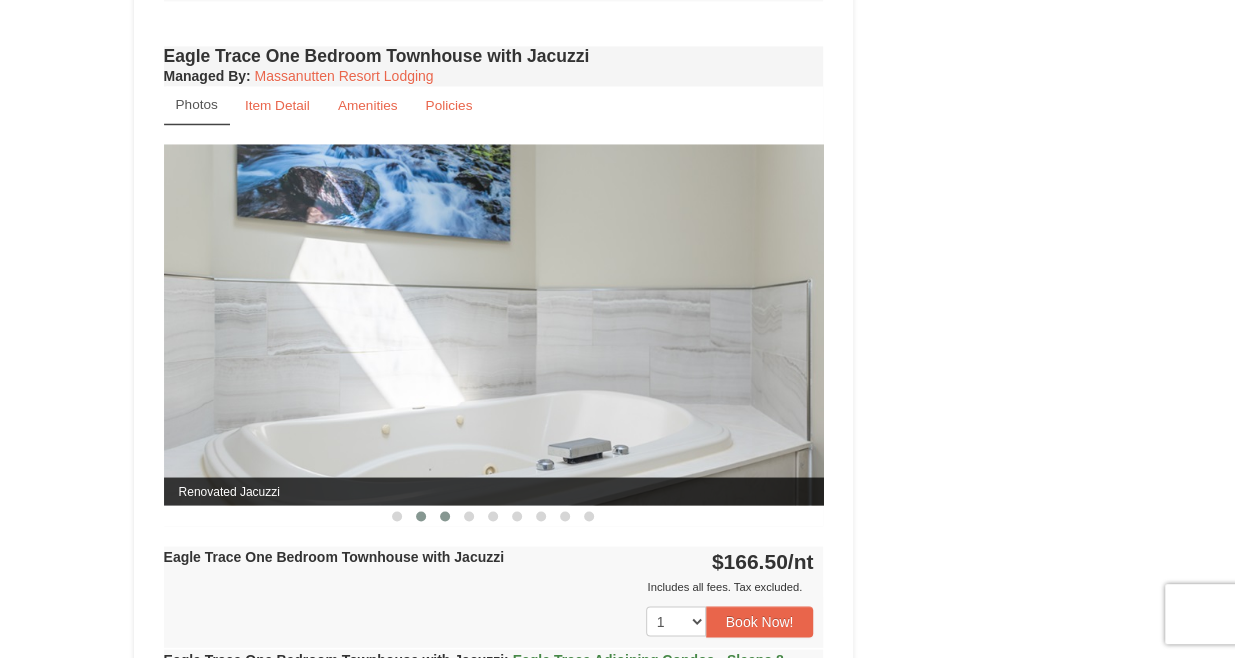 click at bounding box center (445, 516) 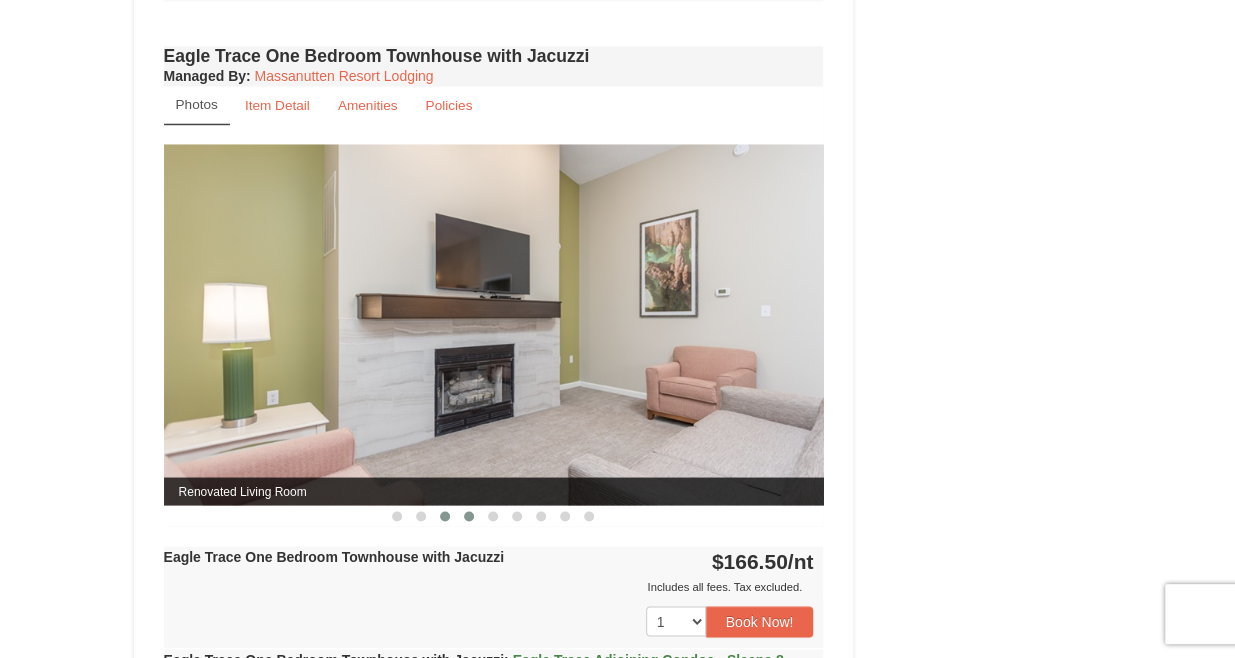 click at bounding box center [469, 516] 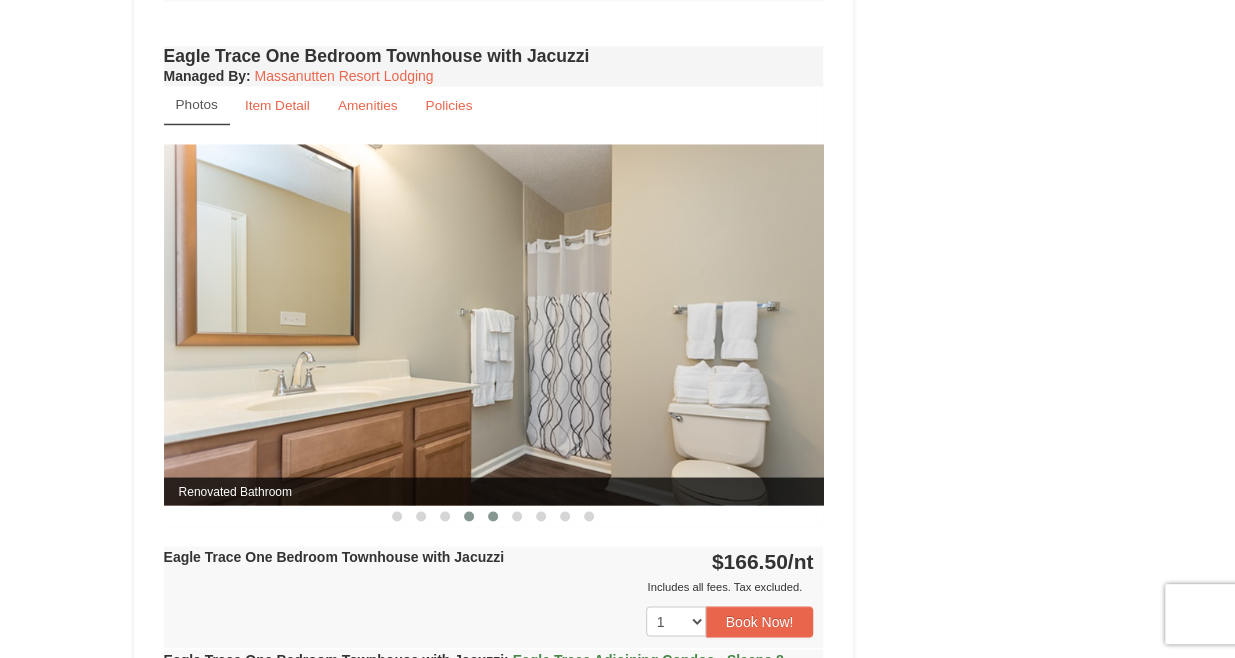 click at bounding box center (493, 516) 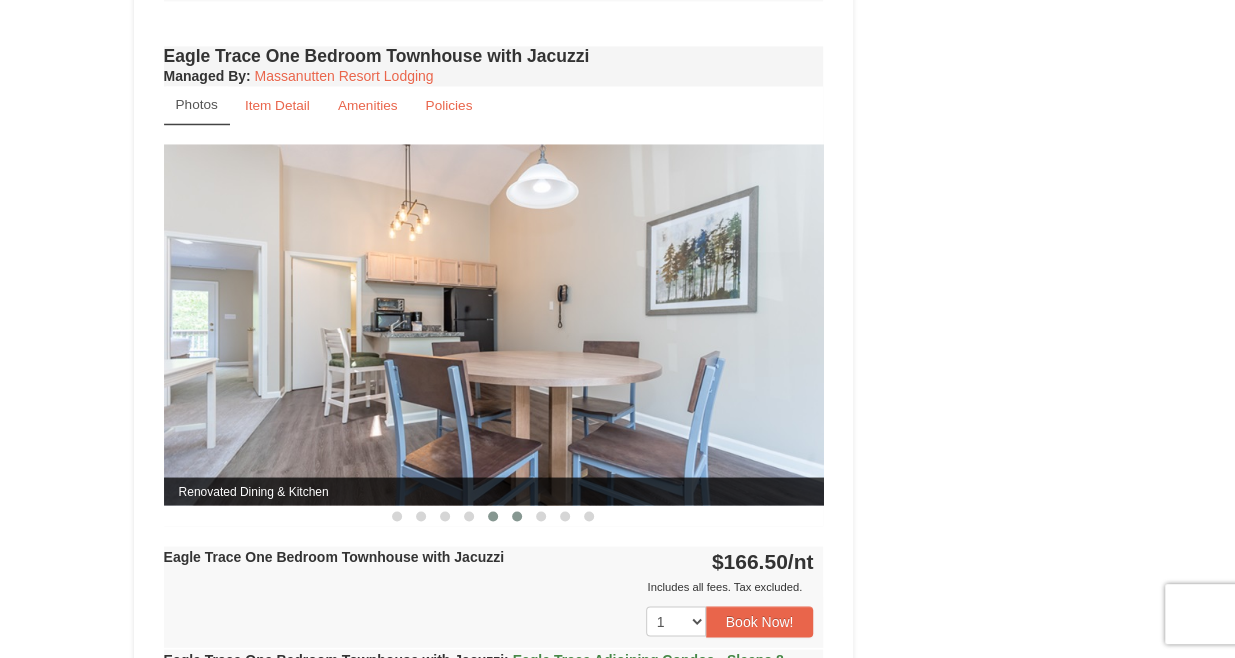 click at bounding box center [517, 516] 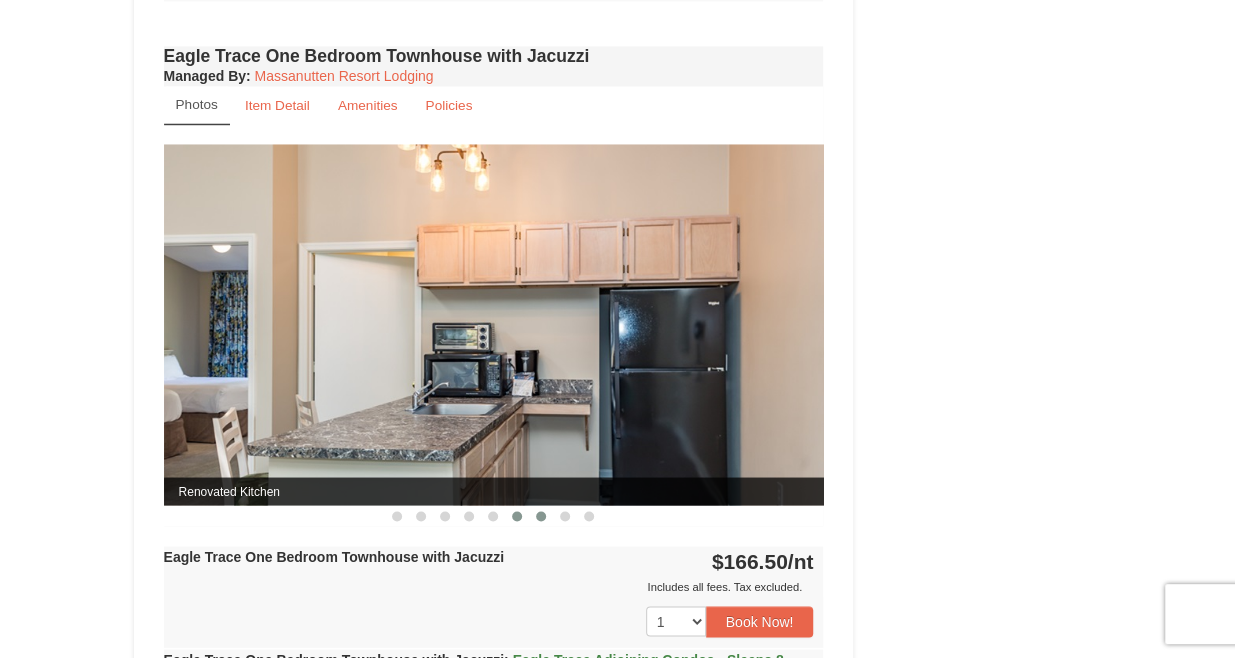 click at bounding box center (541, 516) 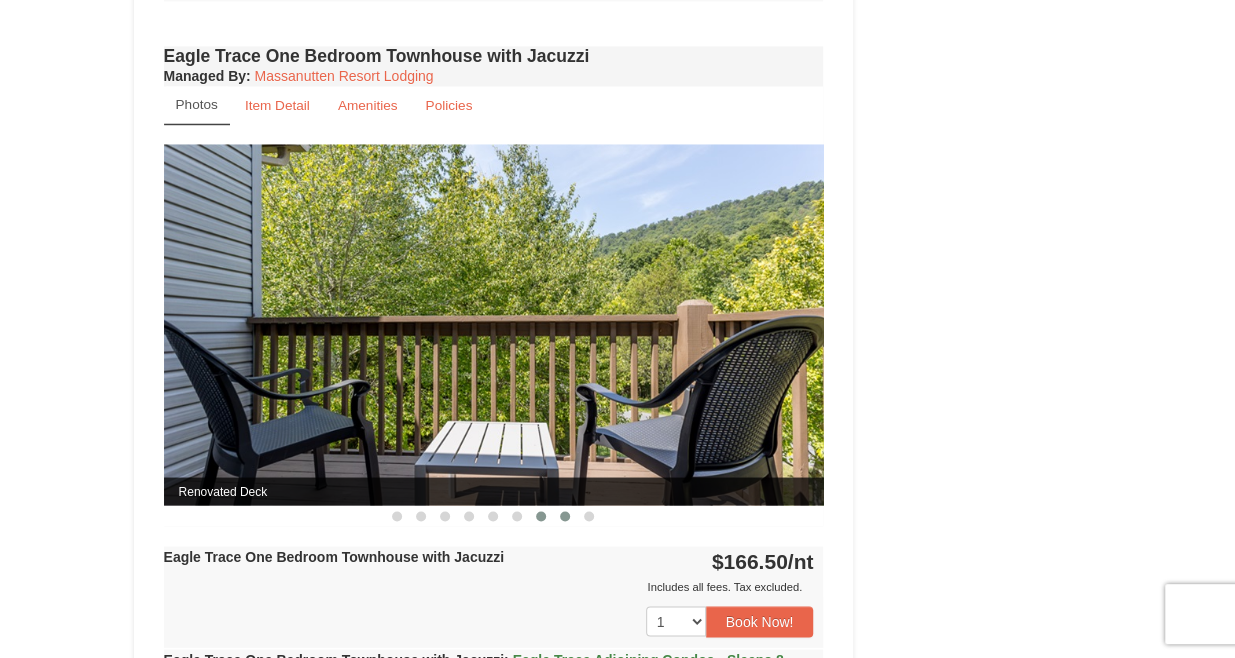 click at bounding box center [565, 516] 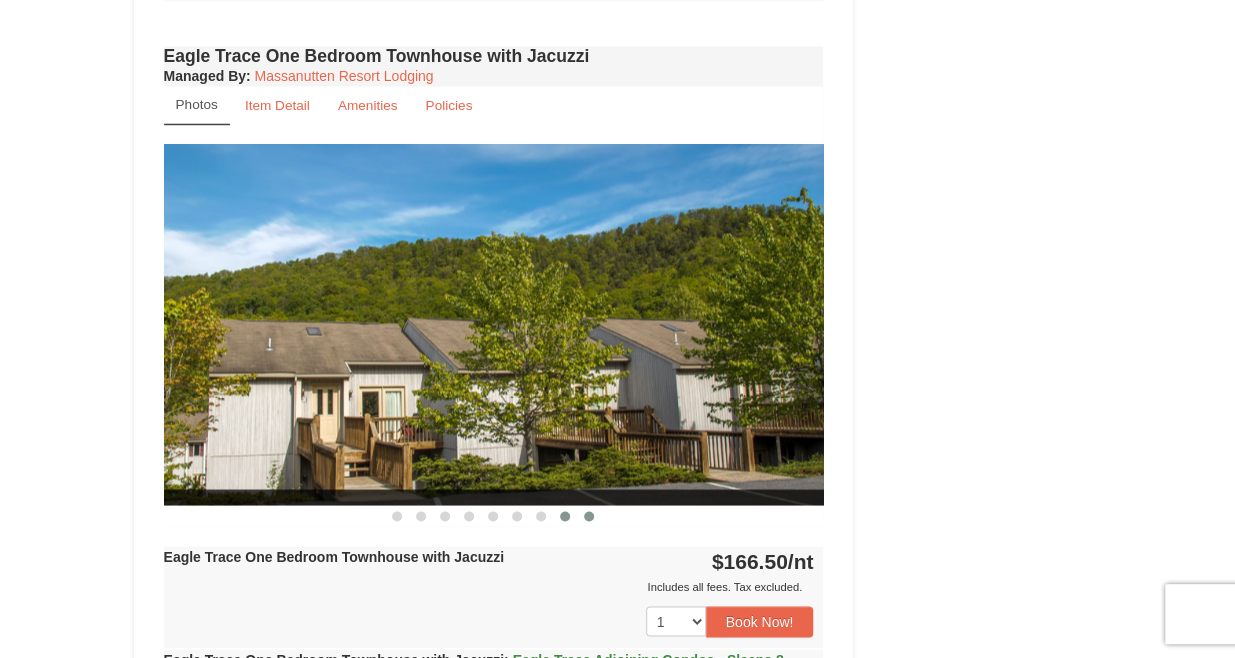 click at bounding box center (589, 516) 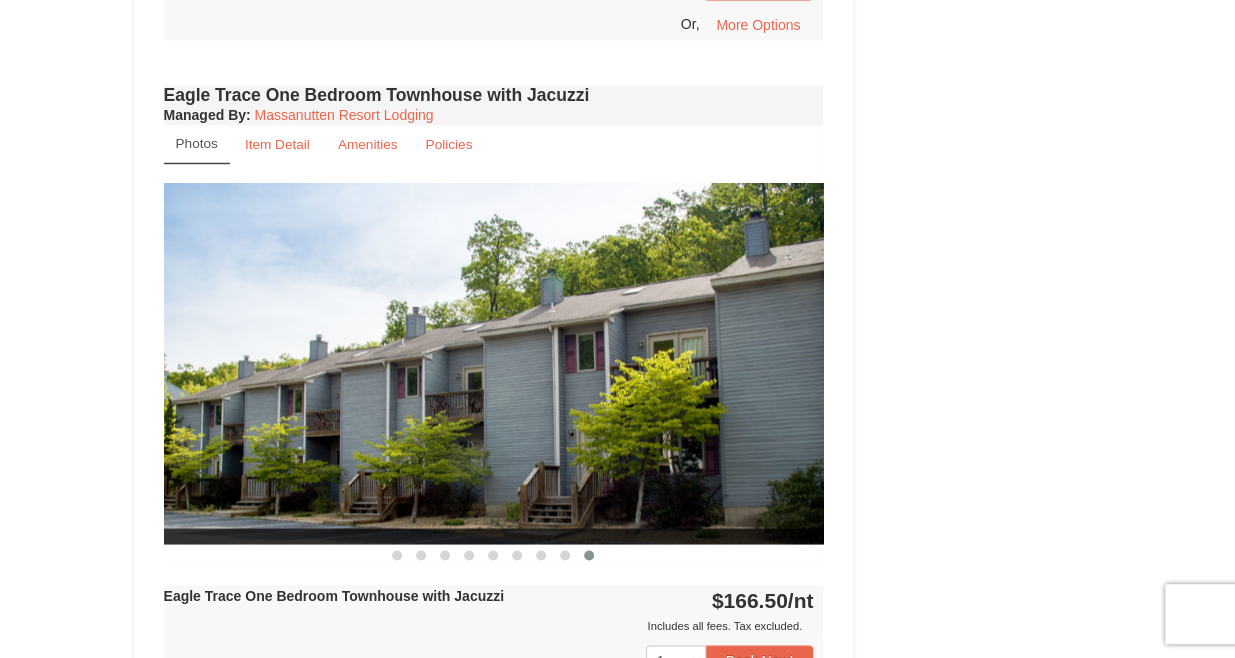 scroll, scrollTop: 1492, scrollLeft: 0, axis: vertical 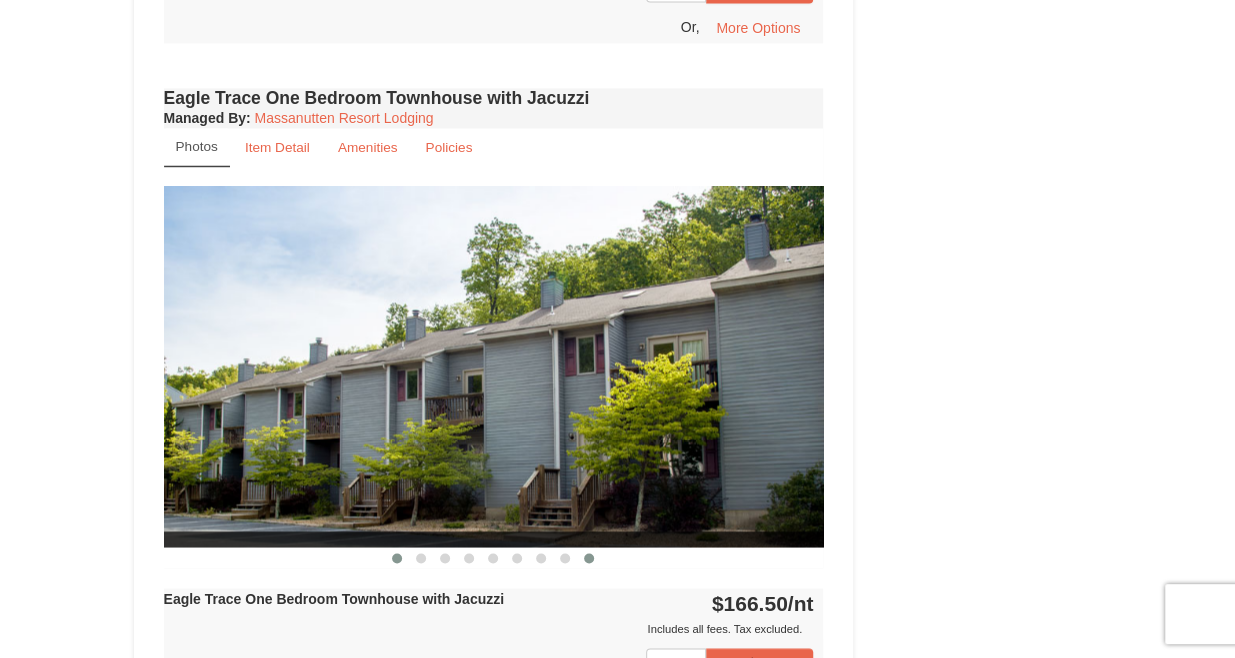click at bounding box center (397, 558) 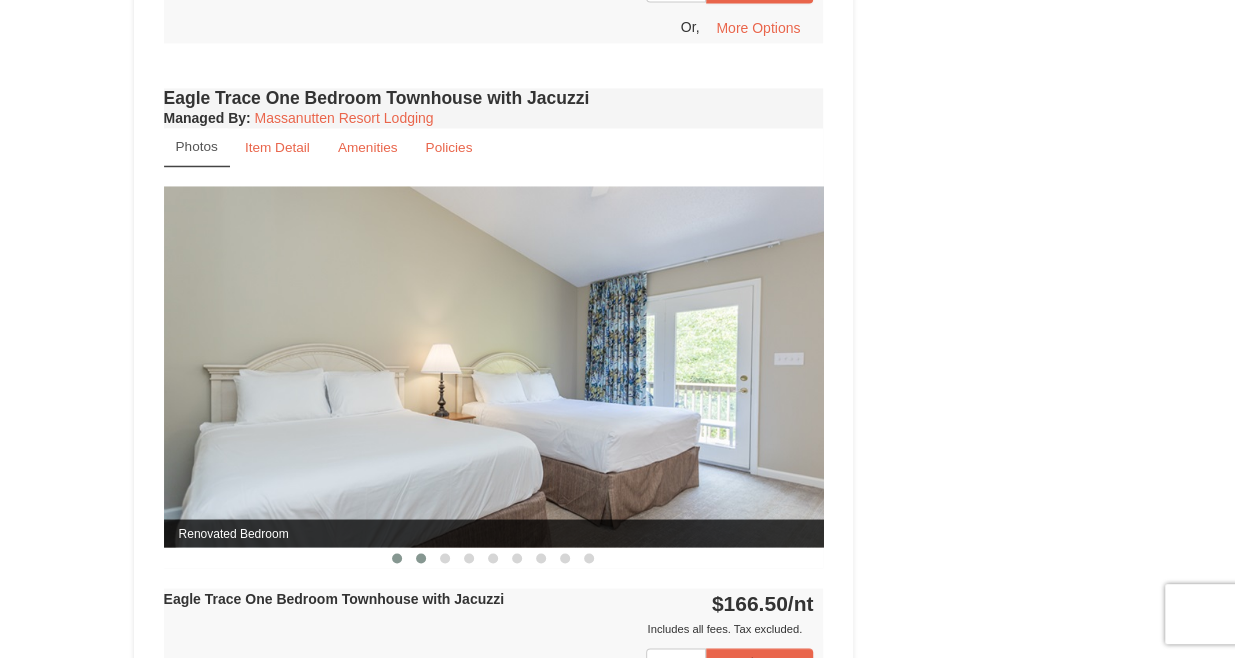 click at bounding box center (421, 558) 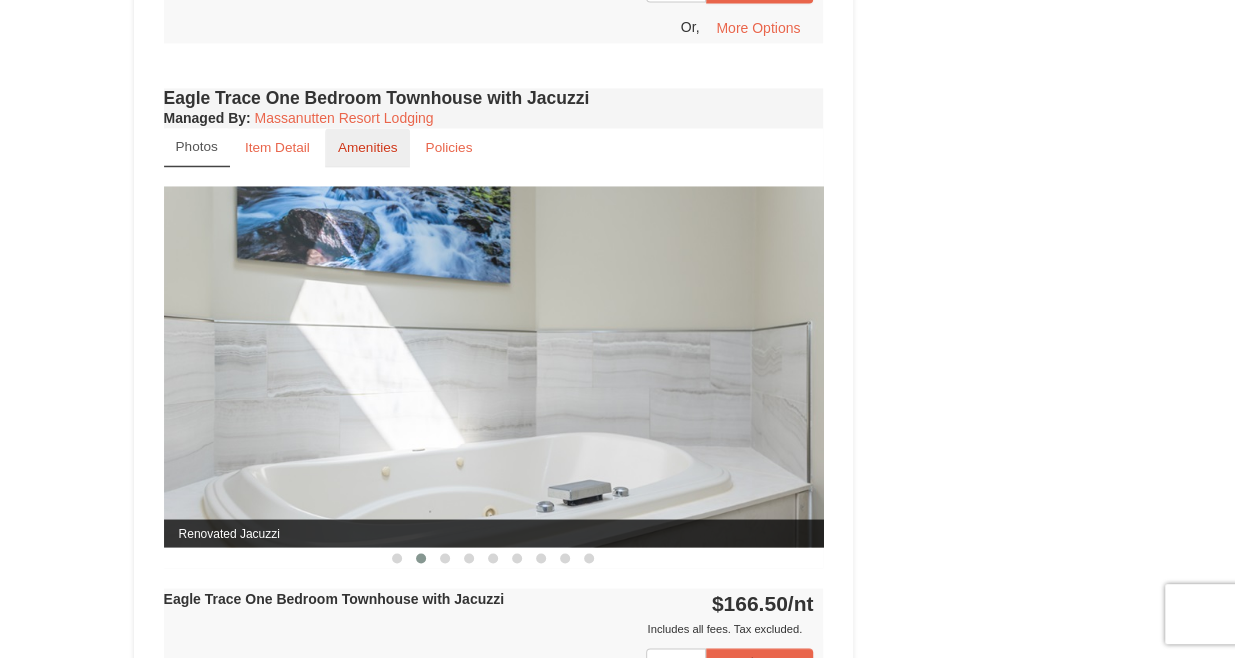 click on "Amenities" at bounding box center [368, 147] 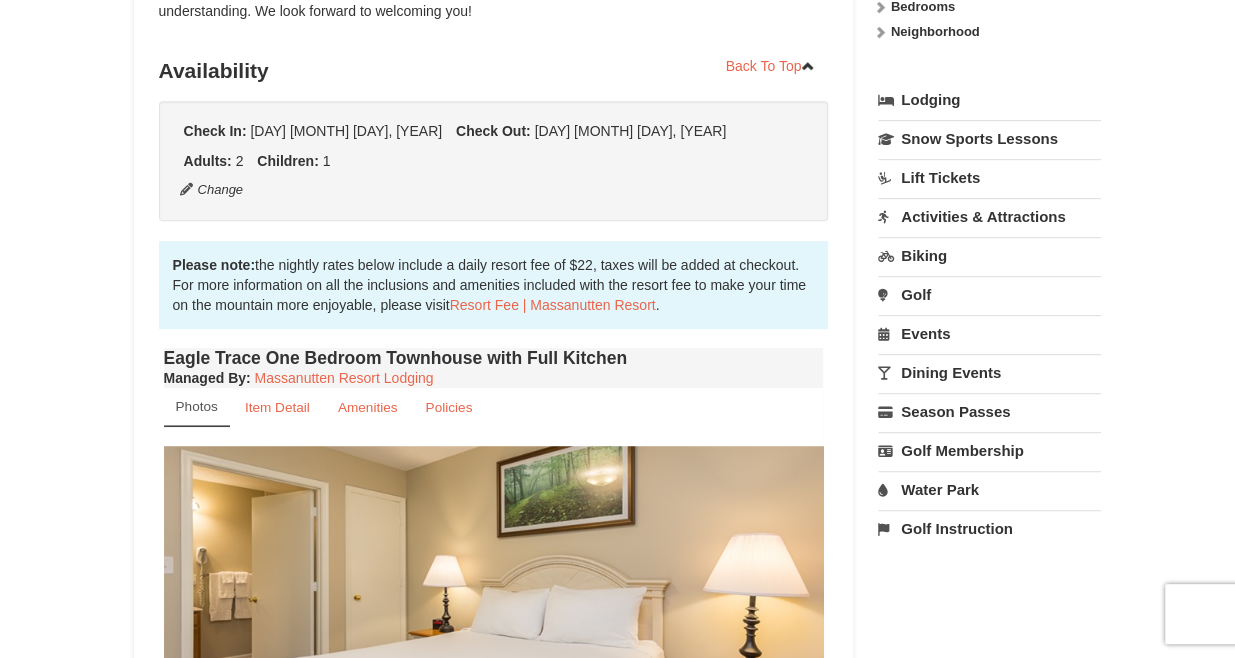 scroll, scrollTop: 0, scrollLeft: 0, axis: both 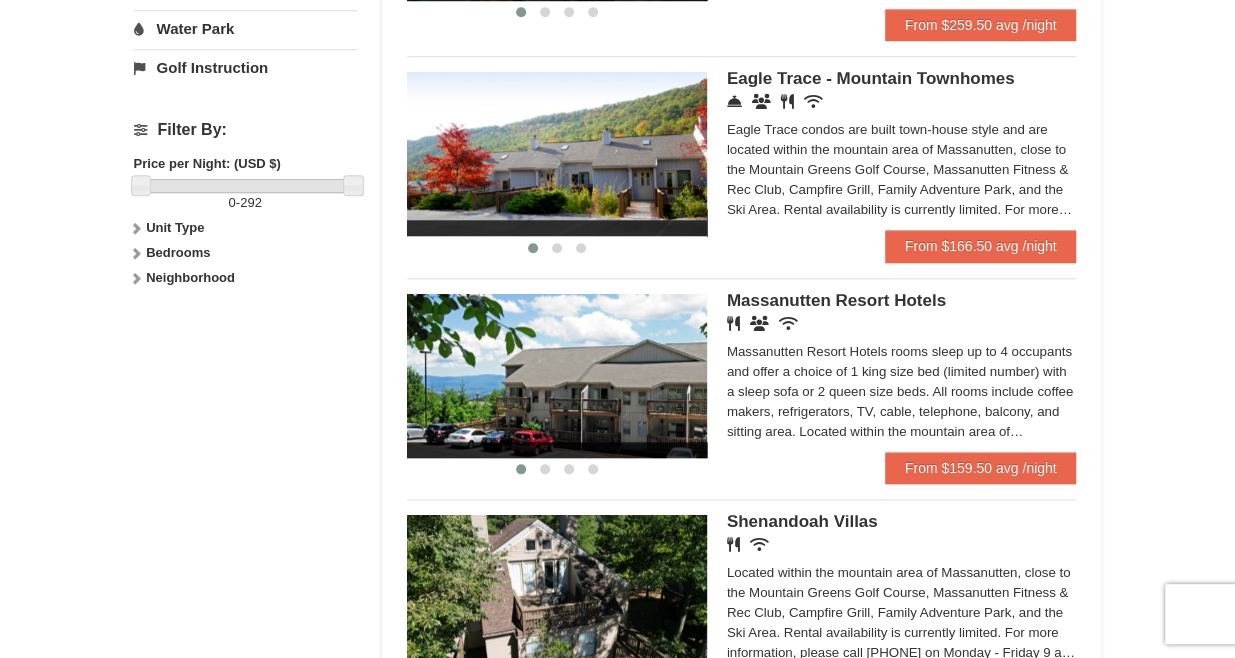 click at bounding box center [557, 376] 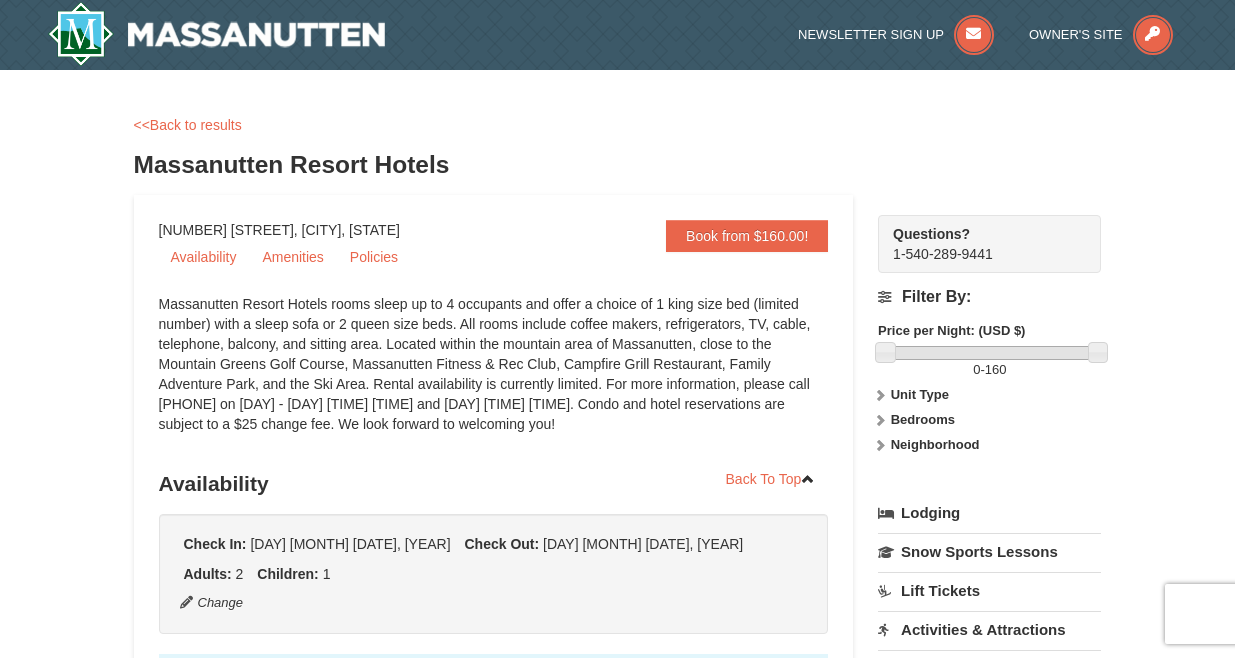 scroll, scrollTop: 15, scrollLeft: 0, axis: vertical 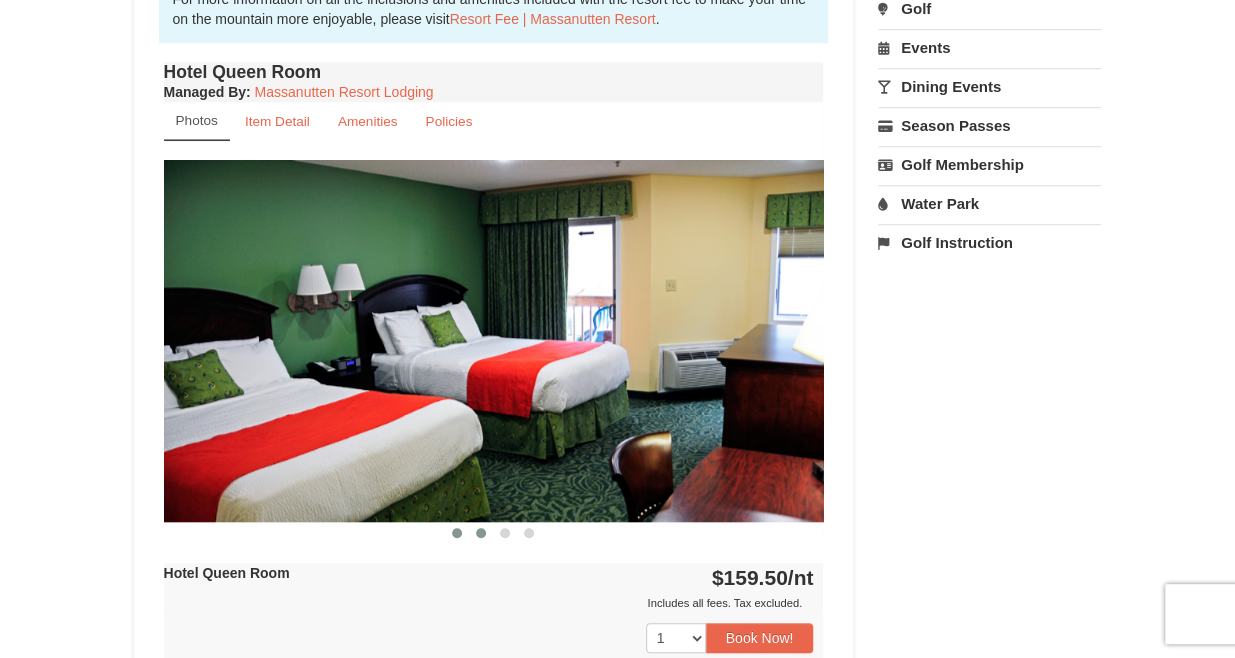 click at bounding box center (481, 533) 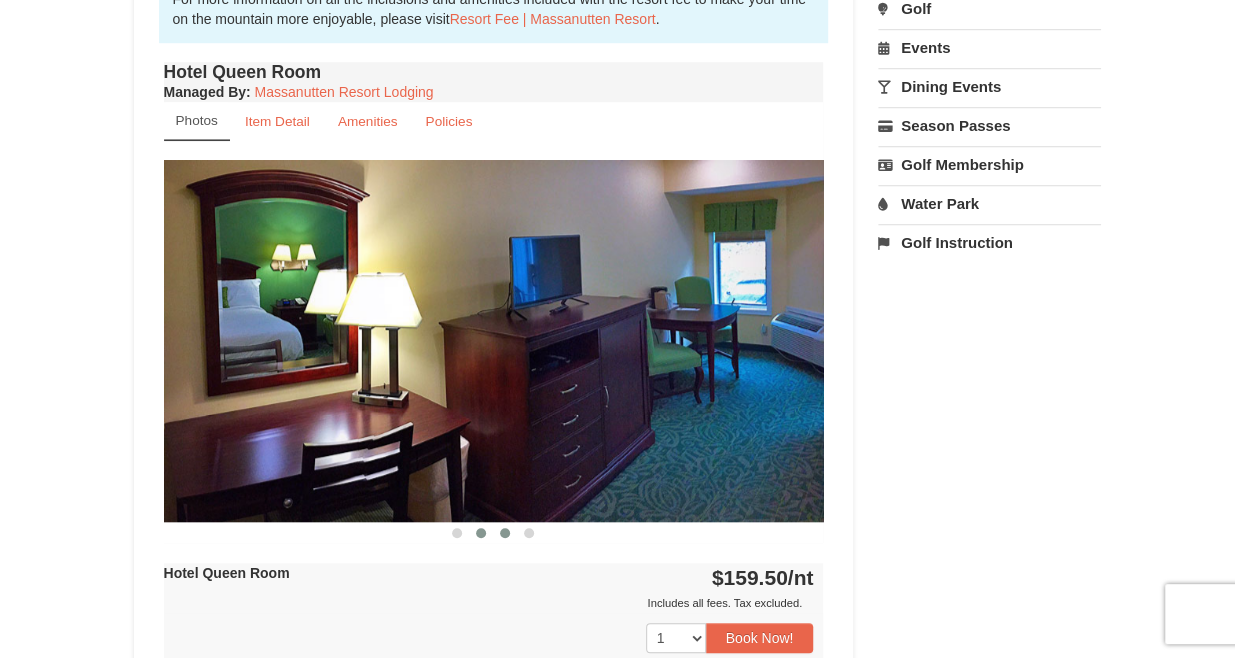 click at bounding box center (505, 533) 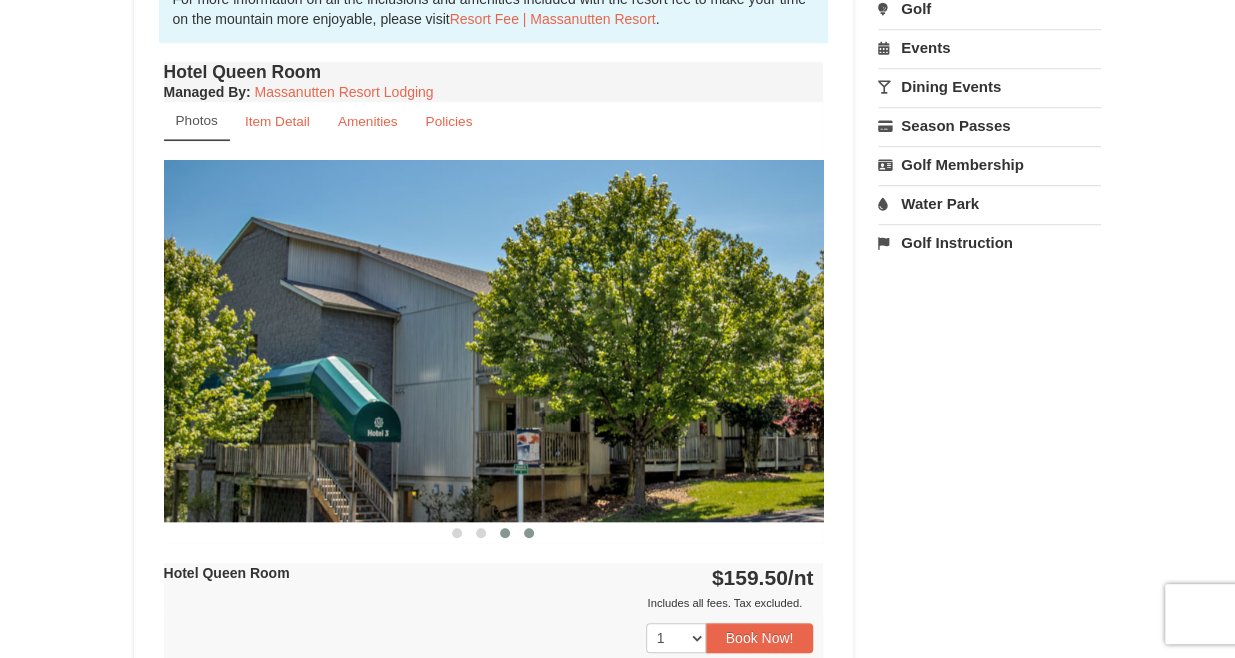 click at bounding box center (529, 533) 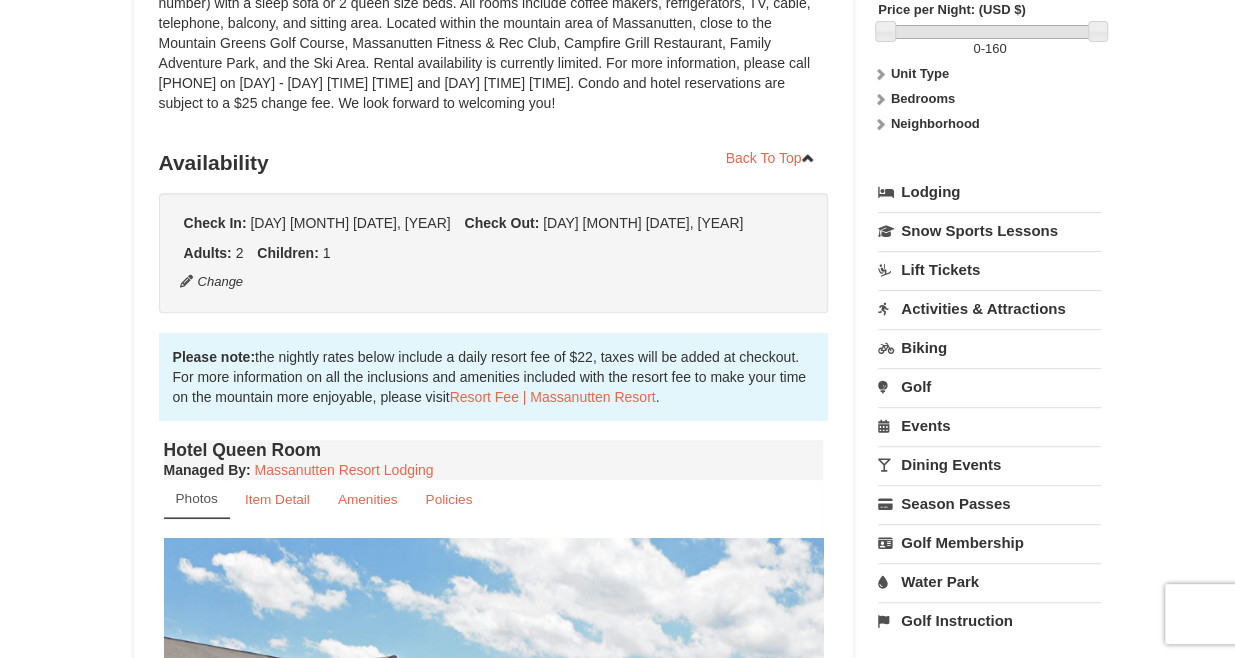 scroll, scrollTop: 302, scrollLeft: 0, axis: vertical 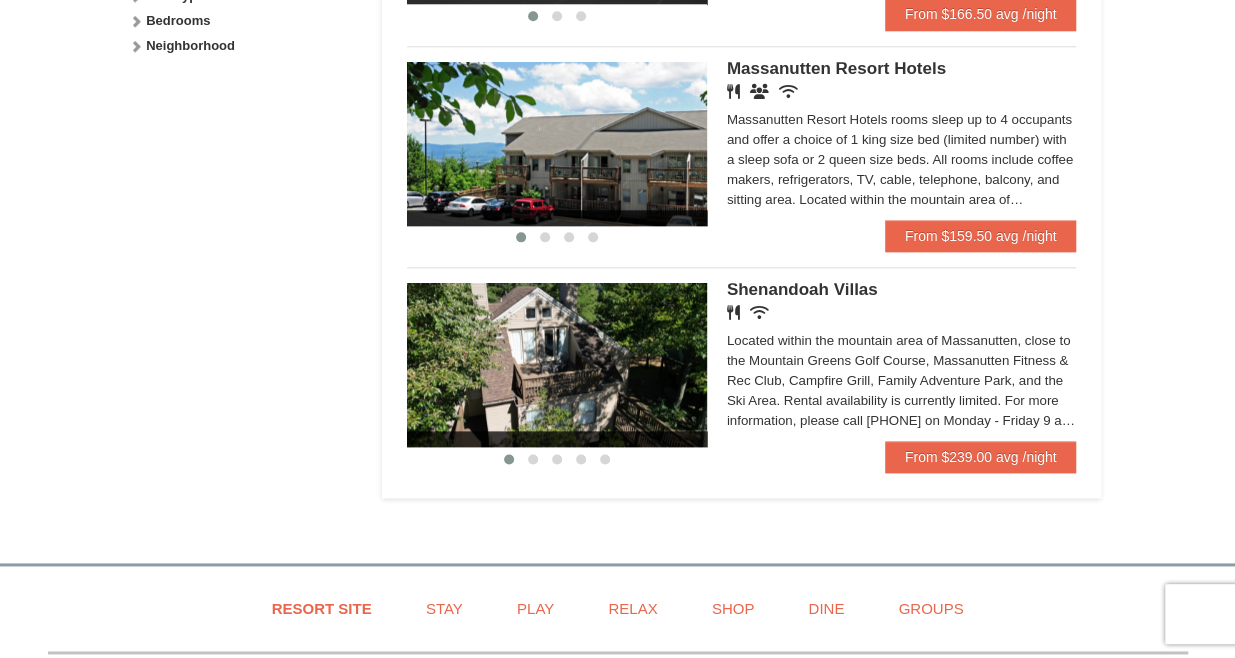 click at bounding box center [557, 365] 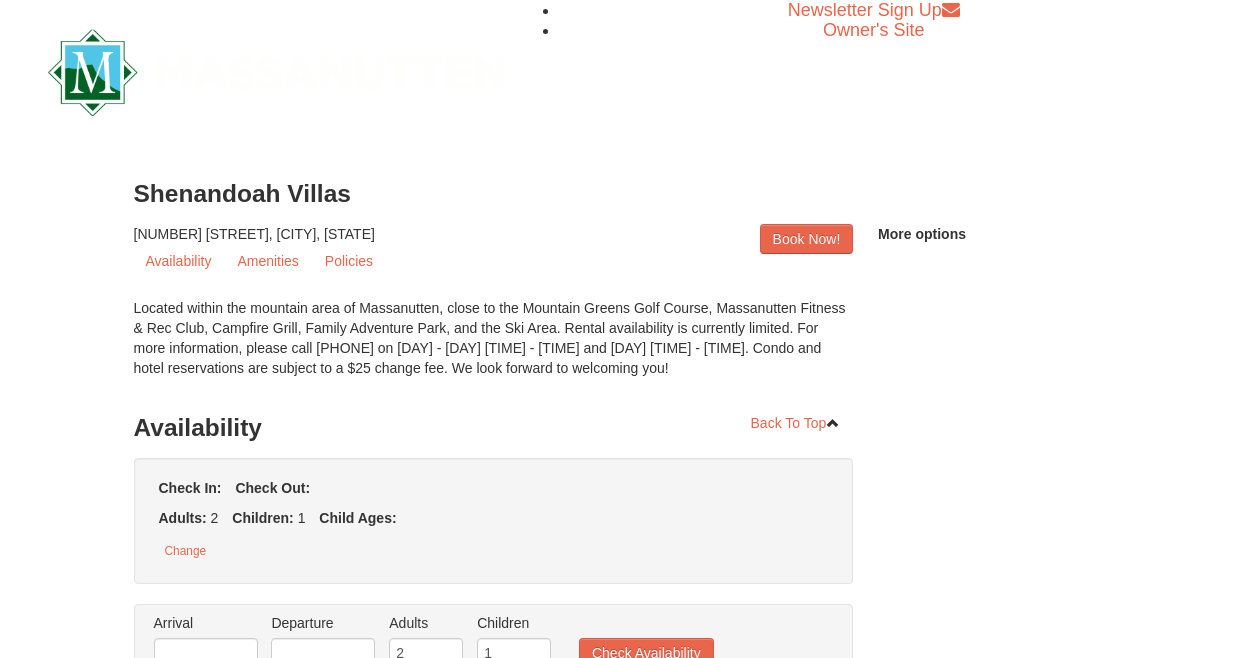 scroll, scrollTop: 0, scrollLeft: 0, axis: both 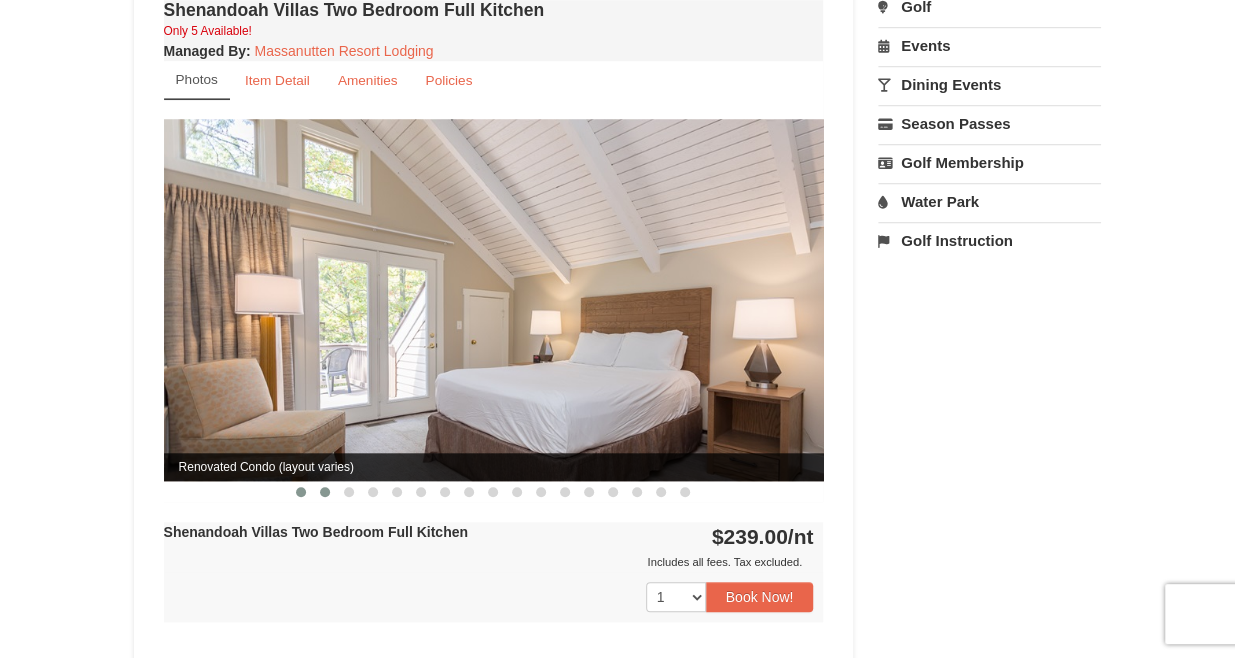 click at bounding box center [325, 492] 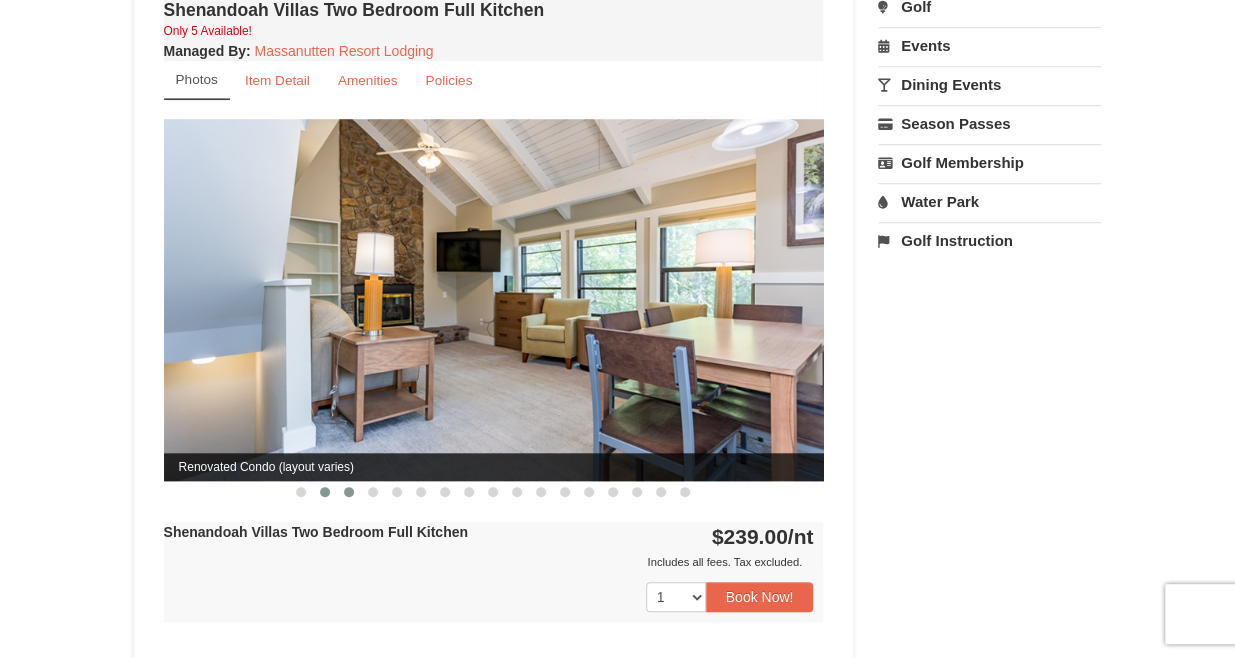 click at bounding box center (349, 492) 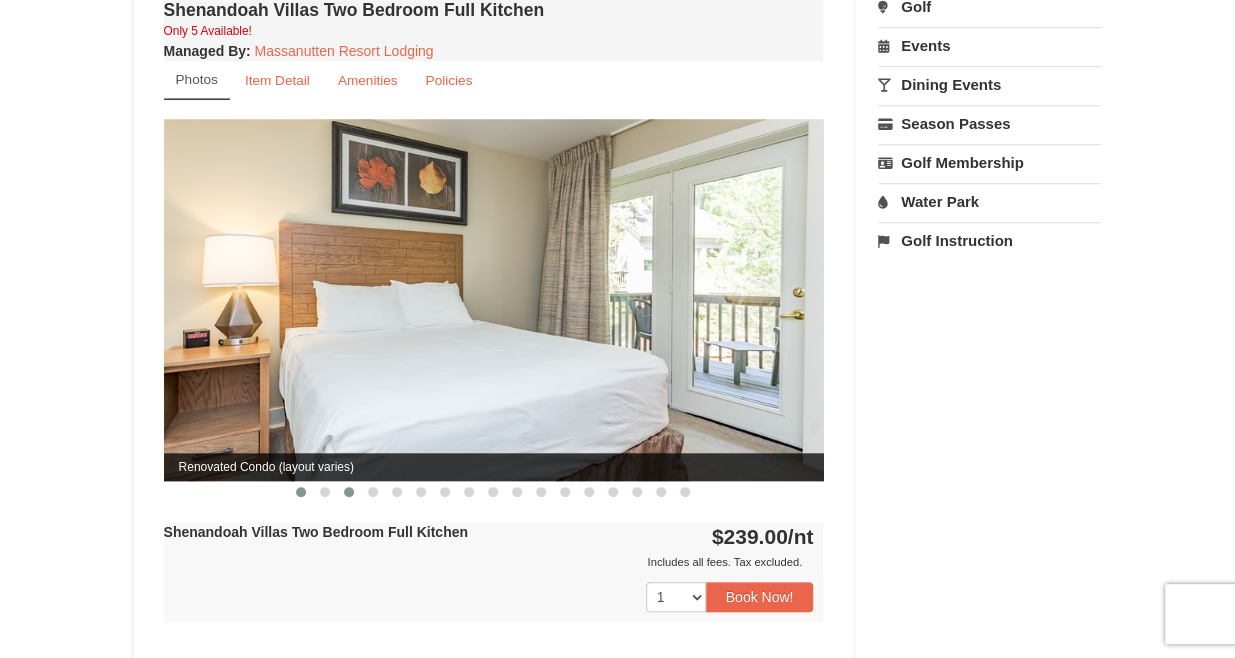 click at bounding box center (301, 492) 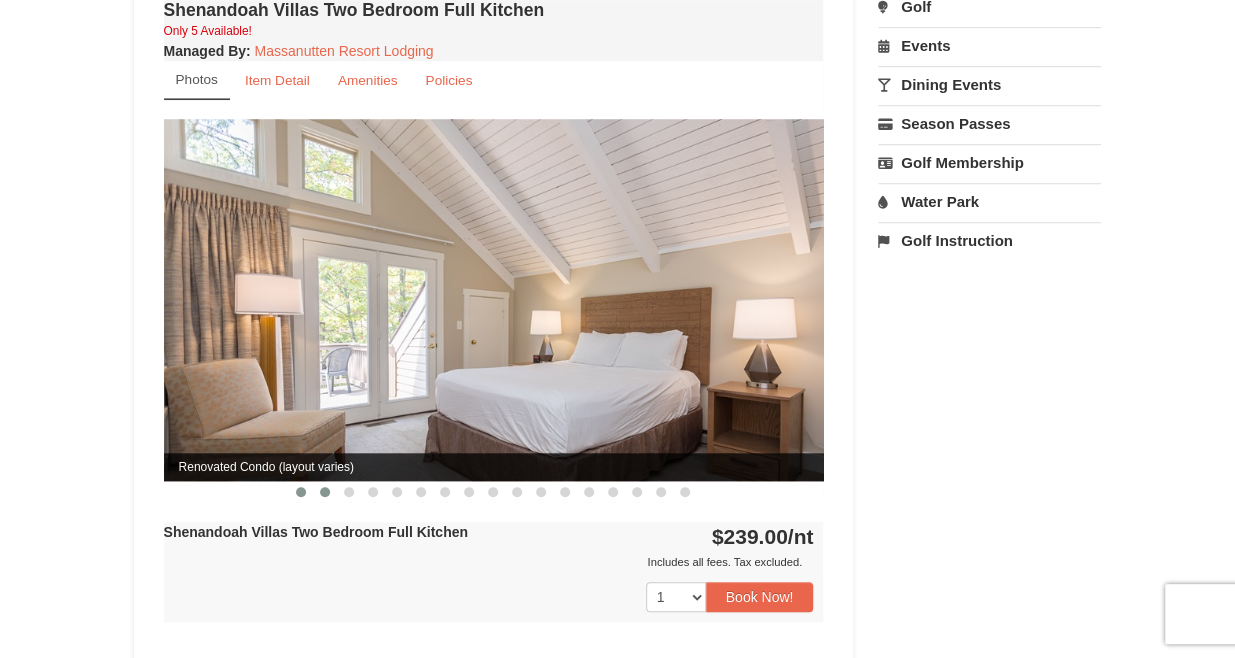 click at bounding box center (325, 492) 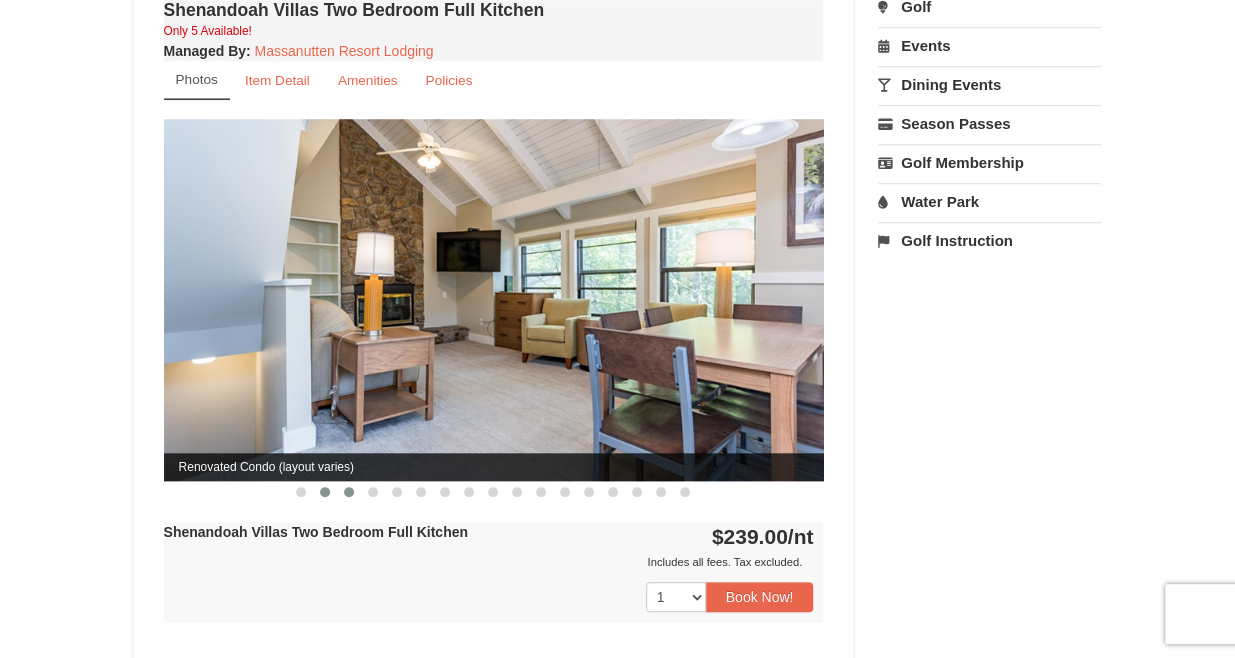 click at bounding box center [349, 492] 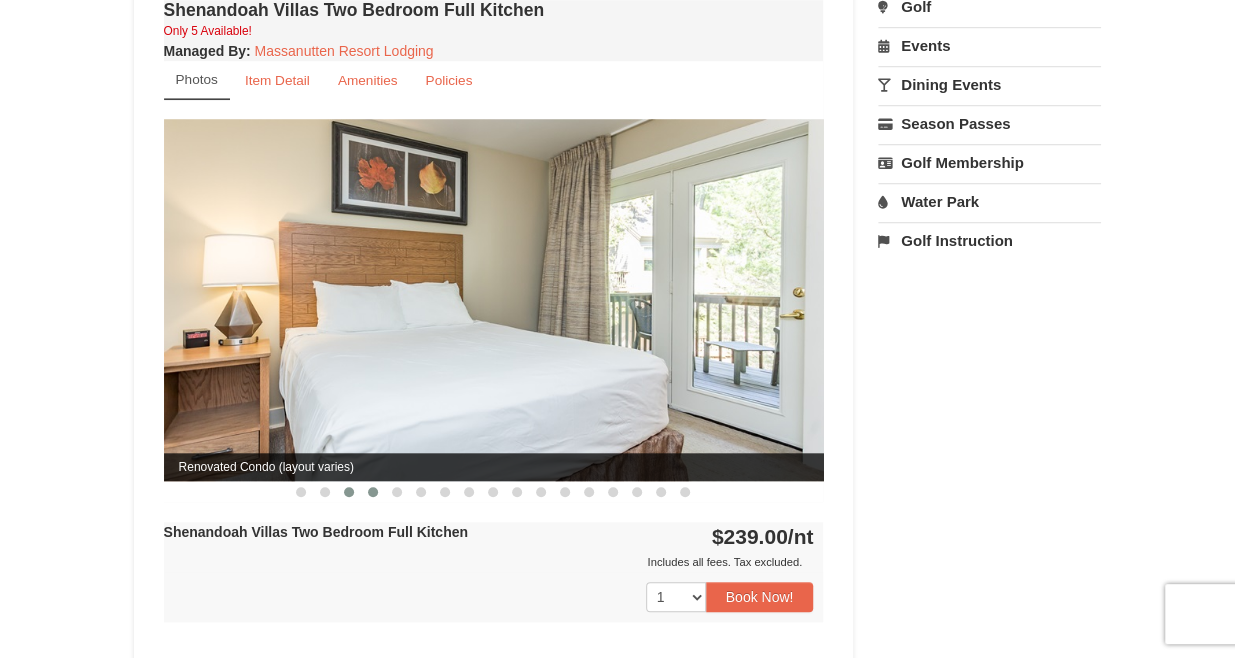 click at bounding box center (373, 492) 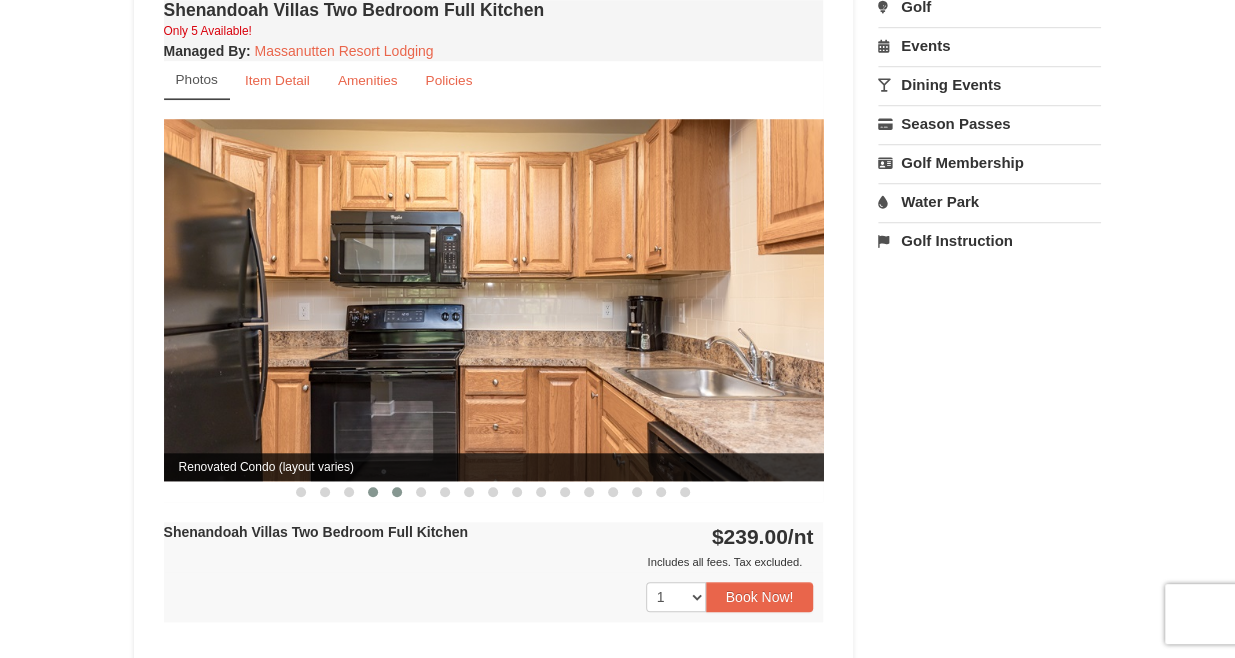 click at bounding box center [397, 492] 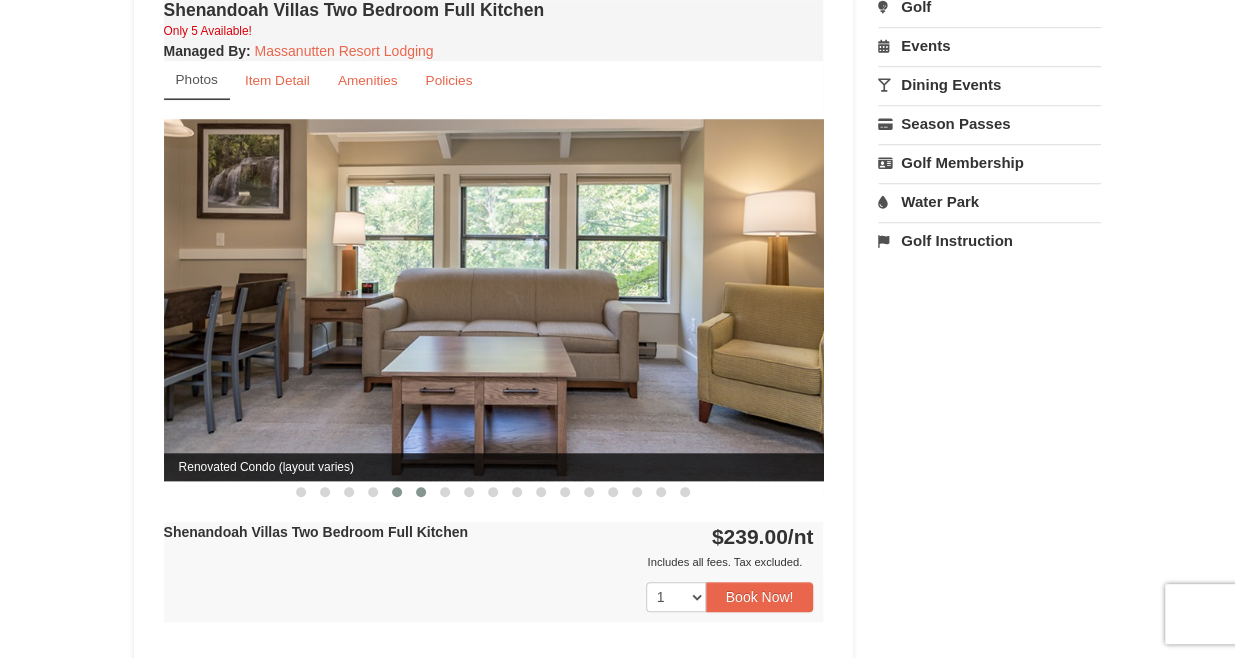 click at bounding box center (421, 492) 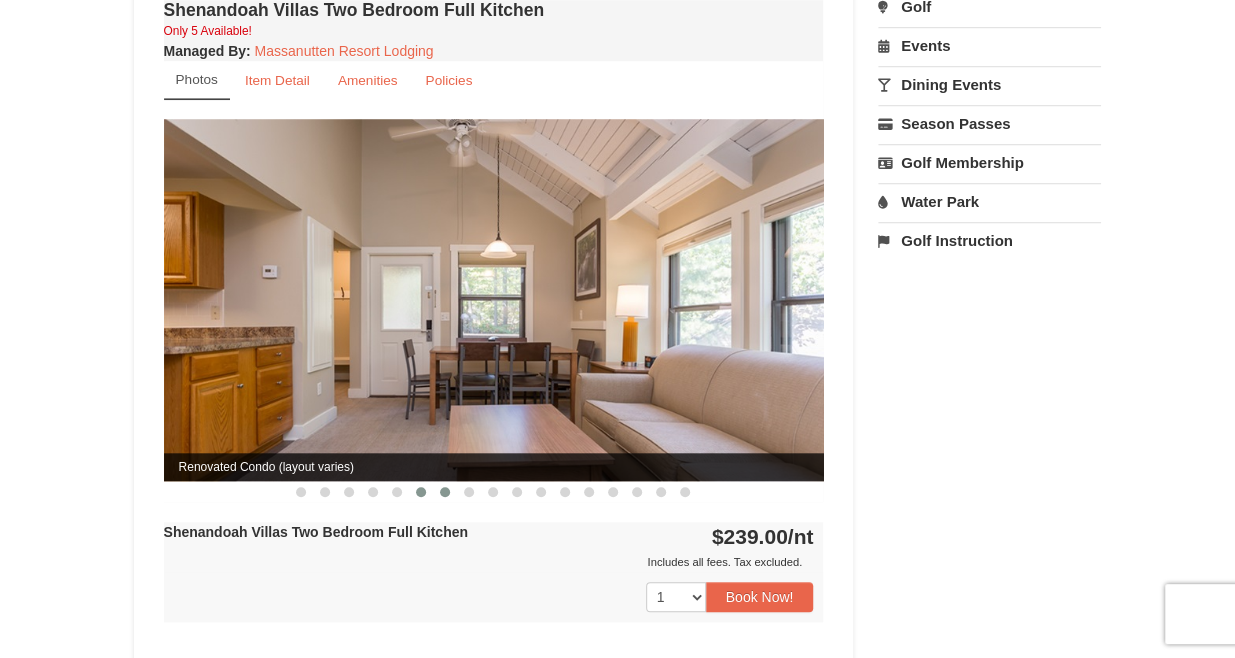 click at bounding box center (445, 492) 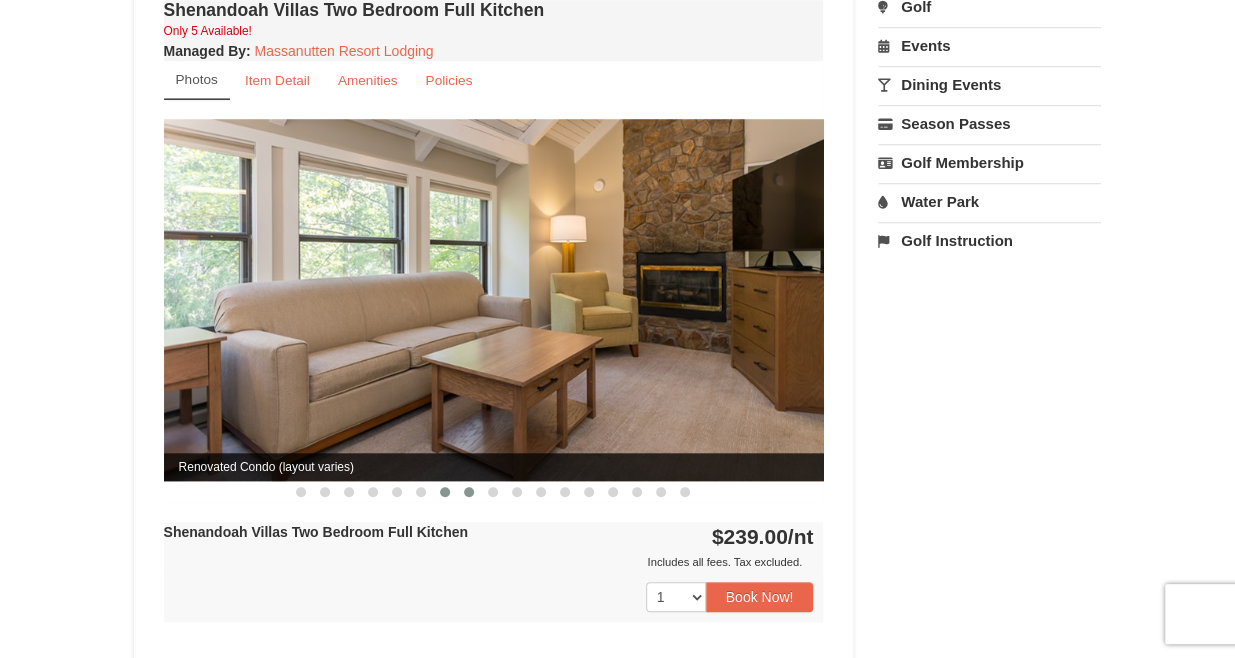 click at bounding box center [469, 492] 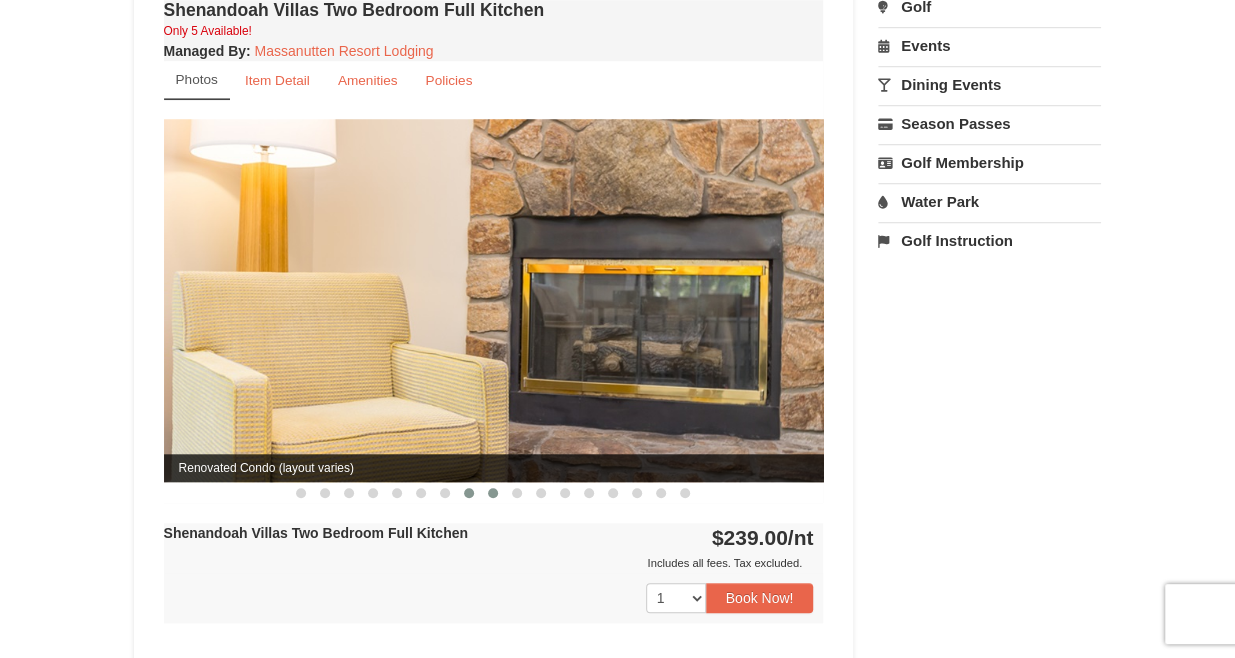 click at bounding box center [493, 493] 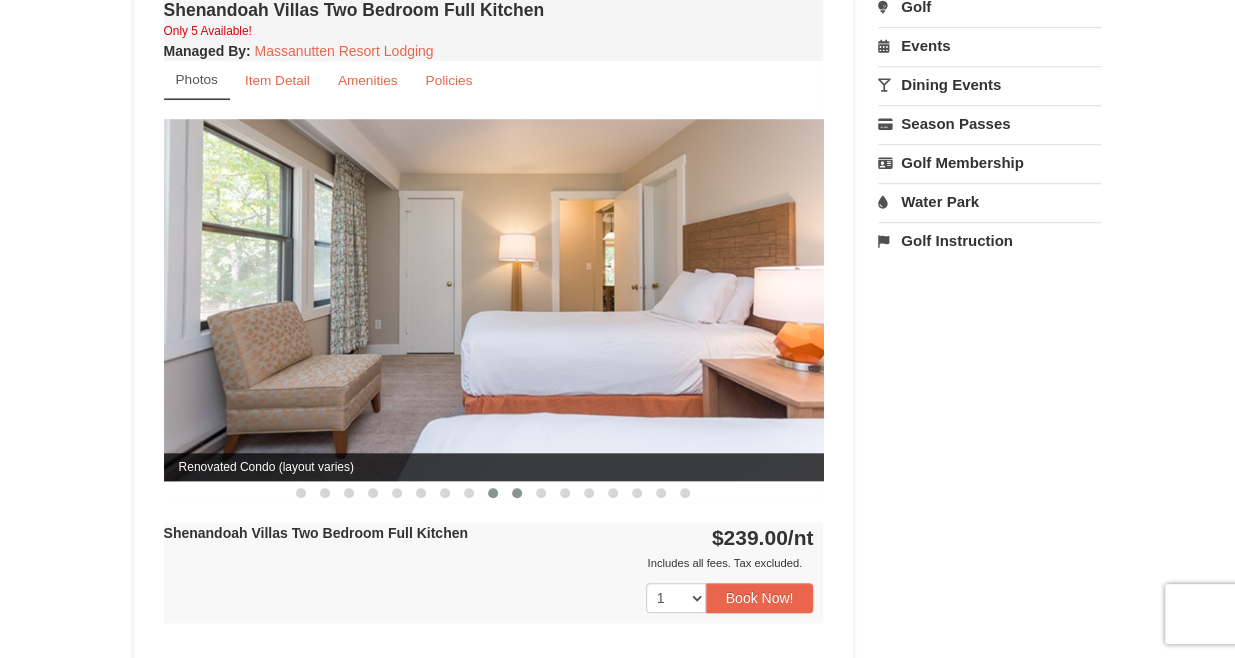 click at bounding box center [517, 493] 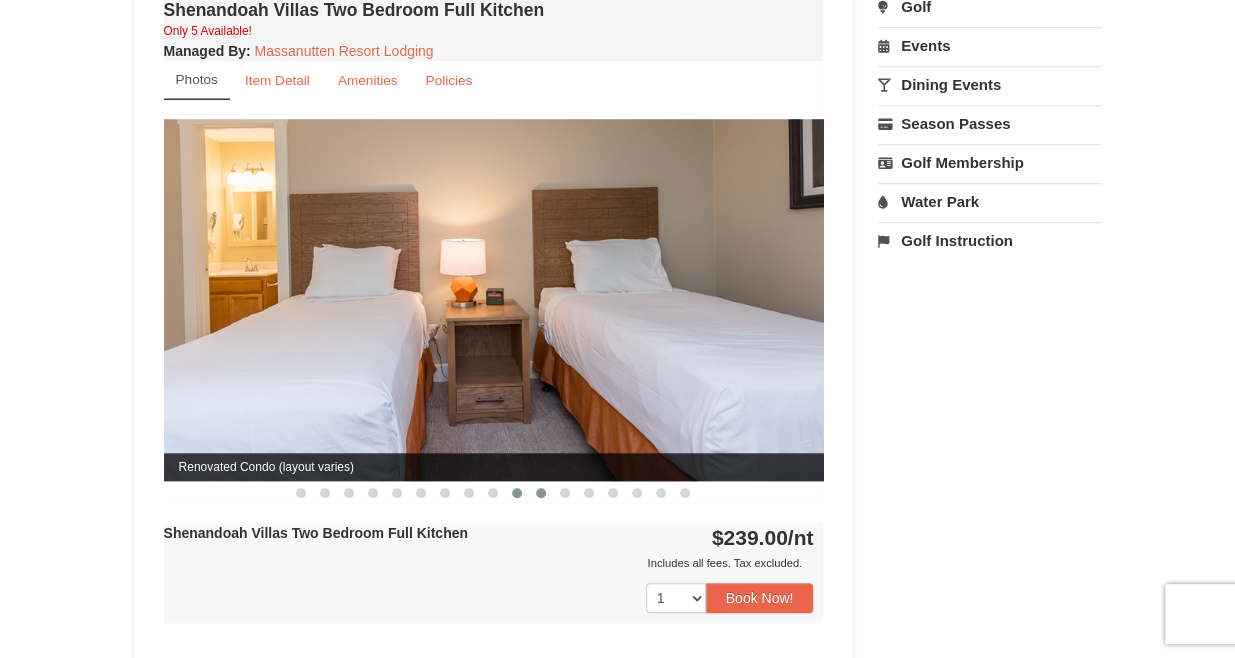 click at bounding box center [541, 493] 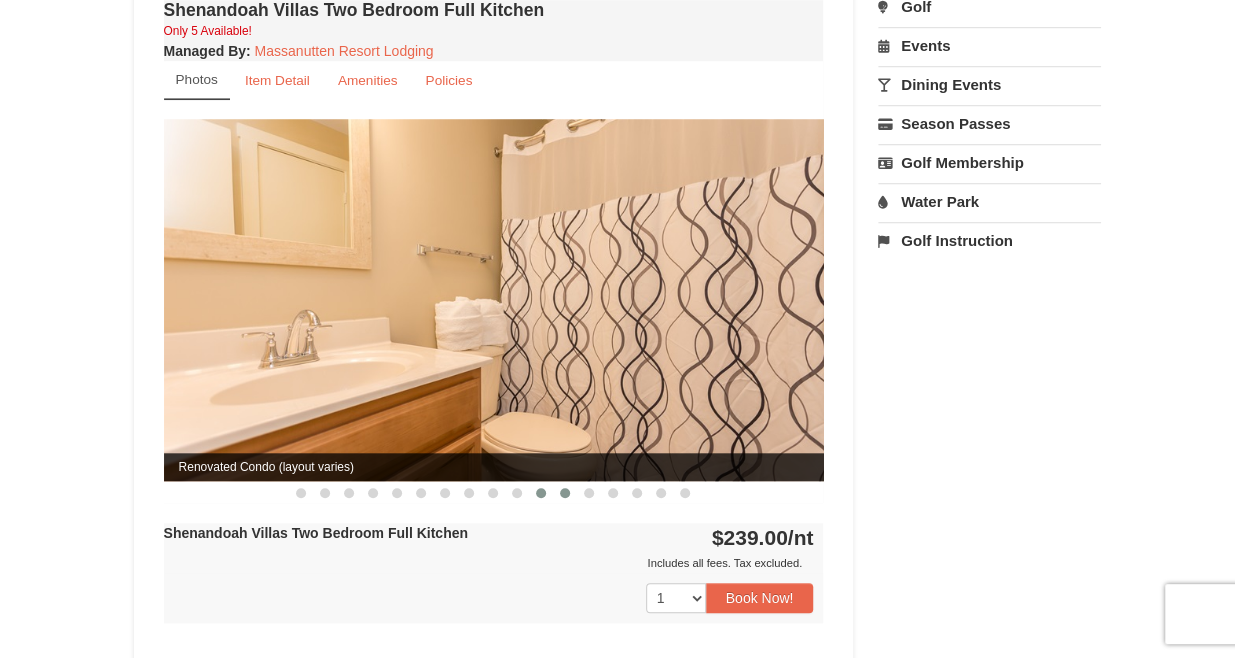 click at bounding box center [565, 493] 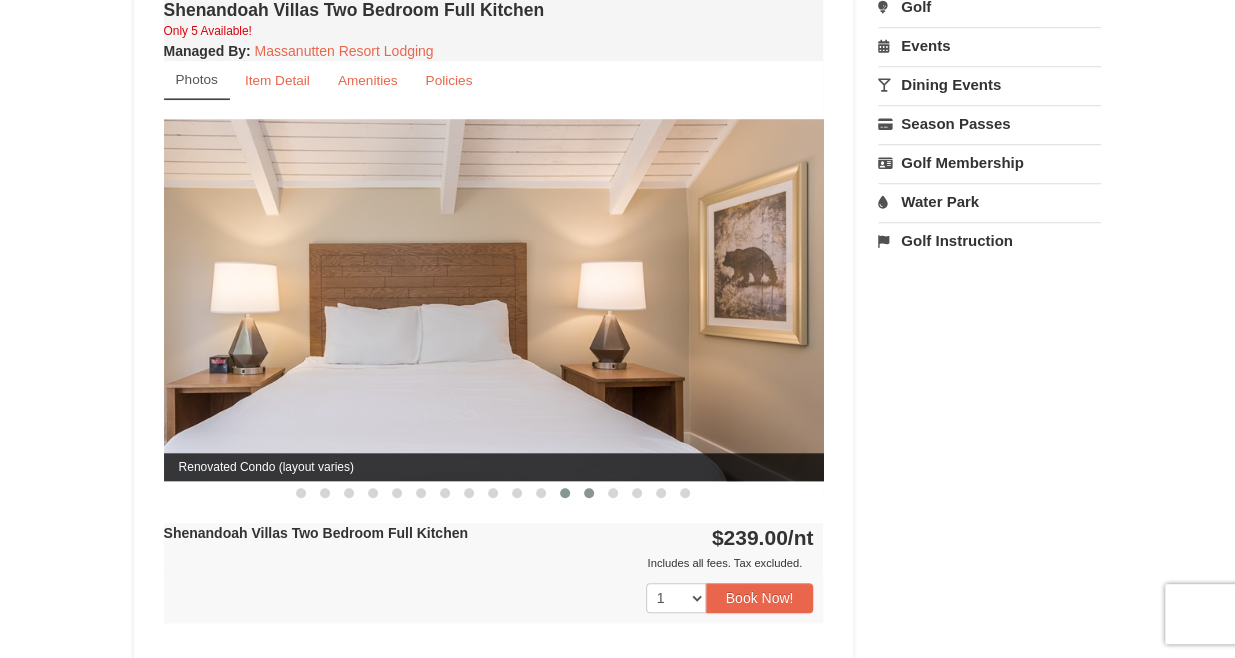 click at bounding box center (589, 493) 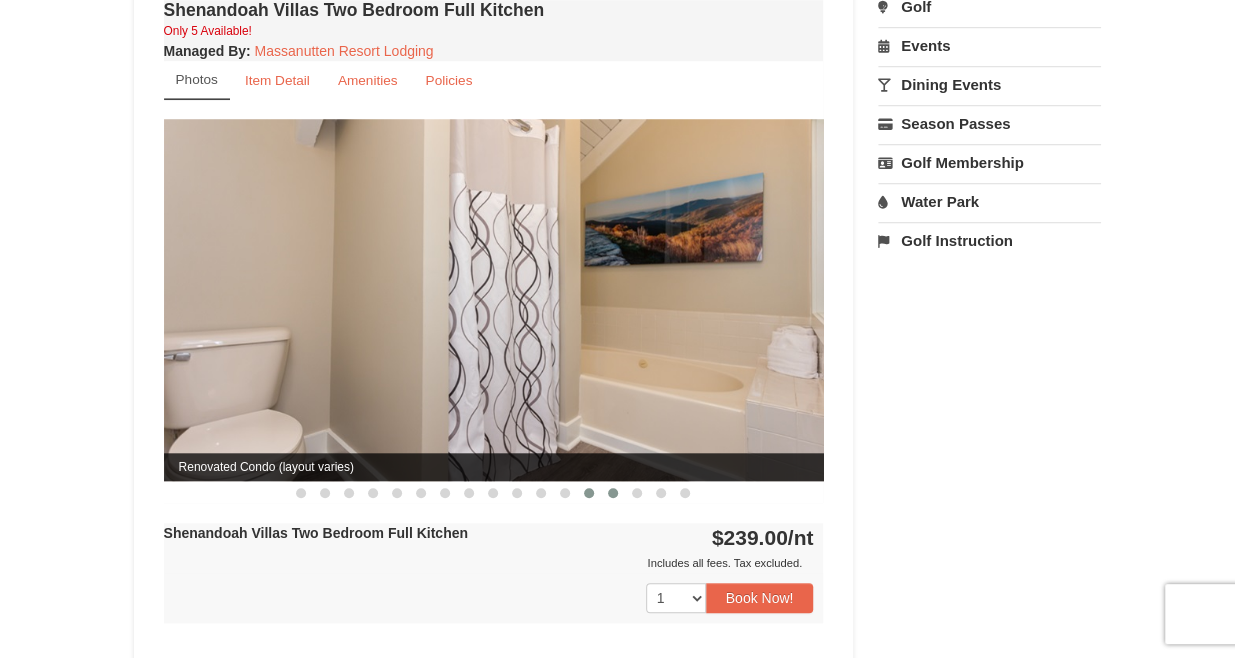 click at bounding box center (613, 493) 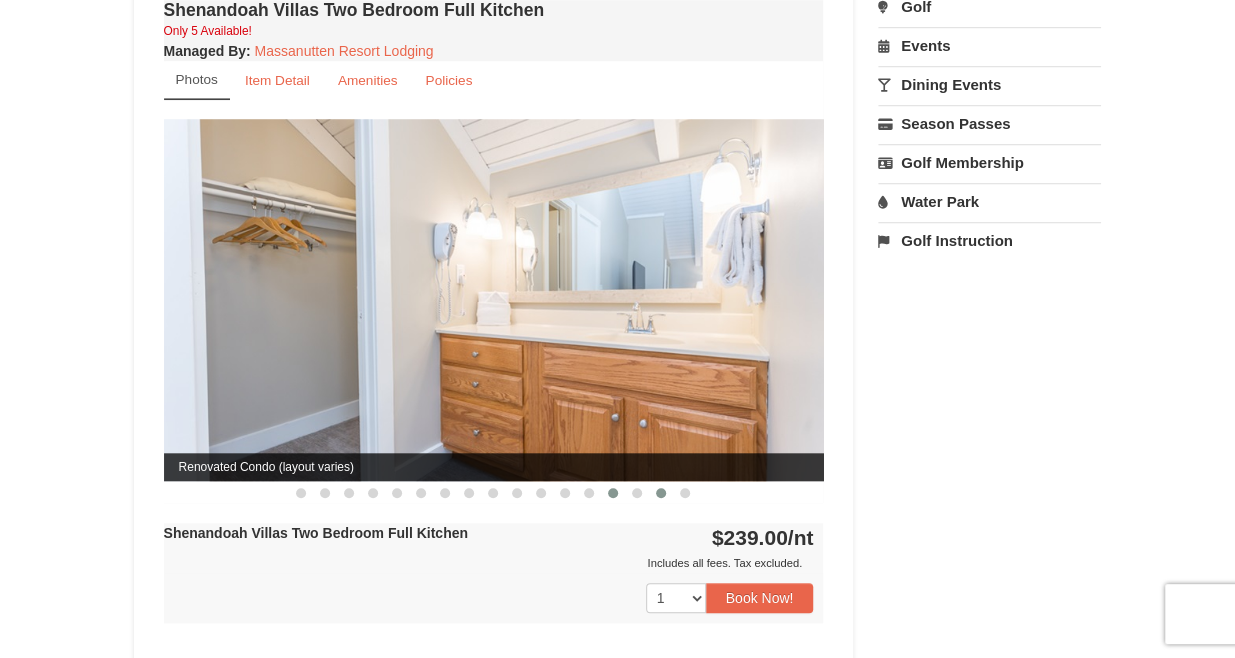 click at bounding box center (661, 493) 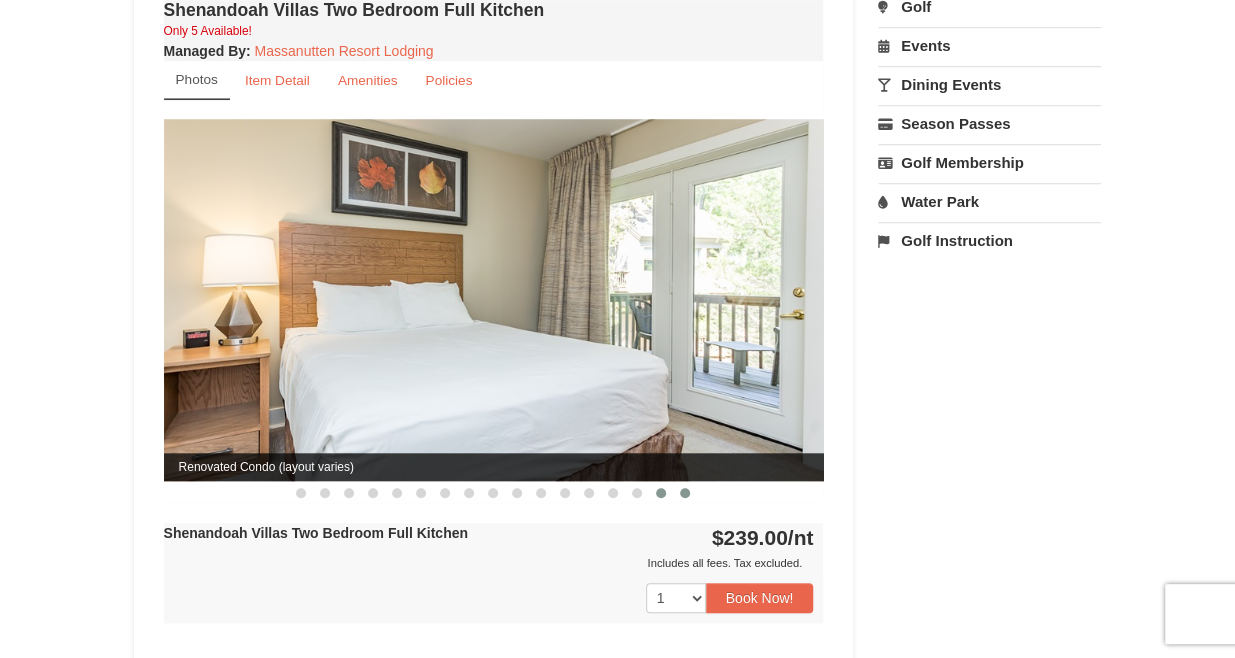 click at bounding box center (685, 493) 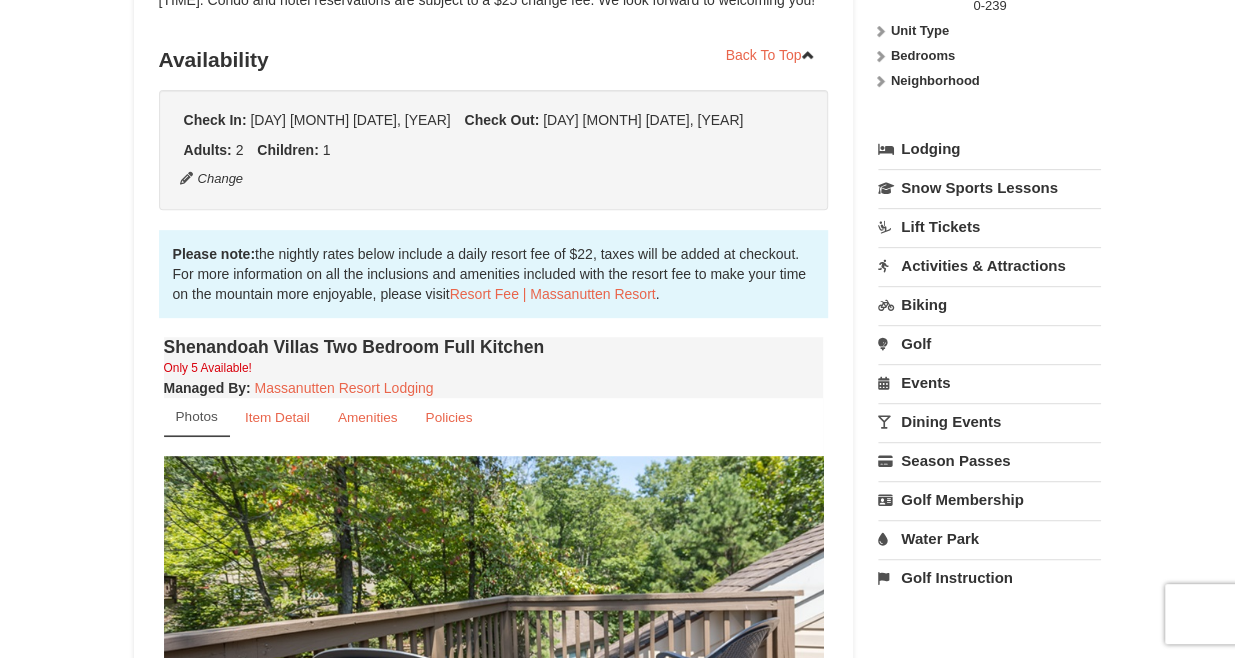 scroll, scrollTop: 362, scrollLeft: 0, axis: vertical 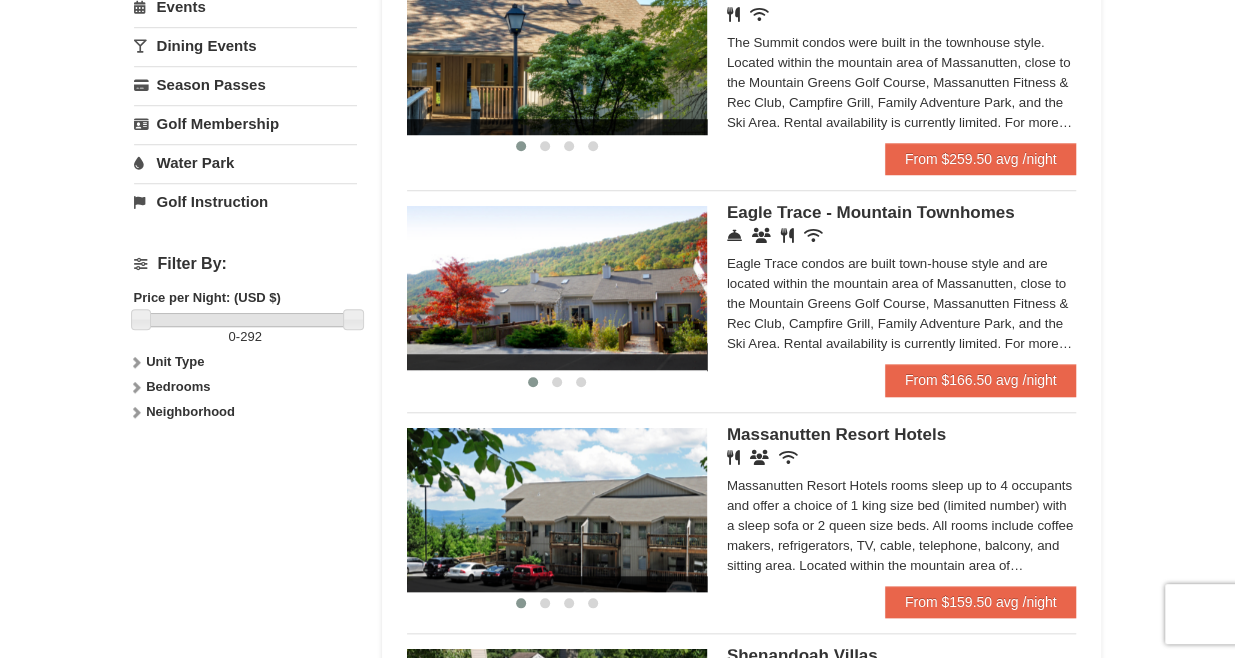 drag, startPoint x: 620, startPoint y: 291, endPoint x: 785, endPoint y: 273, distance: 165.97891 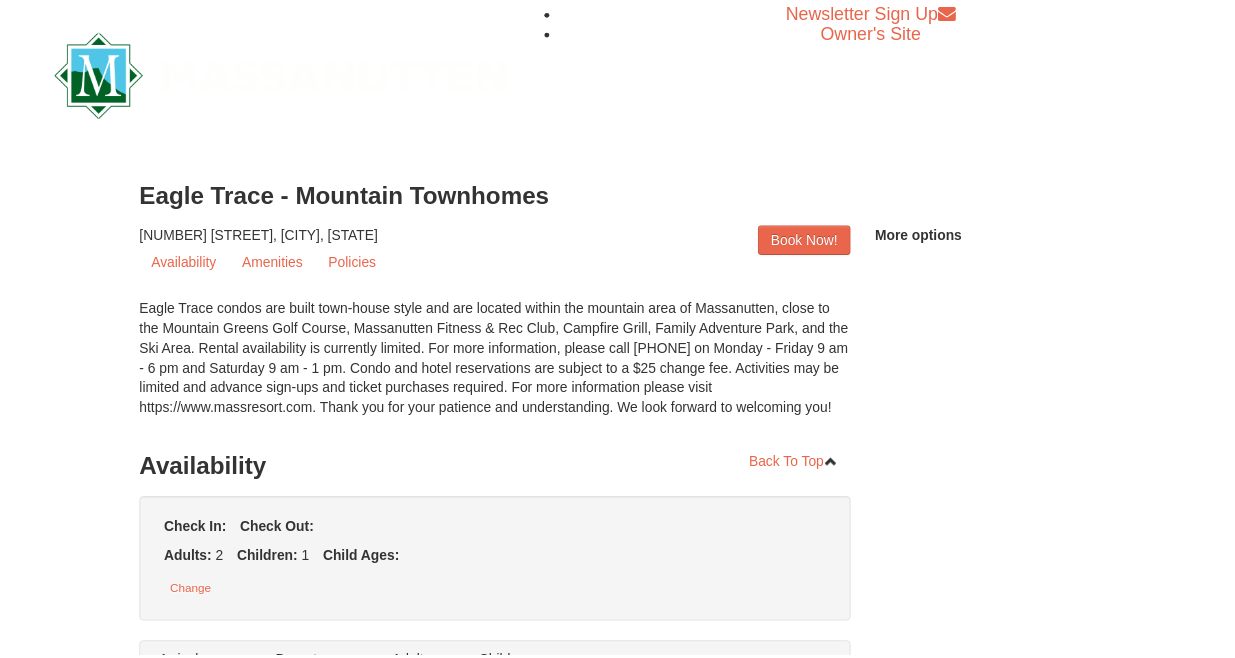 scroll, scrollTop: 0, scrollLeft: 0, axis: both 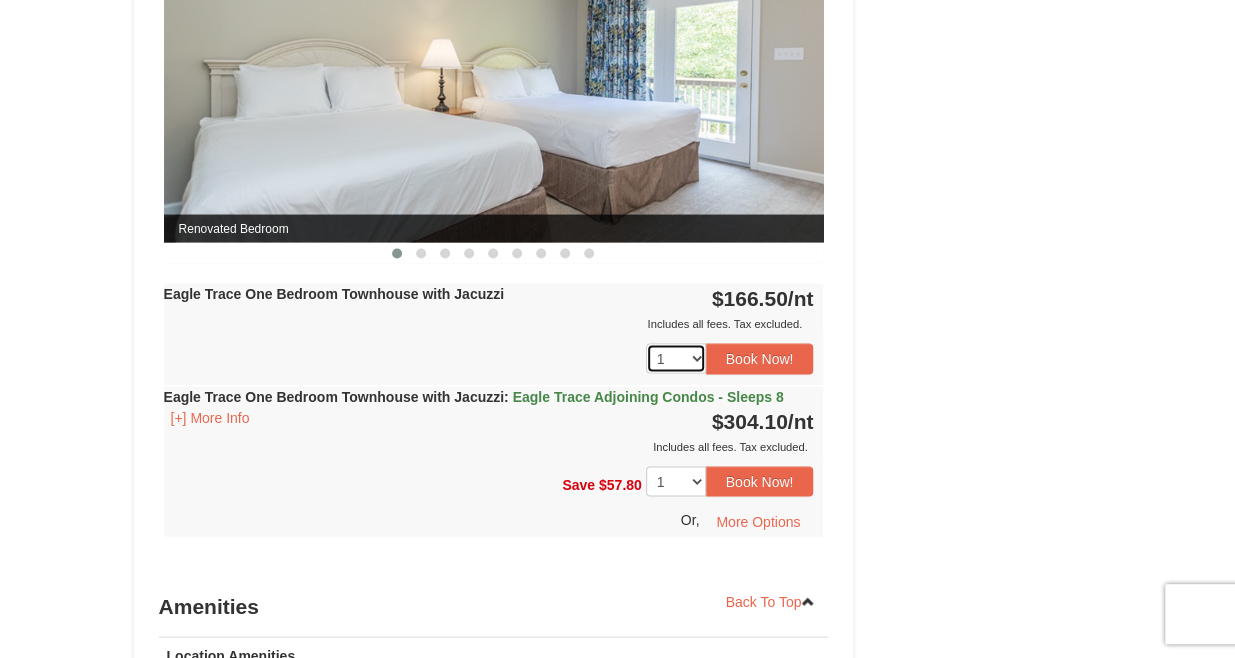 click on "1
2
3
4
5
6
7
8
9
10
11
12
13
14 15 16 17 18" at bounding box center [676, 358] 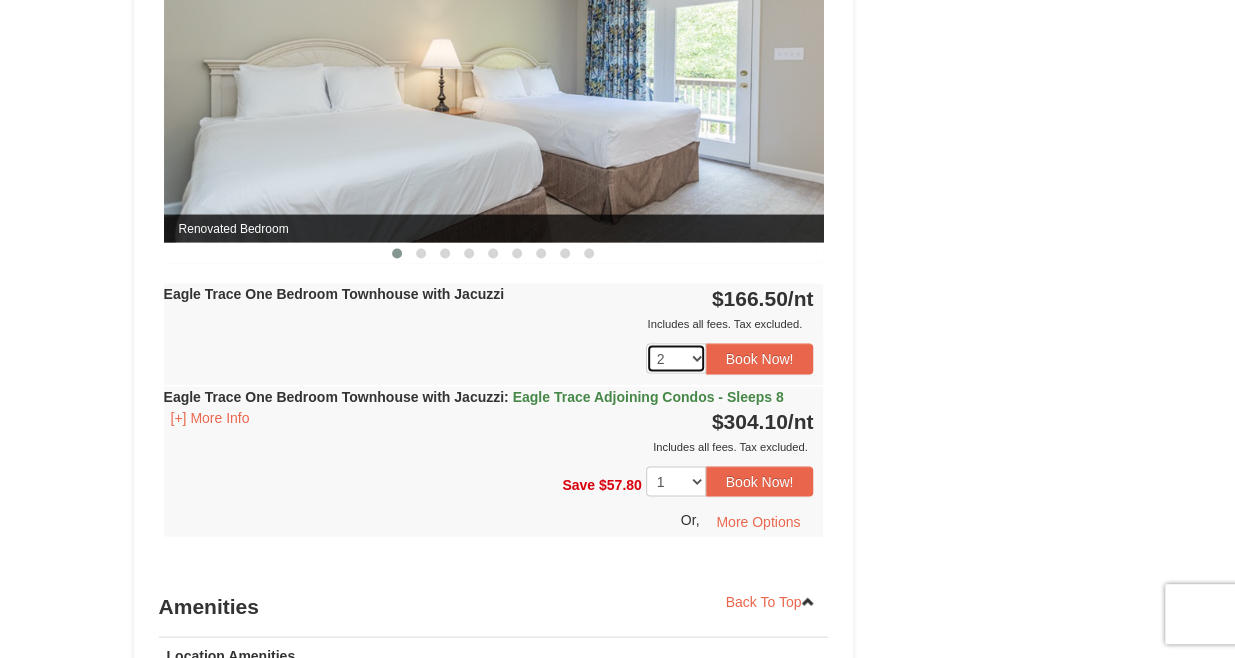 click on "1
2
3
4
5
6
7
8
9
10
11
12
13
14 15 16 17 18" at bounding box center (676, 358) 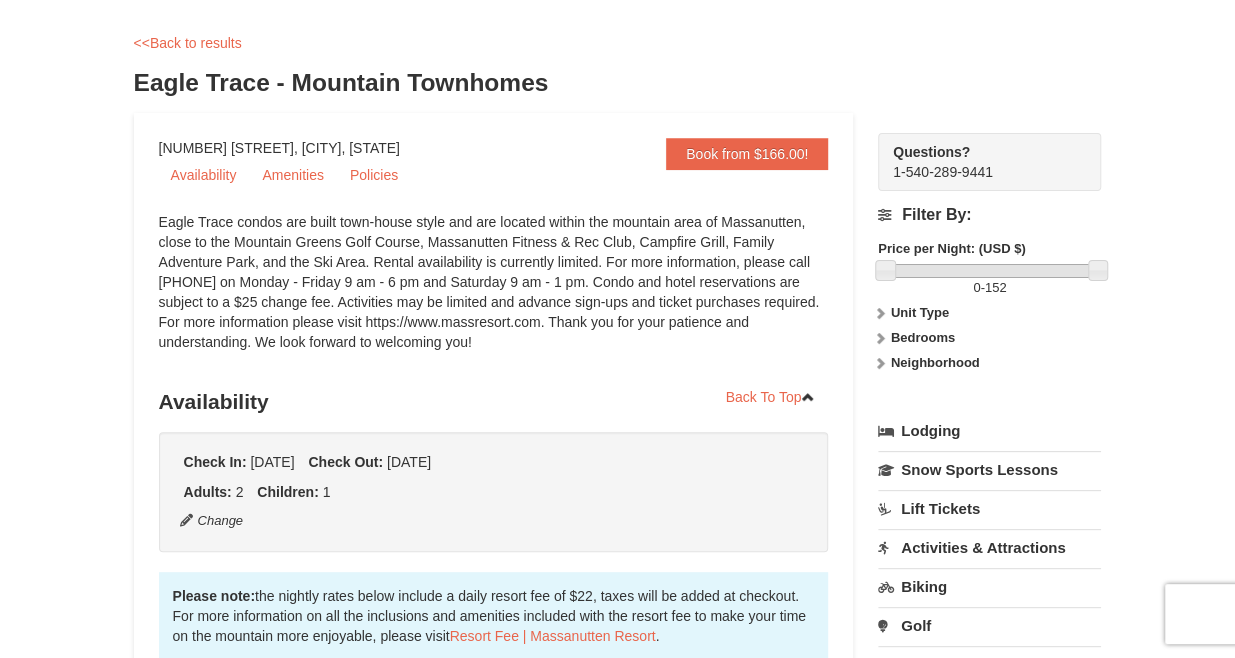scroll, scrollTop: 80, scrollLeft: 0, axis: vertical 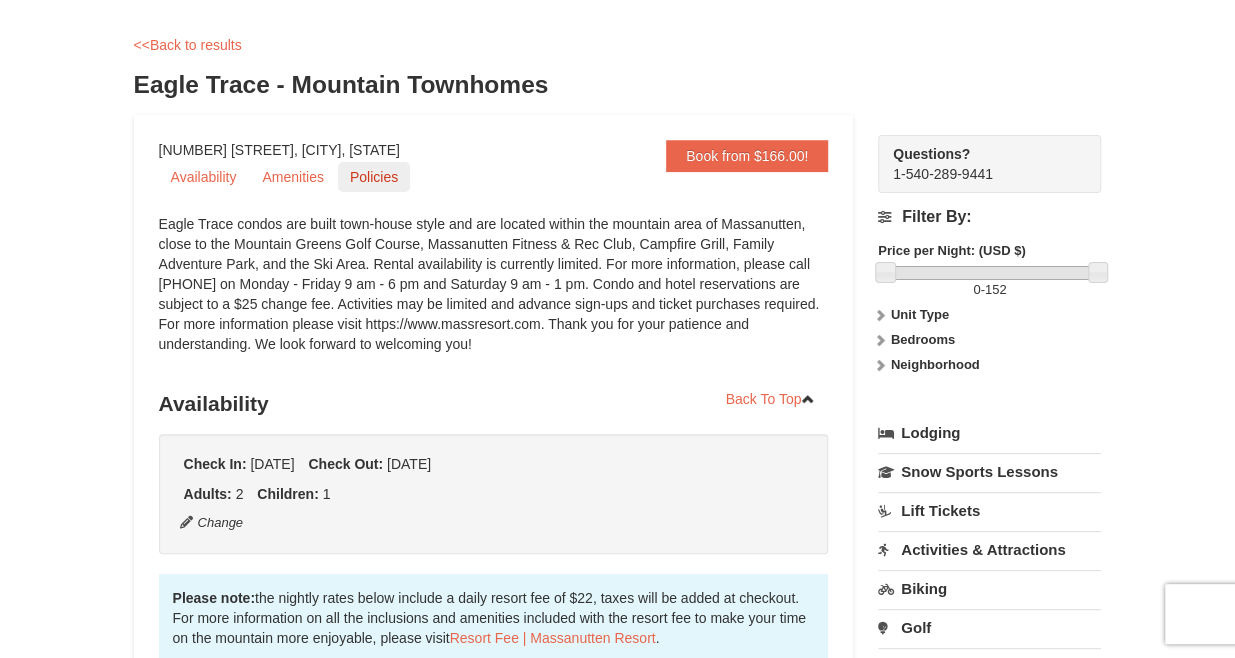 click on "Policies" at bounding box center (374, 177) 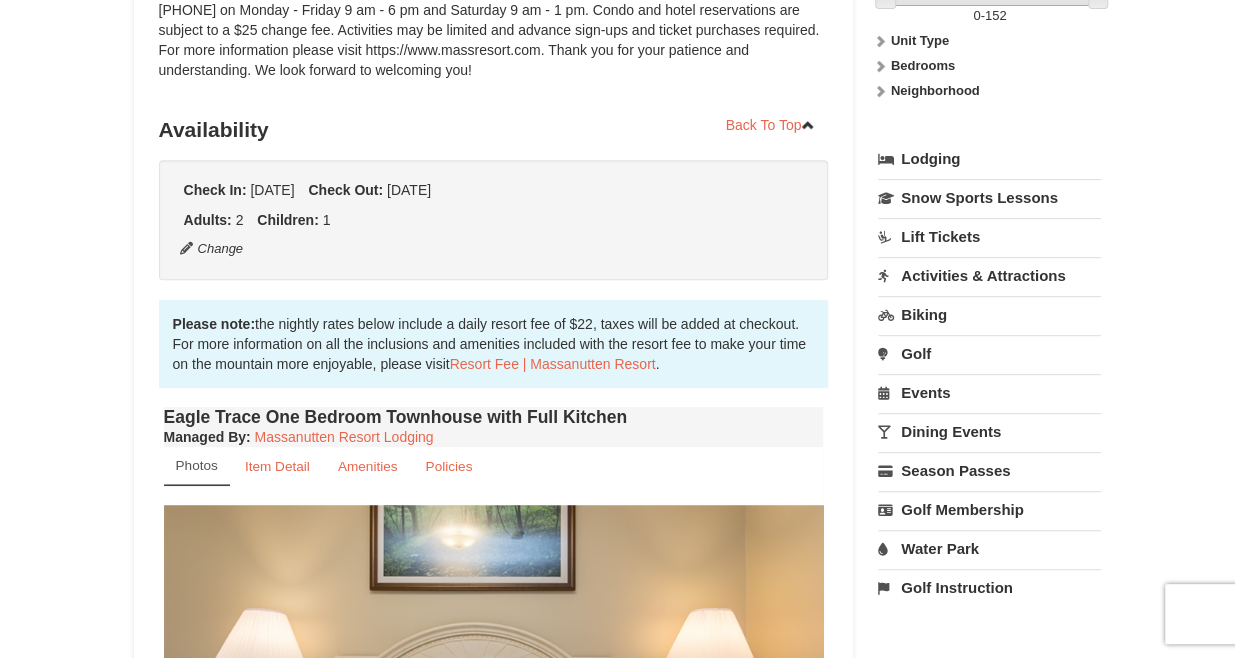 scroll, scrollTop: 356, scrollLeft: 0, axis: vertical 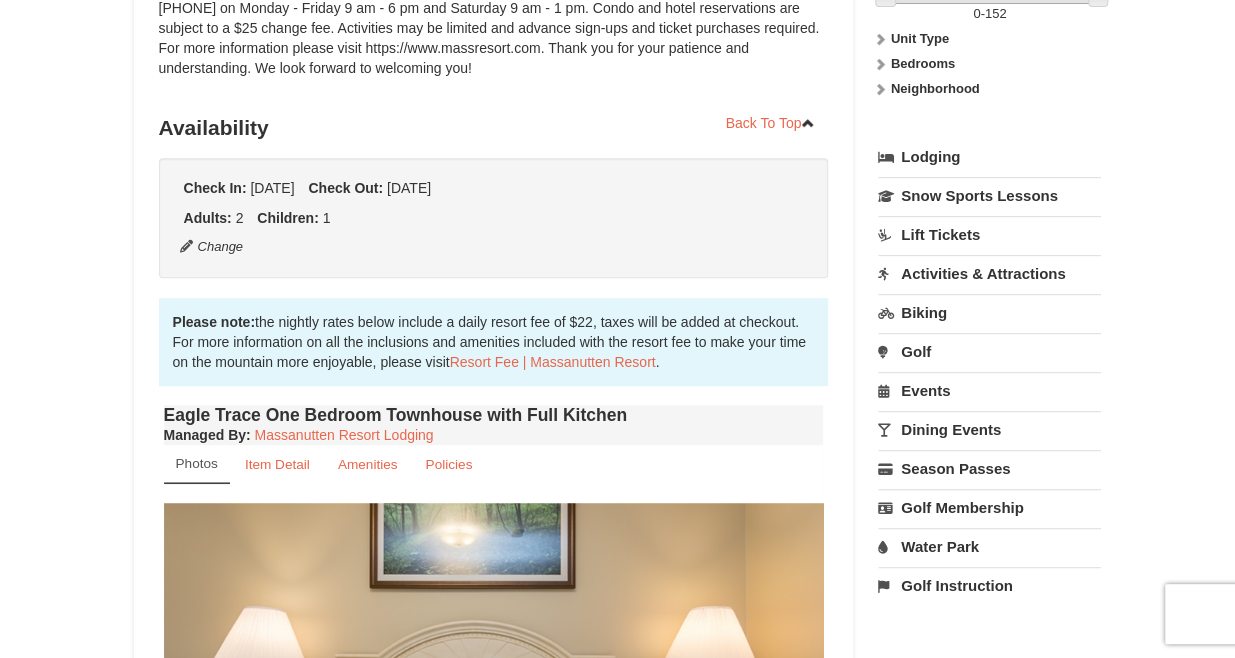 click on "Activities & Attractions" at bounding box center (989, 273) 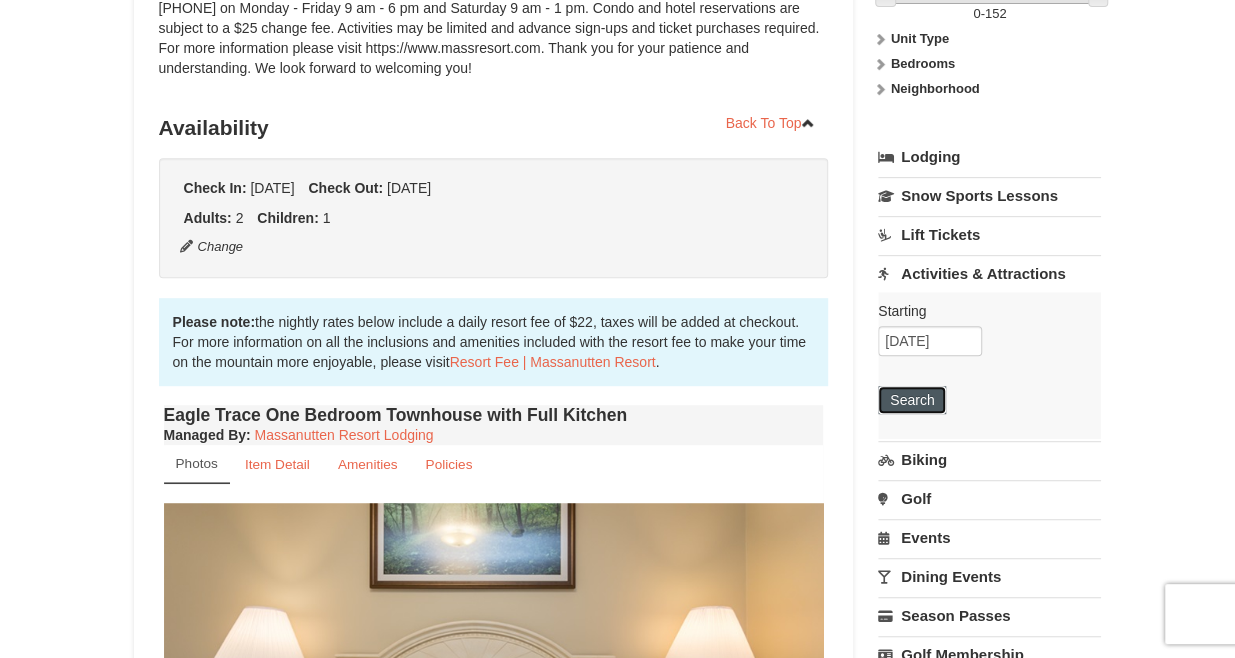 click on "Search" at bounding box center (912, 400) 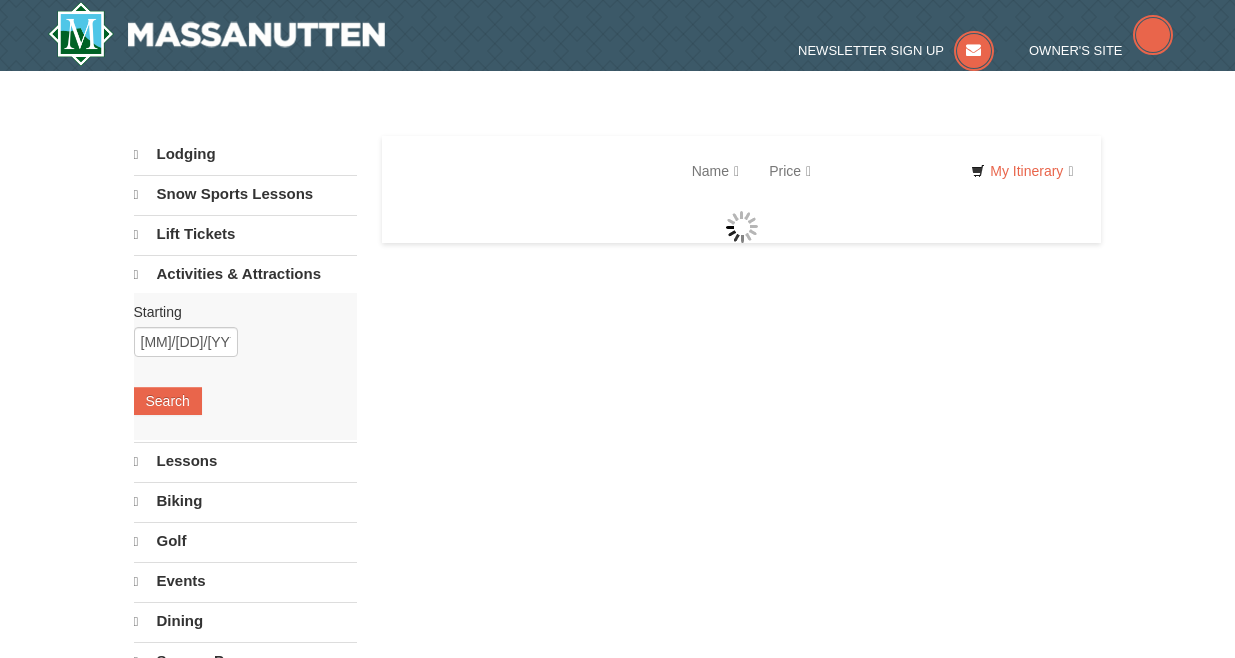 scroll, scrollTop: 0, scrollLeft: 0, axis: both 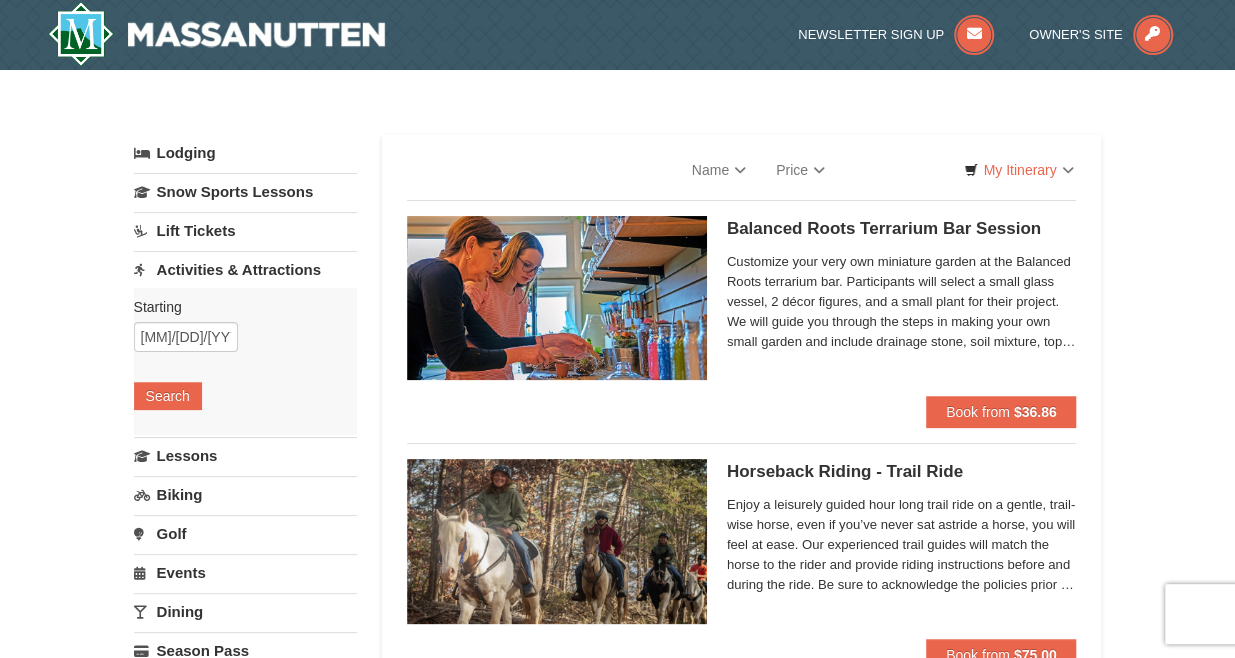 select on "8" 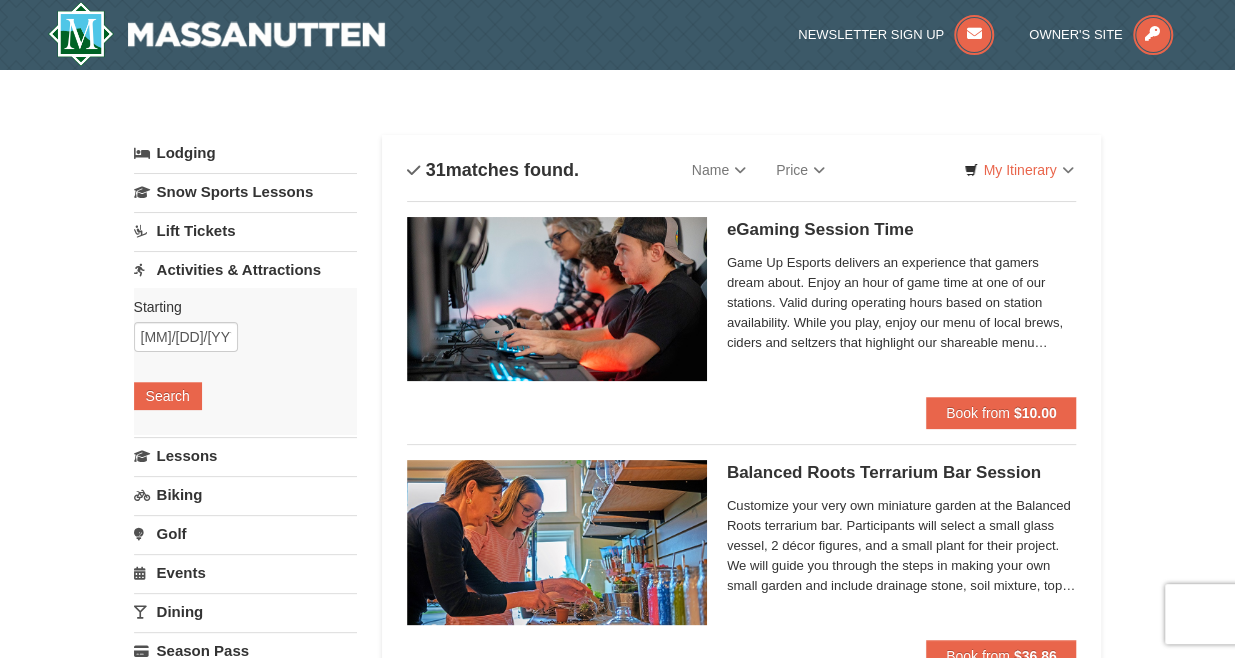 scroll, scrollTop: 0, scrollLeft: 0, axis: both 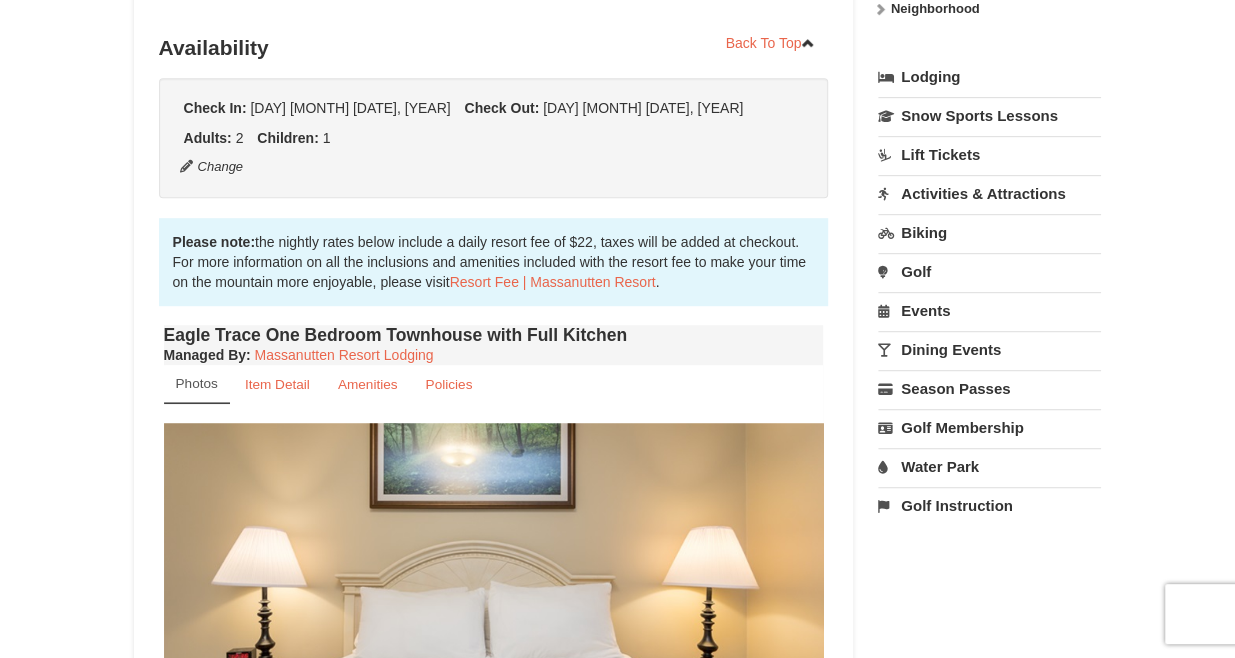 click on "Biking" at bounding box center [989, 232] 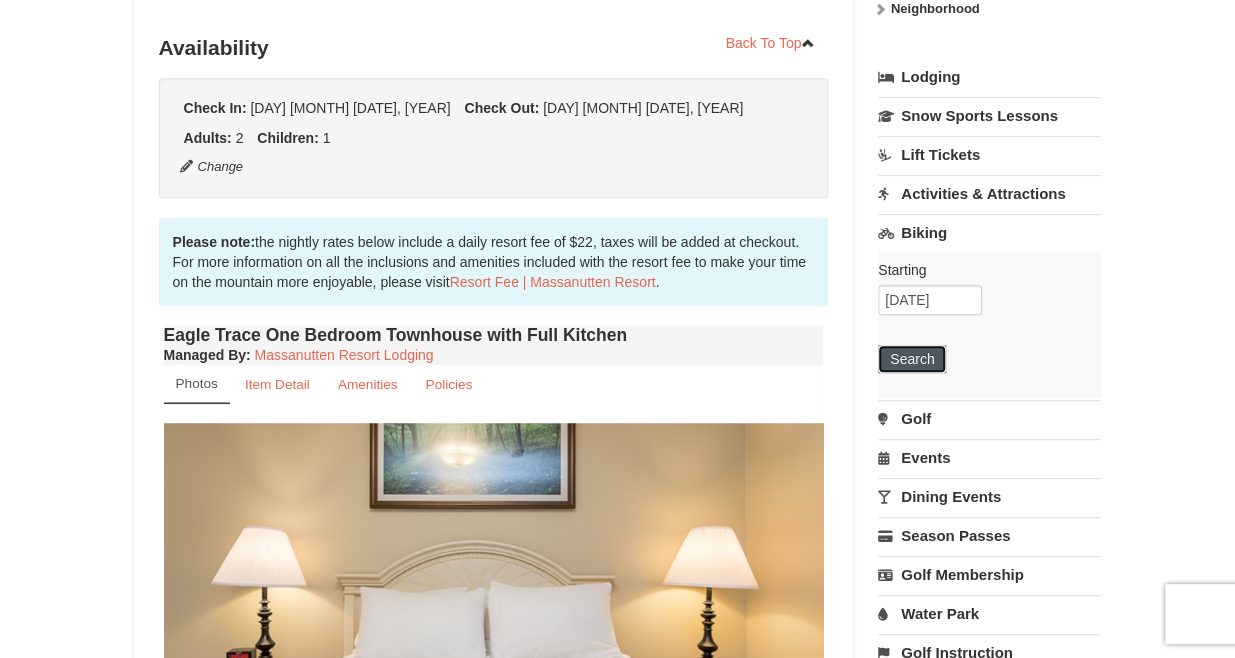 click on "Search" at bounding box center (912, 359) 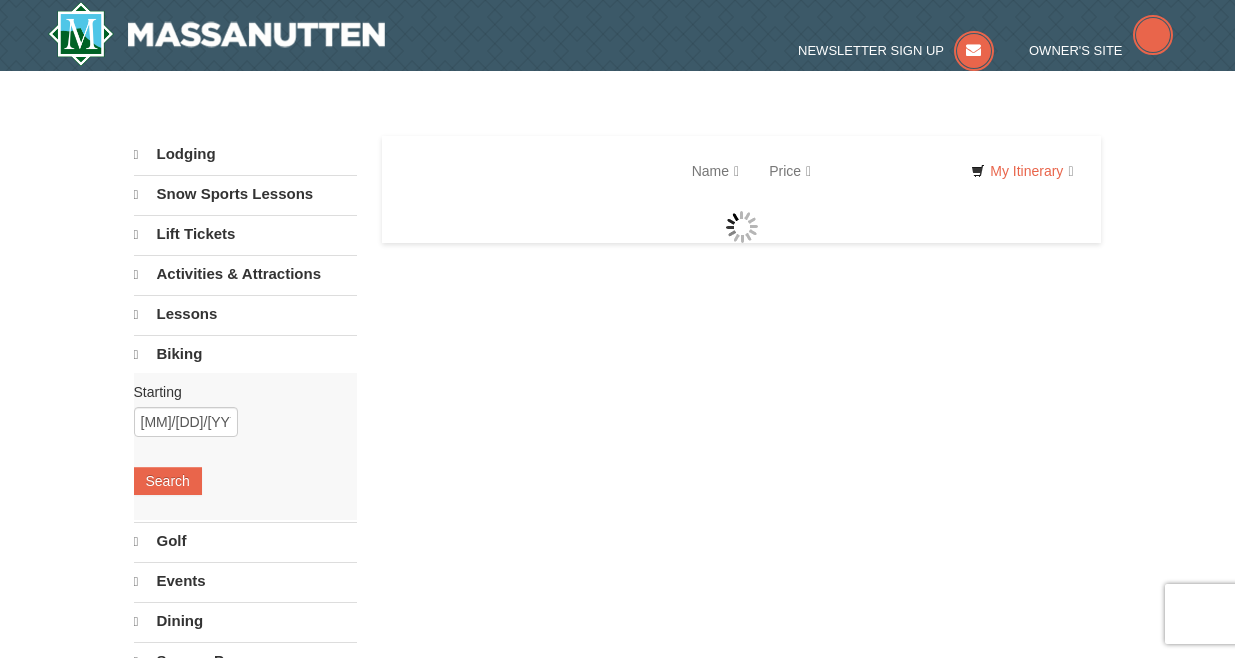 scroll, scrollTop: 0, scrollLeft: 0, axis: both 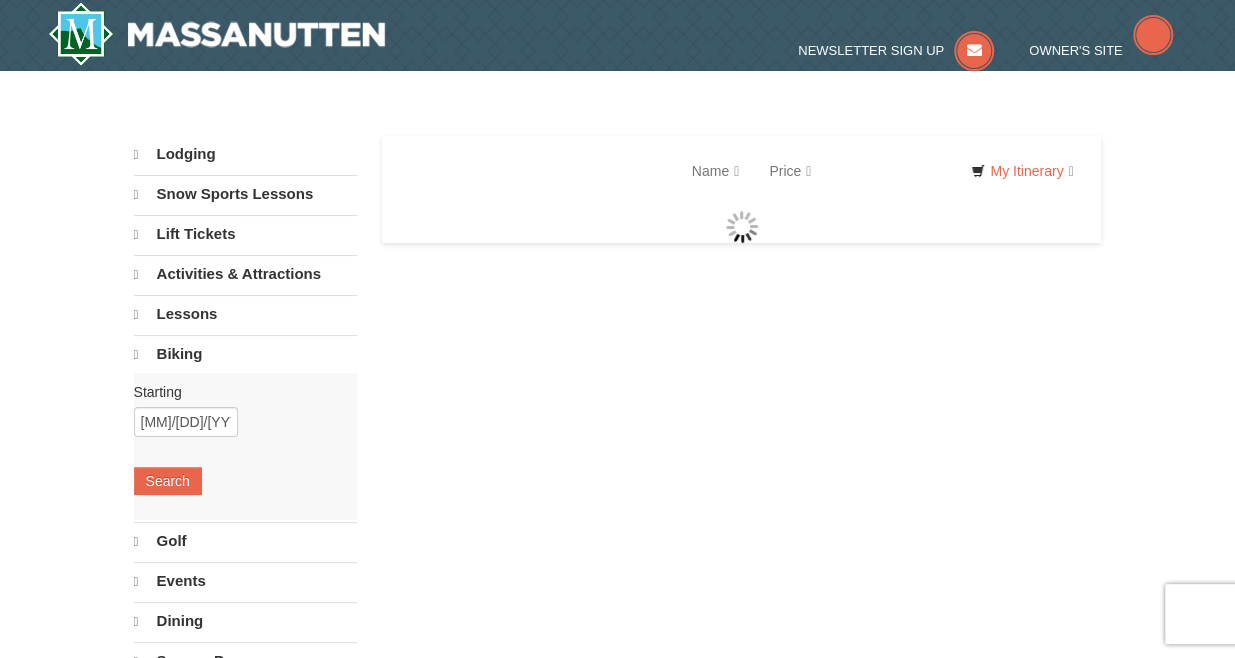 select on "8" 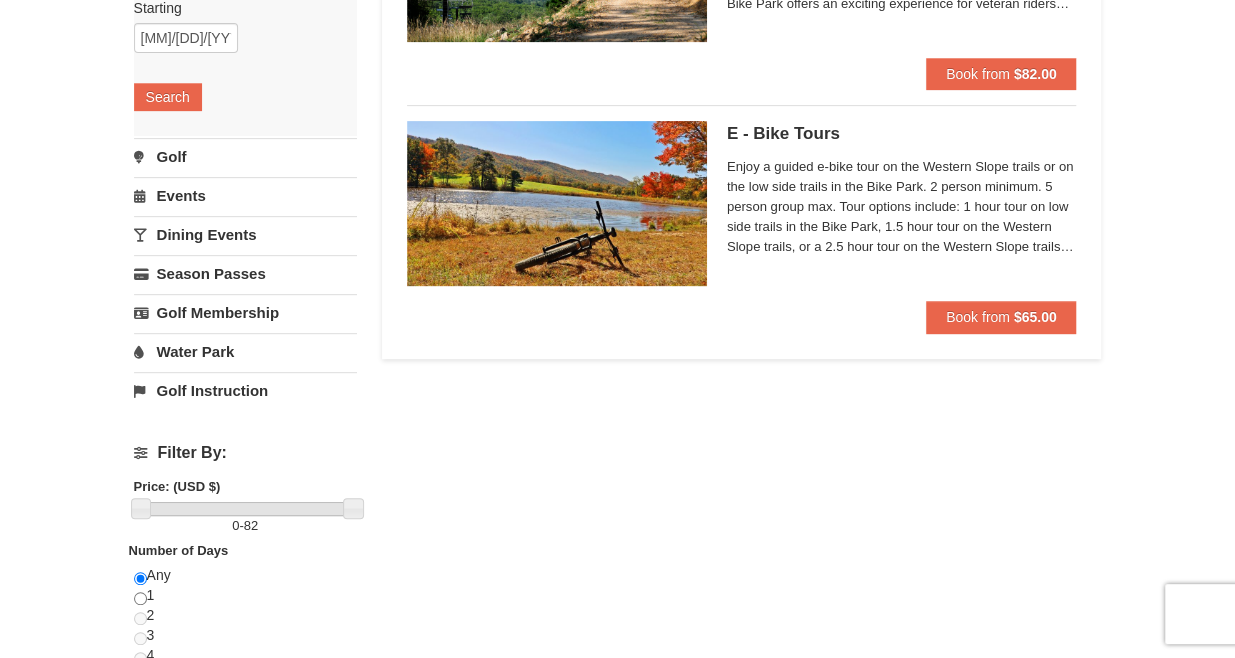 scroll, scrollTop: 400, scrollLeft: 0, axis: vertical 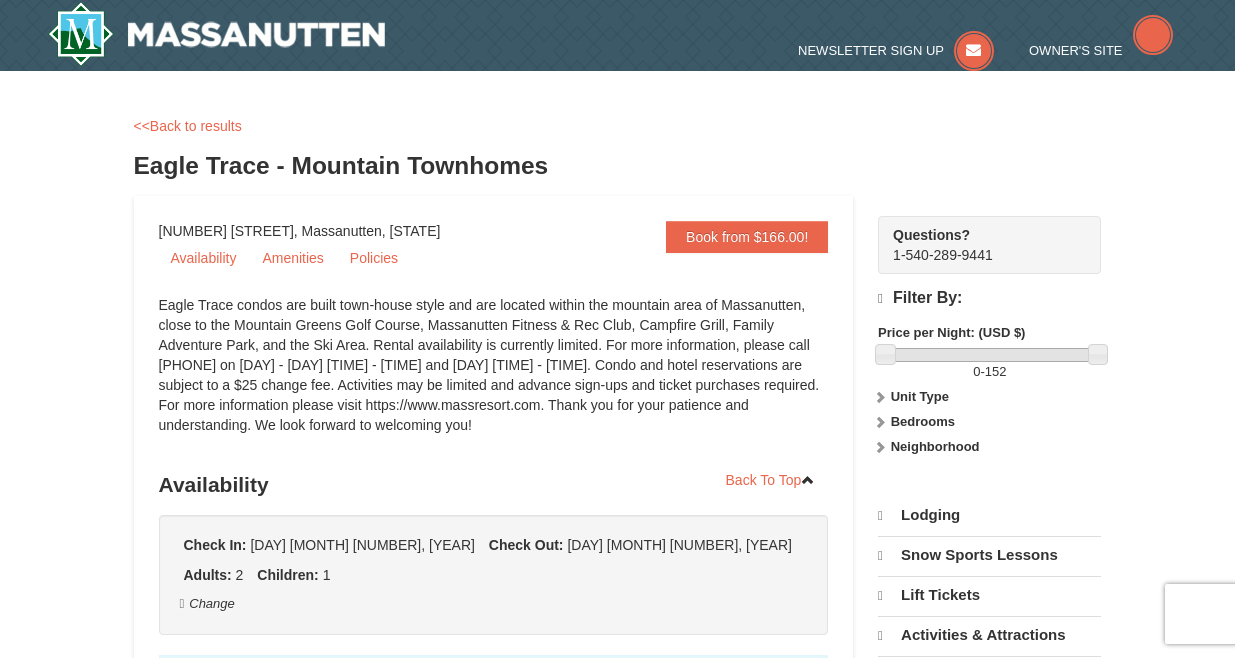 select on "2" 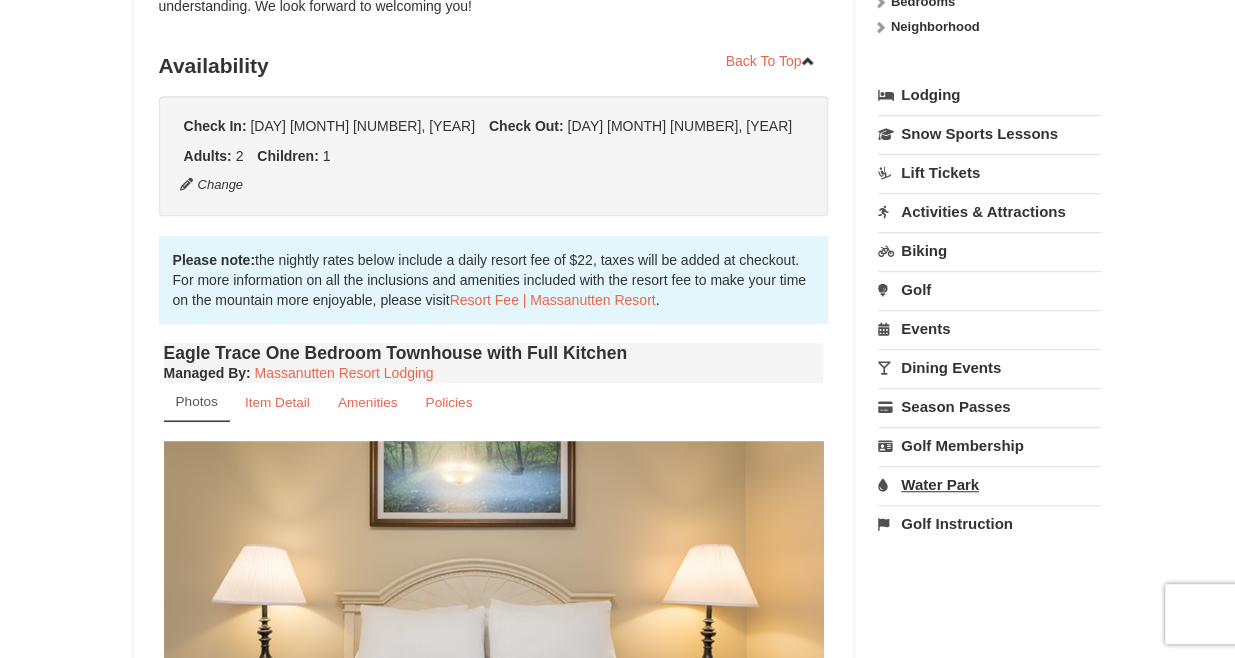 scroll, scrollTop: 418, scrollLeft: 0, axis: vertical 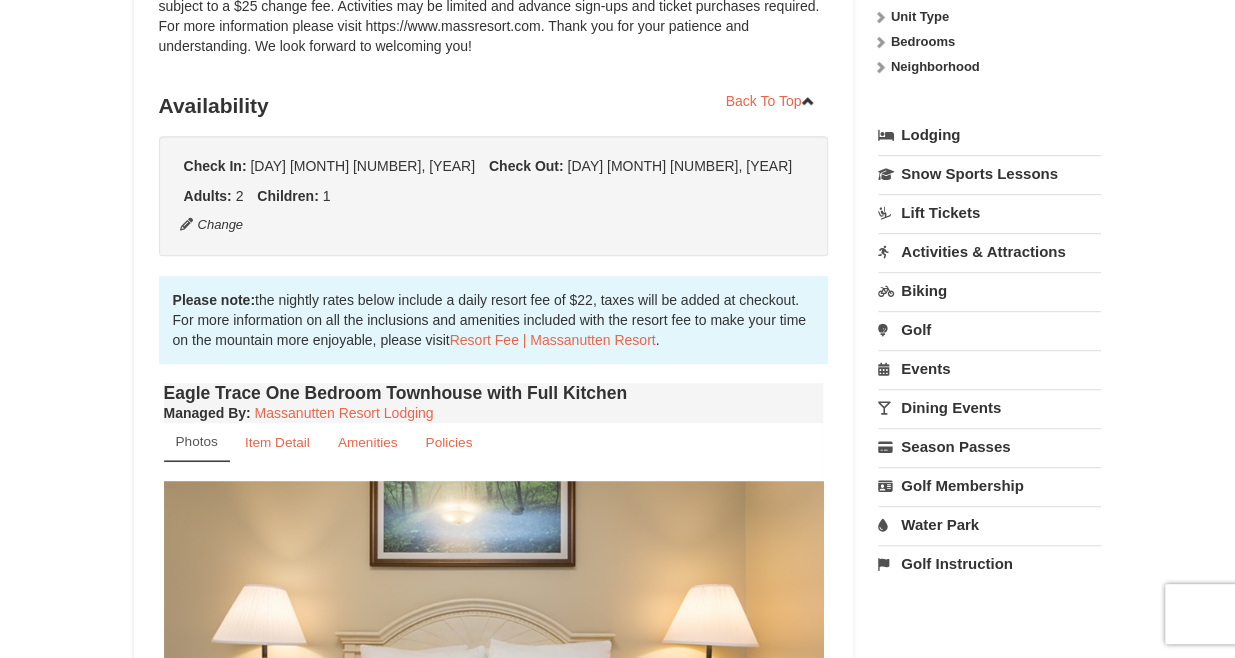 click on "Water Park" at bounding box center [989, 524] 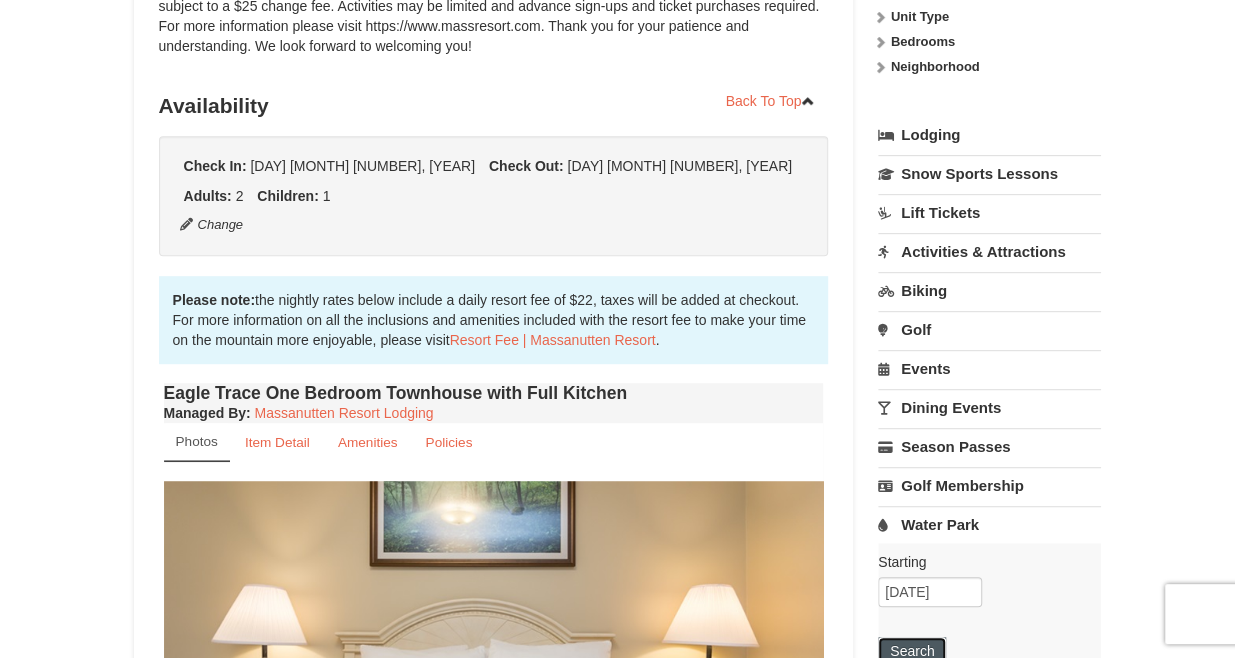 click on "Search" at bounding box center [912, 651] 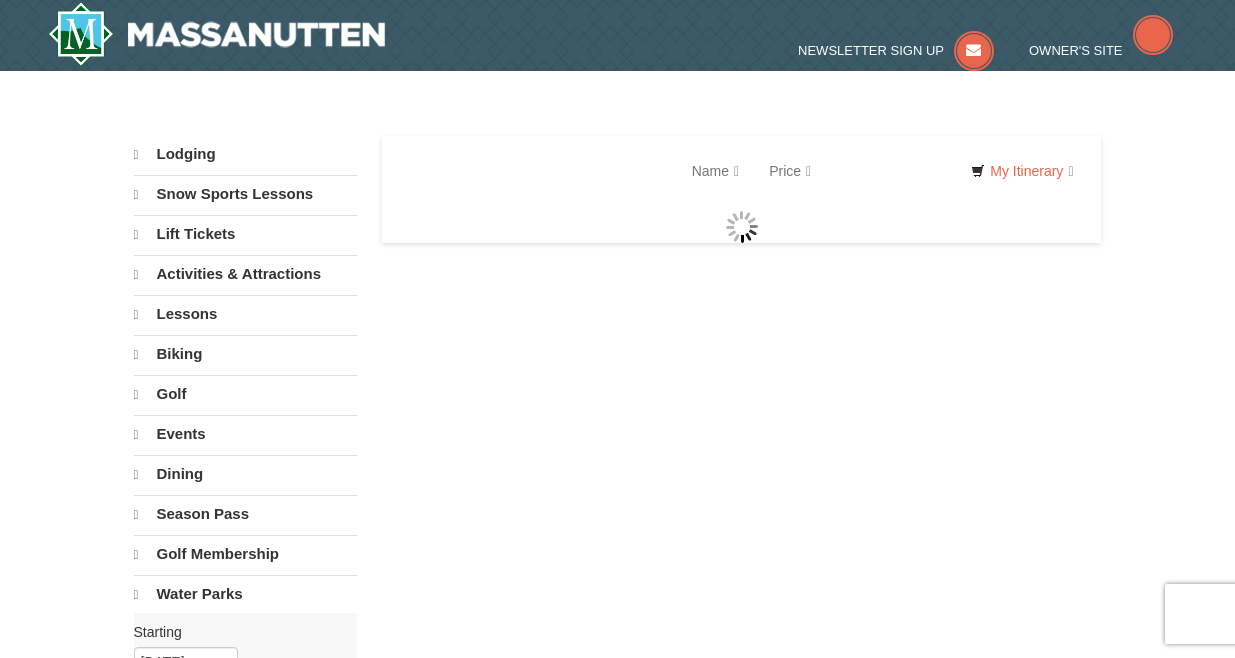 scroll, scrollTop: 0, scrollLeft: 0, axis: both 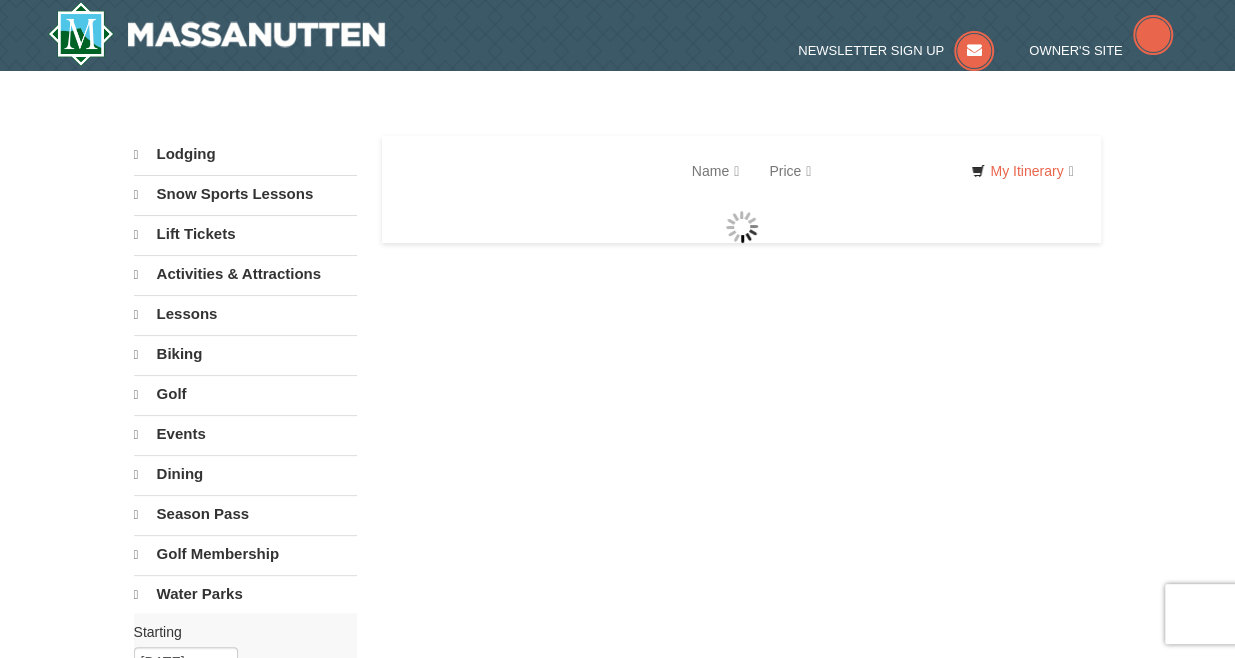 select on "8" 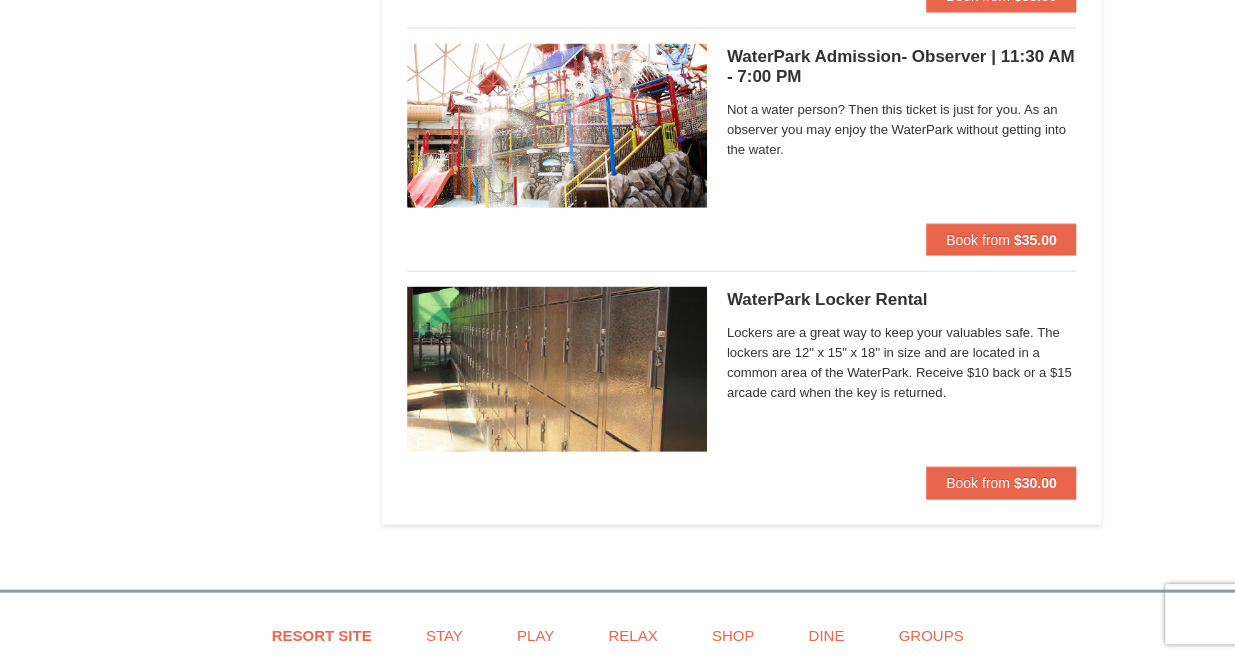 scroll, scrollTop: 1880, scrollLeft: 0, axis: vertical 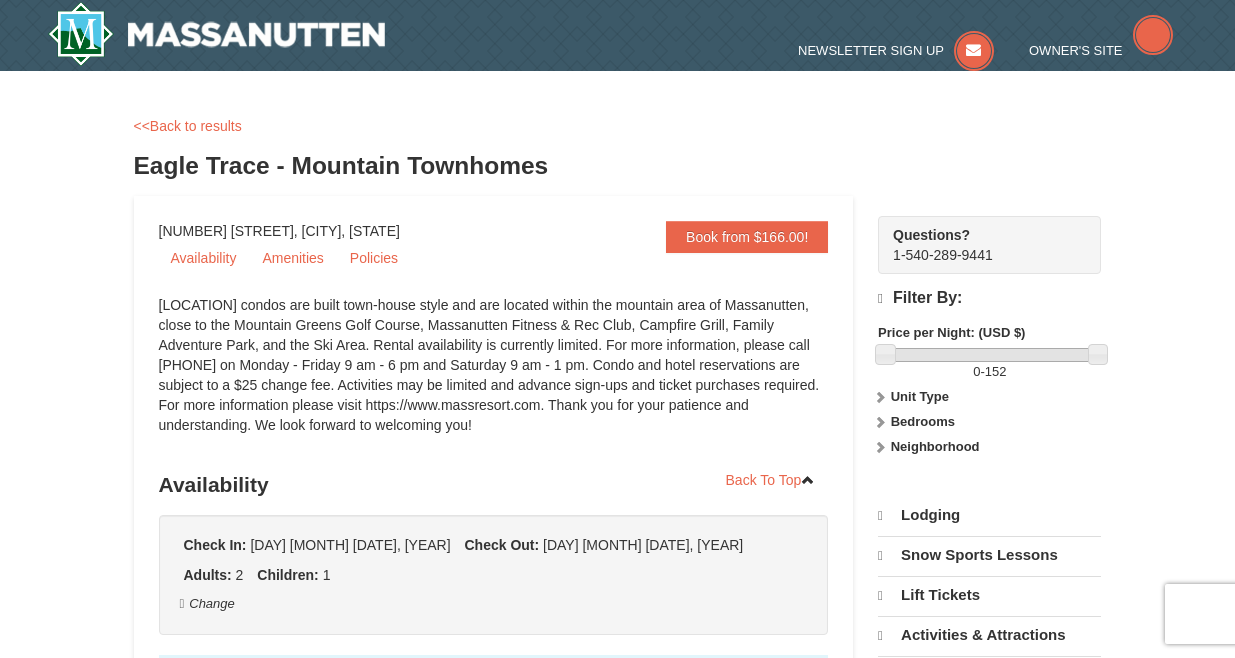 select on "2" 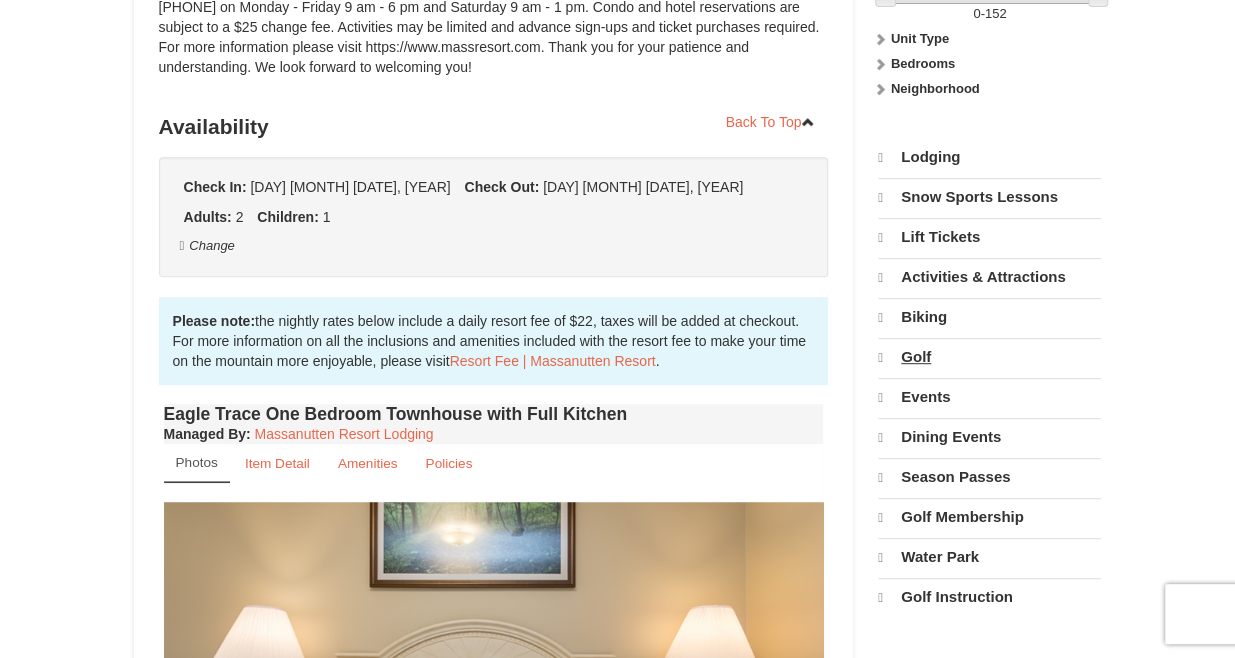 scroll, scrollTop: 0, scrollLeft: 0, axis: both 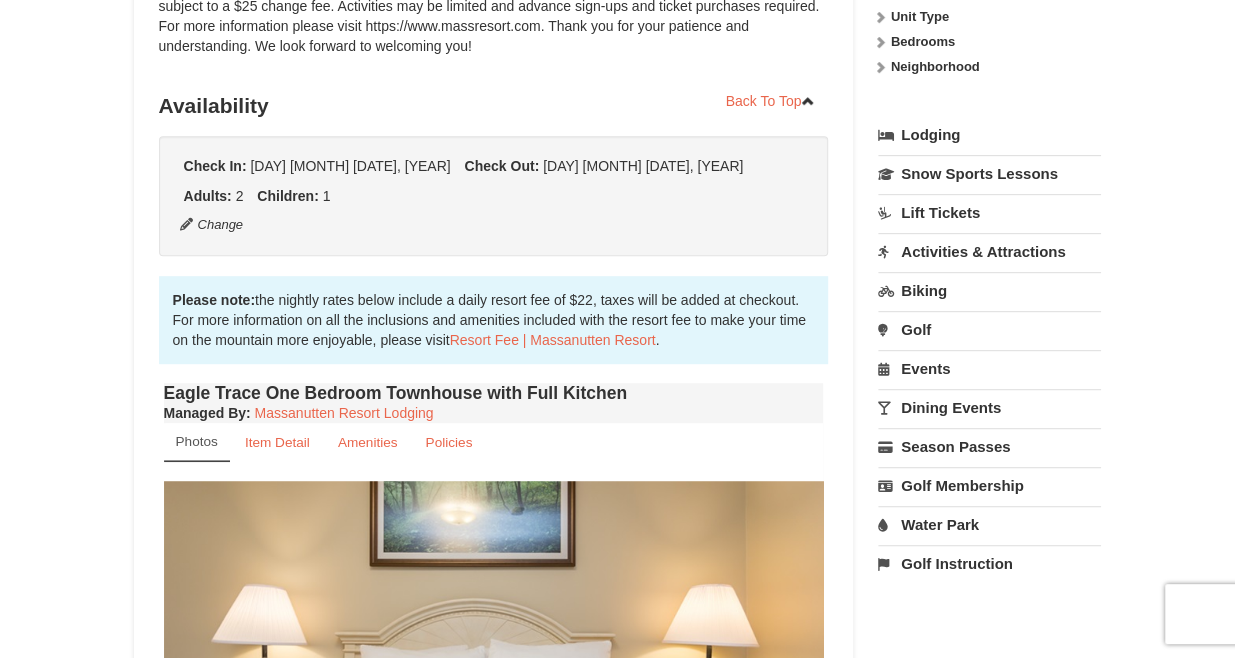 click on "Dining Events" at bounding box center (989, 407) 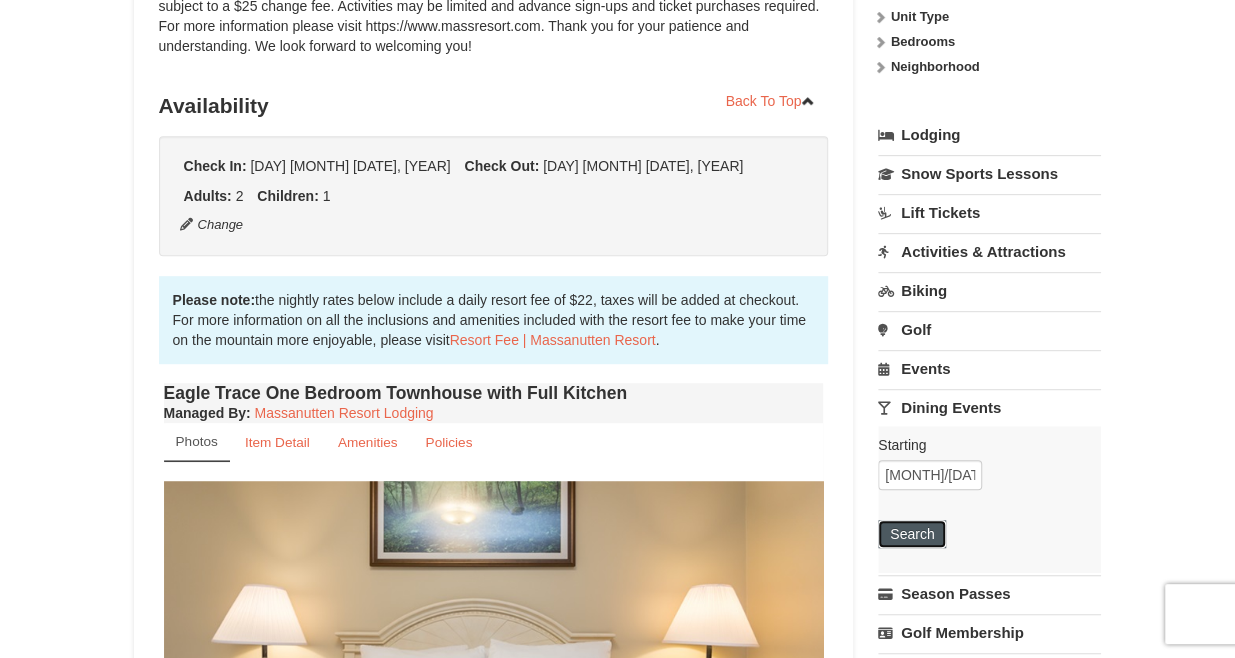 click on "Search" at bounding box center [912, 534] 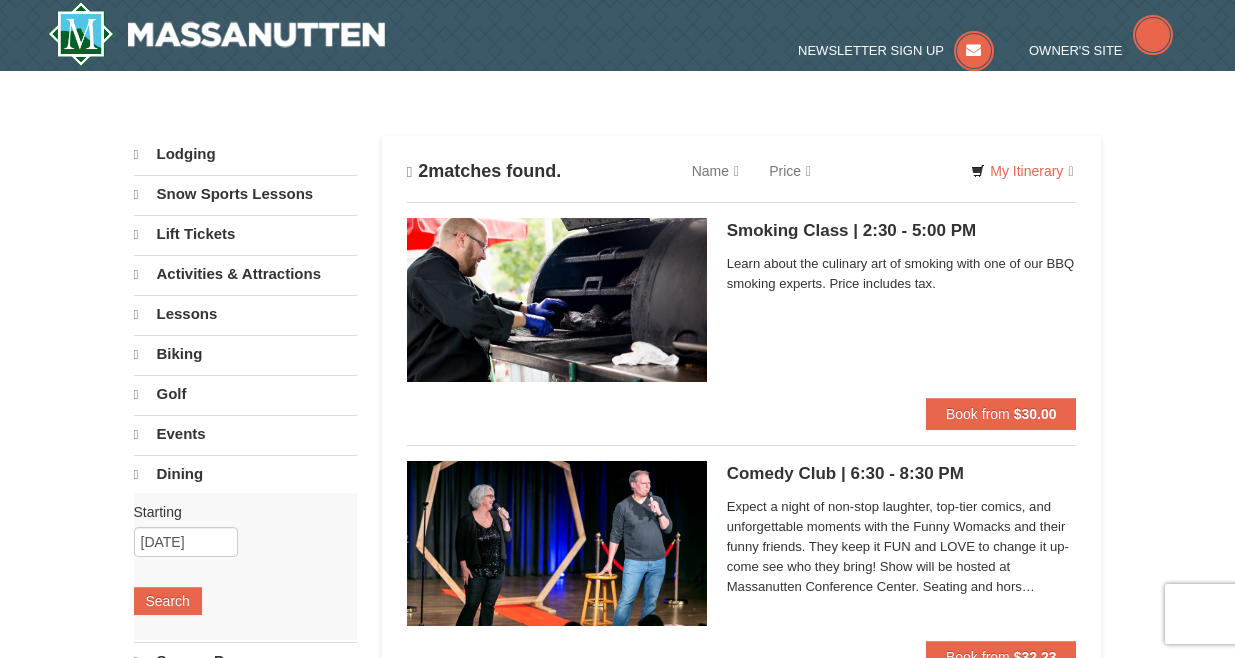 scroll, scrollTop: 0, scrollLeft: 0, axis: both 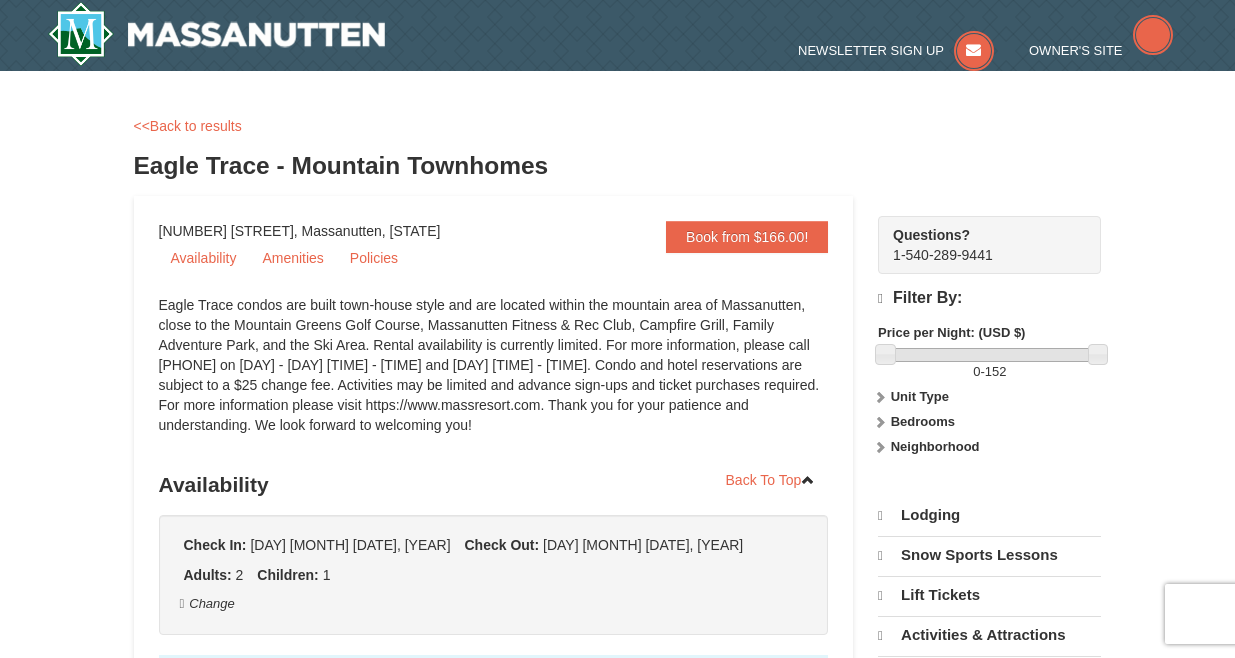select on "2" 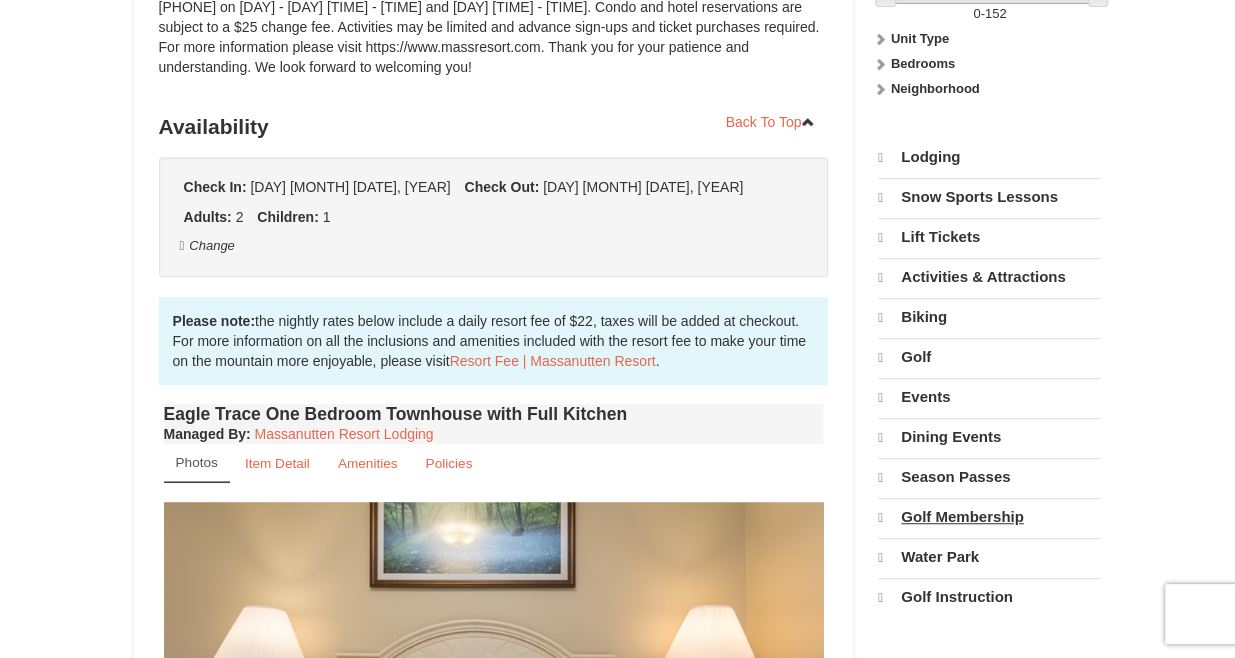 scroll, scrollTop: 0, scrollLeft: 0, axis: both 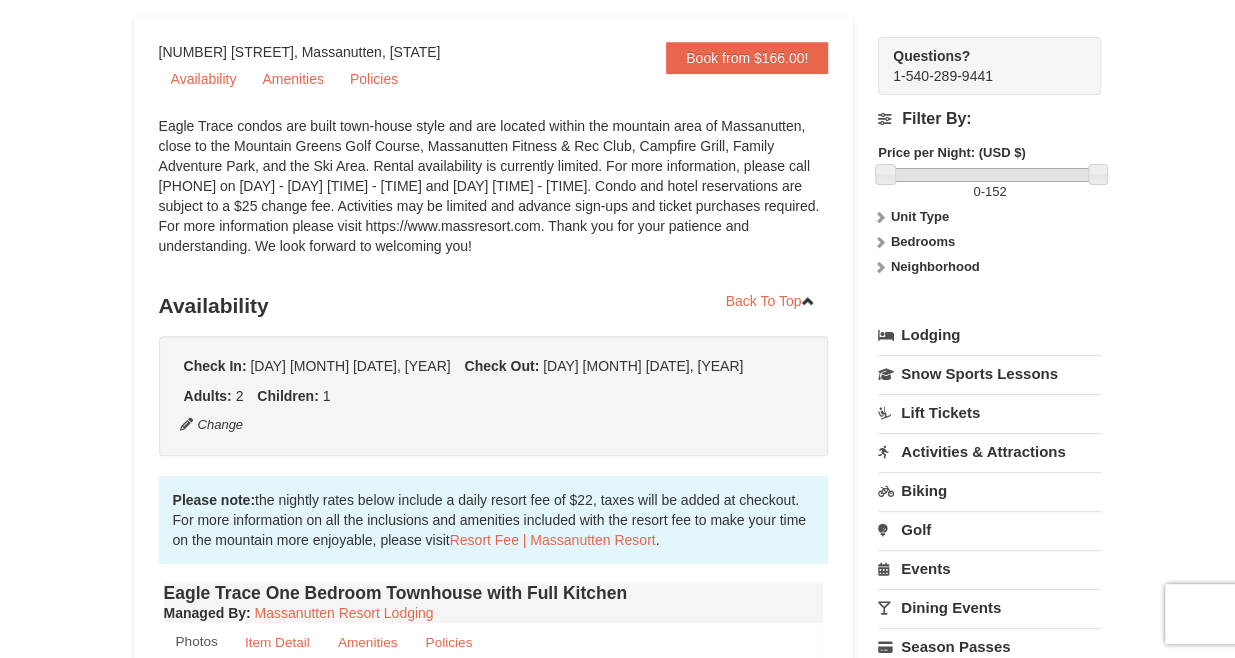 click on "Lift Tickets" at bounding box center [989, 412] 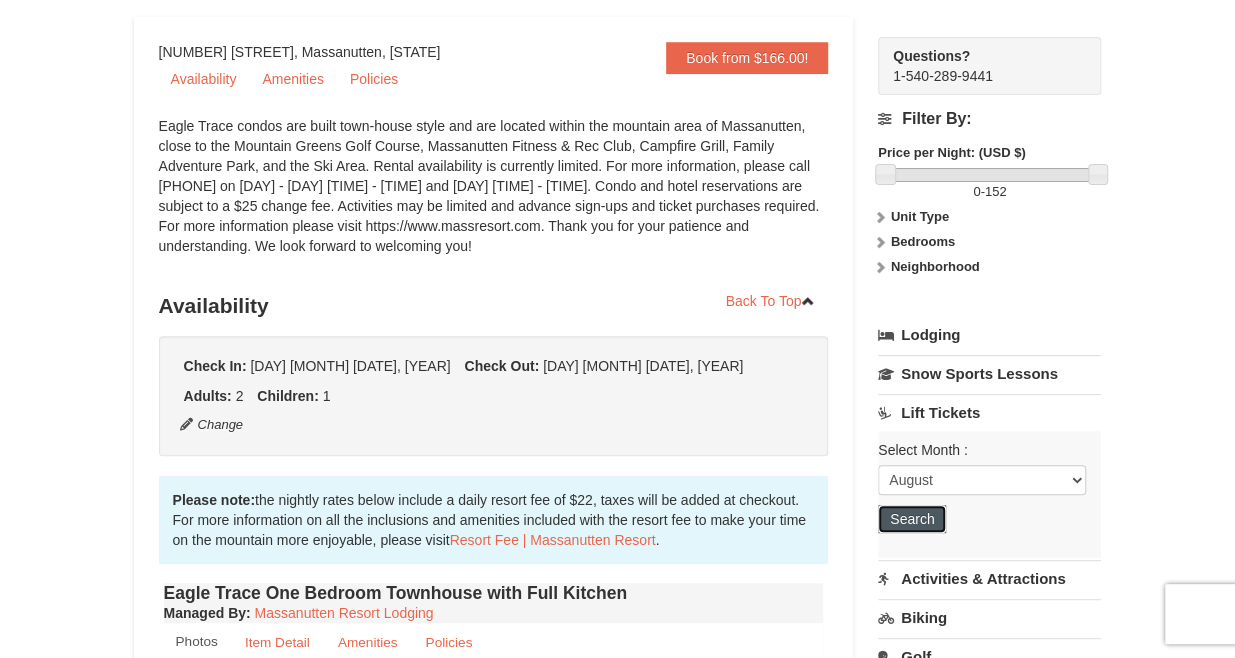 click on "Search" at bounding box center (912, 519) 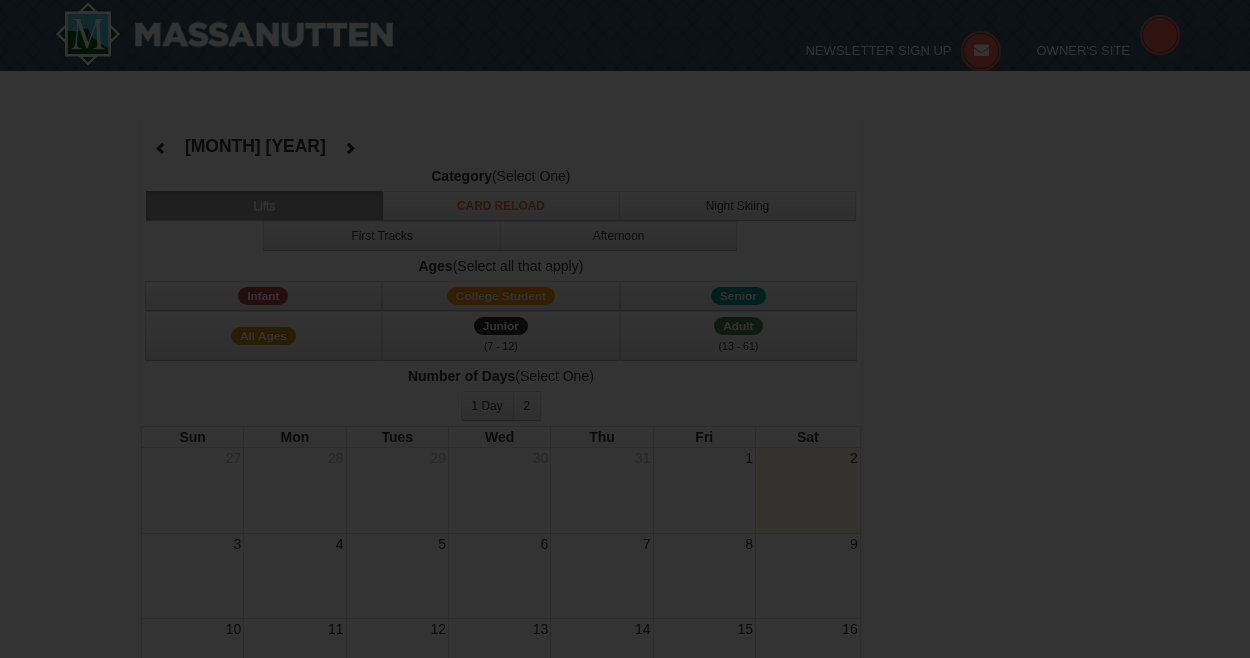select on "8" 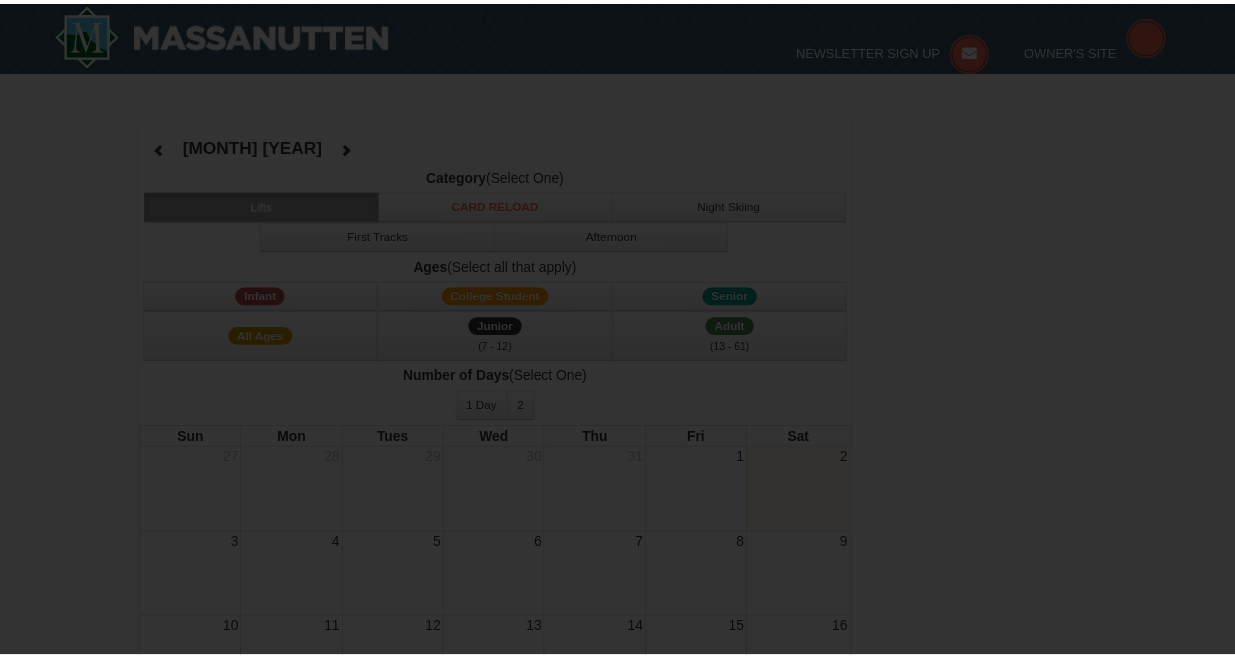 scroll, scrollTop: 0, scrollLeft: 0, axis: both 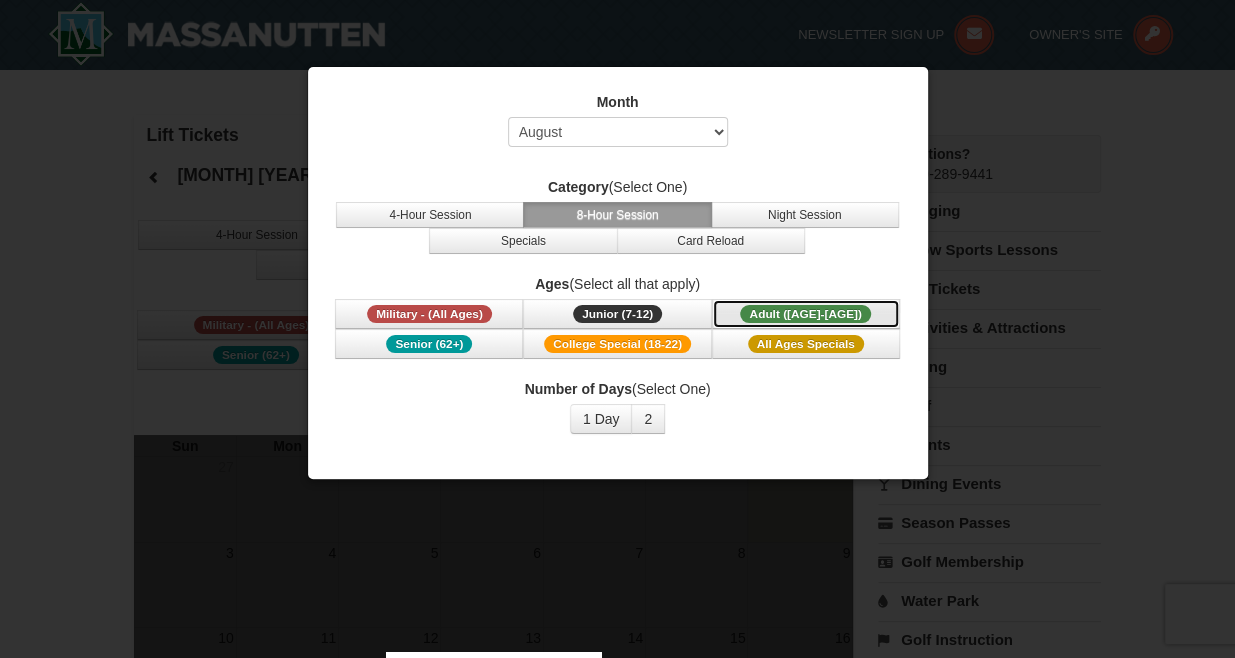 click on "Adult (13-61)" at bounding box center [805, 314] 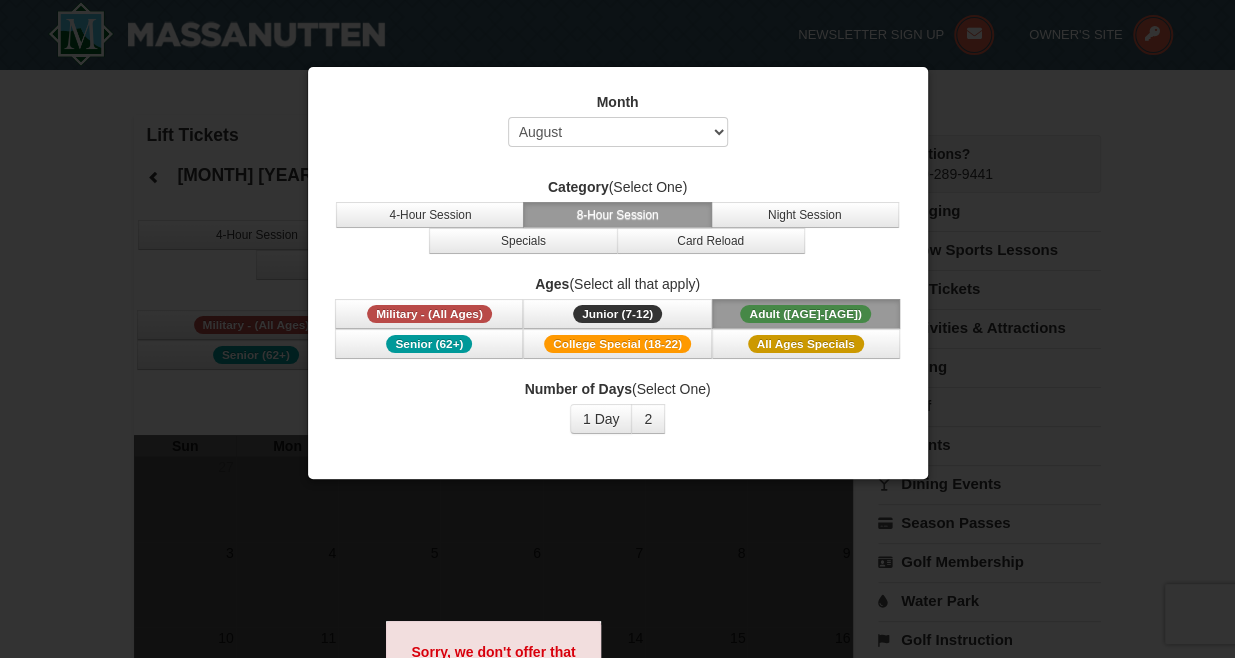 click at bounding box center [617, 329] 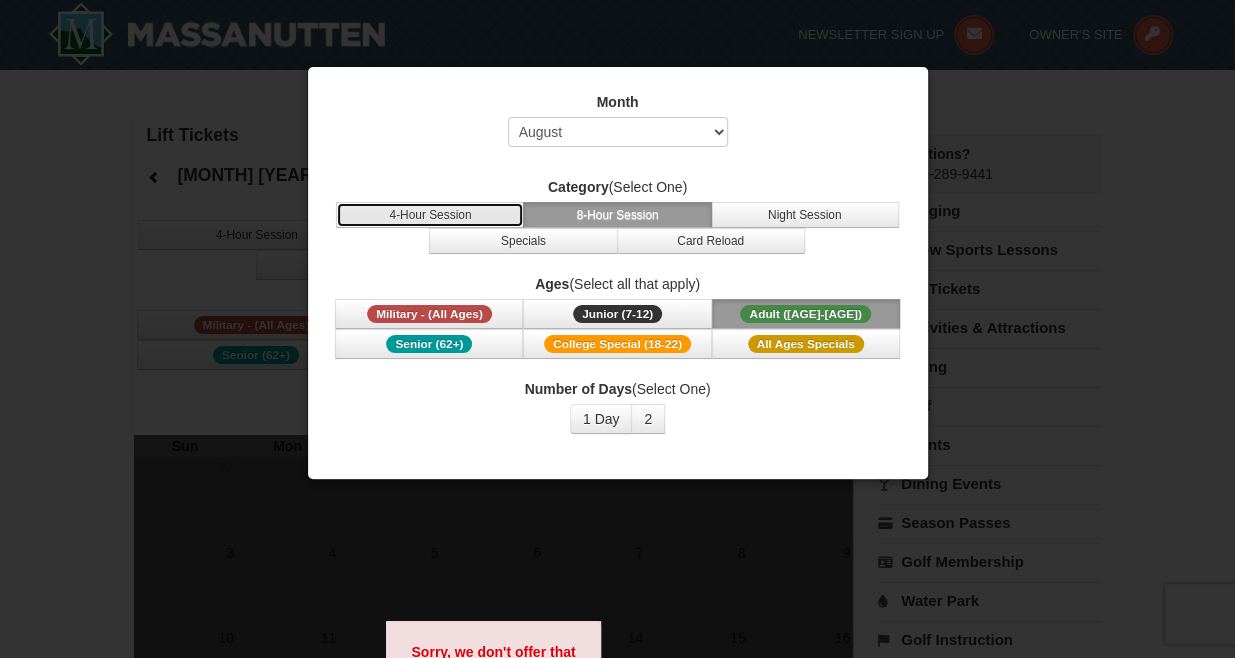 click on "4-Hour Session" at bounding box center [430, 215] 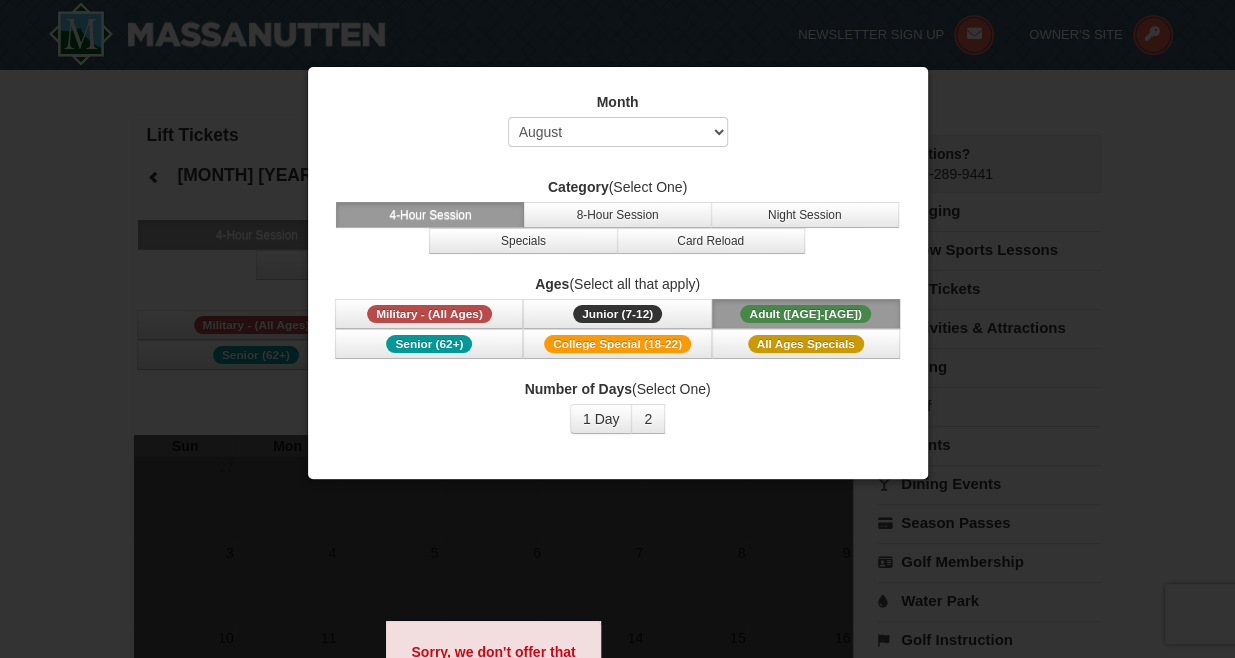 click on "Month
Select August  September  October  November  December  January  February  March  April  May  June  July
Category  (Select One)
4-Hour Session 8-Hour Session Night Session Specials Card Reload
Ages  (Select all that apply)
Military - (All Ages)
Junior (7-12)
(7 - 12)
Adult (13-61)
(13 - 61)
Senior (62+)
College Special (18-22)" at bounding box center [618, 263] 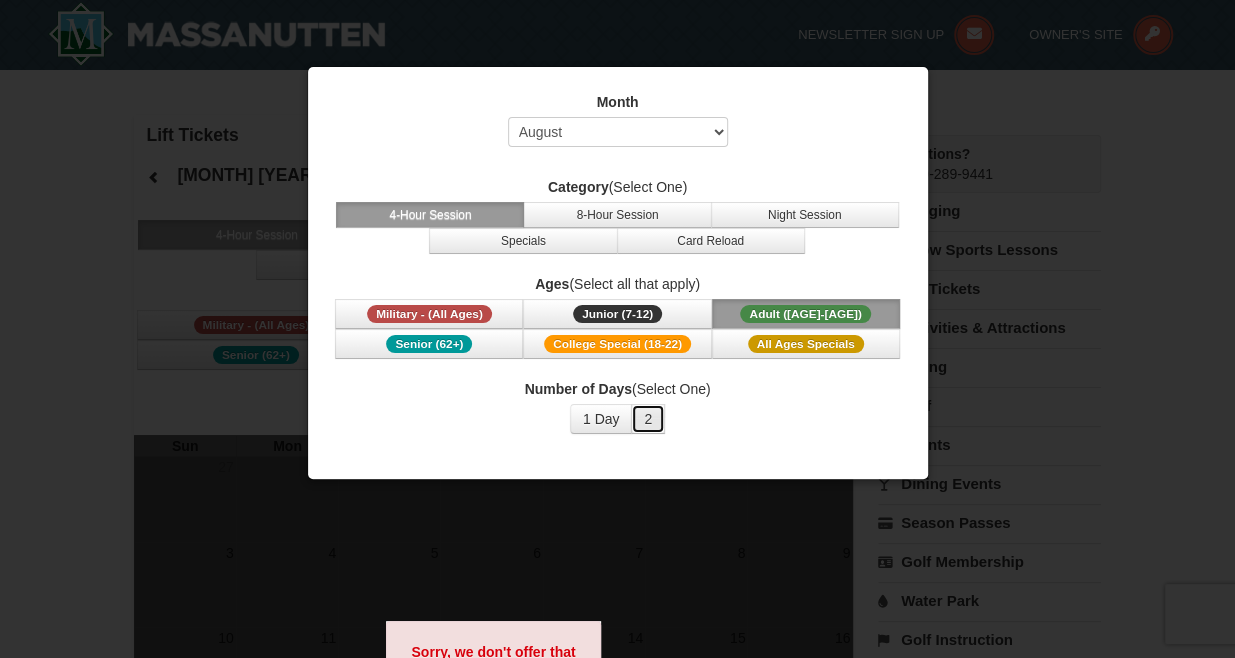 click on "2" at bounding box center [648, 419] 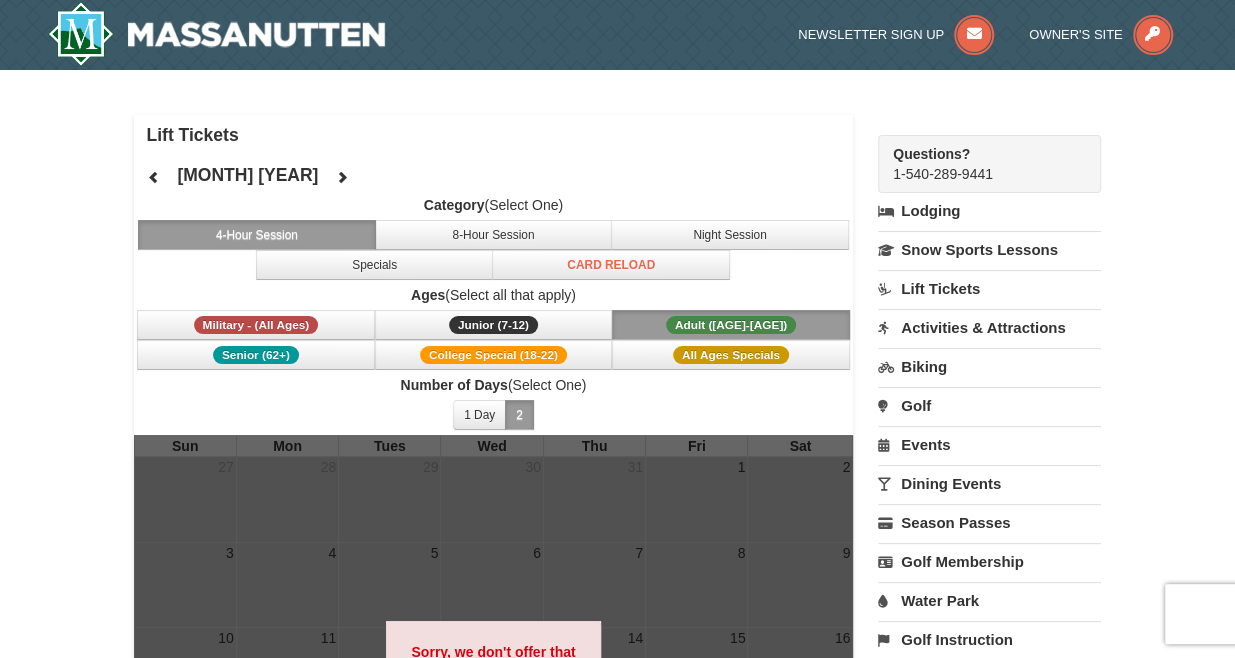 click on "Number of Days  (Select One)
1 Day
2
3
4
5
6
7
8
9
10
11
12
13
14
15" at bounding box center [494, 405] 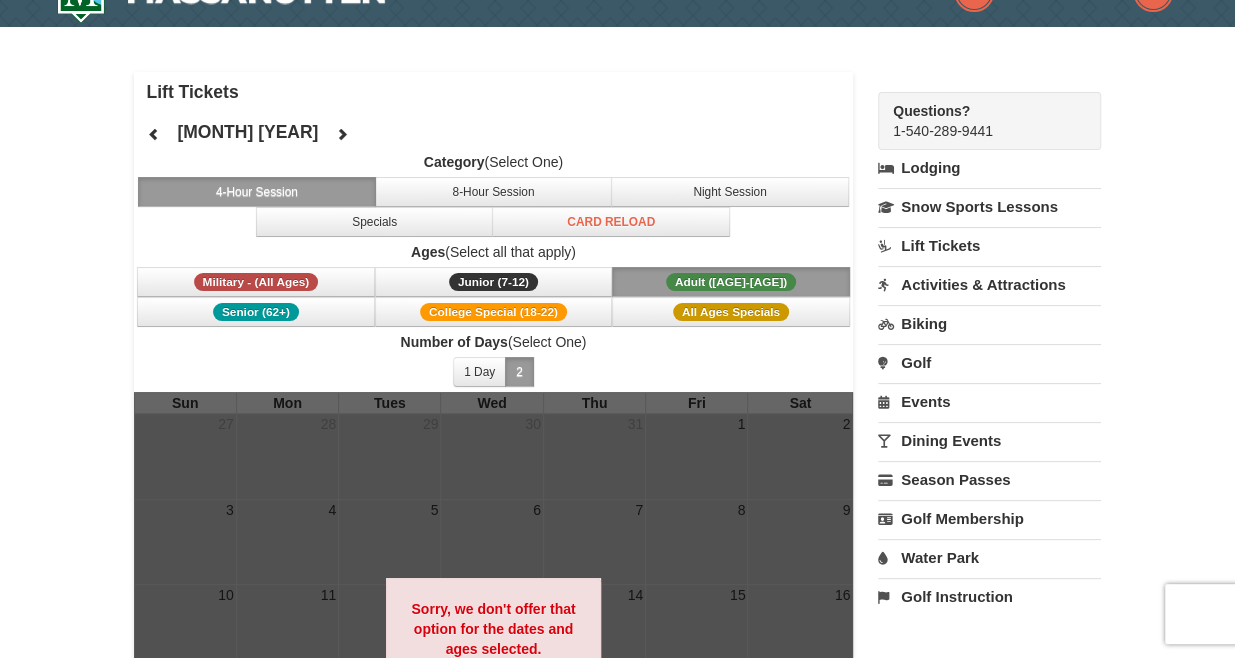 scroll, scrollTop: 40, scrollLeft: 0, axis: vertical 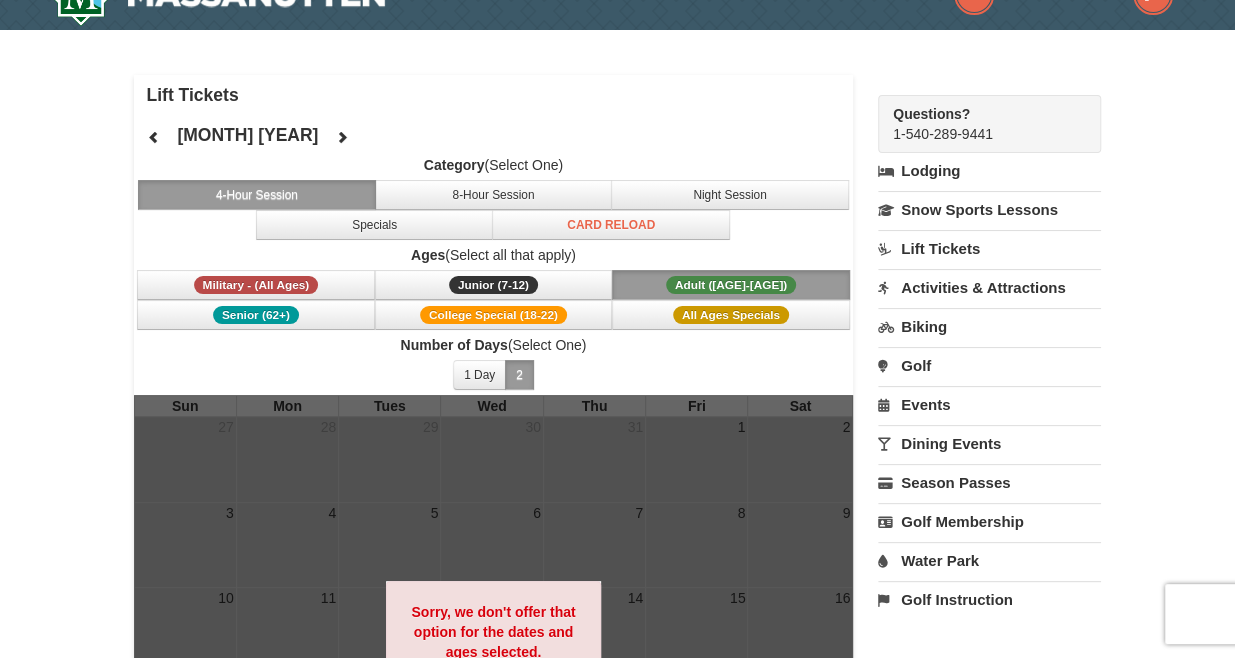 click on "4-Hour Session" at bounding box center [257, 195] 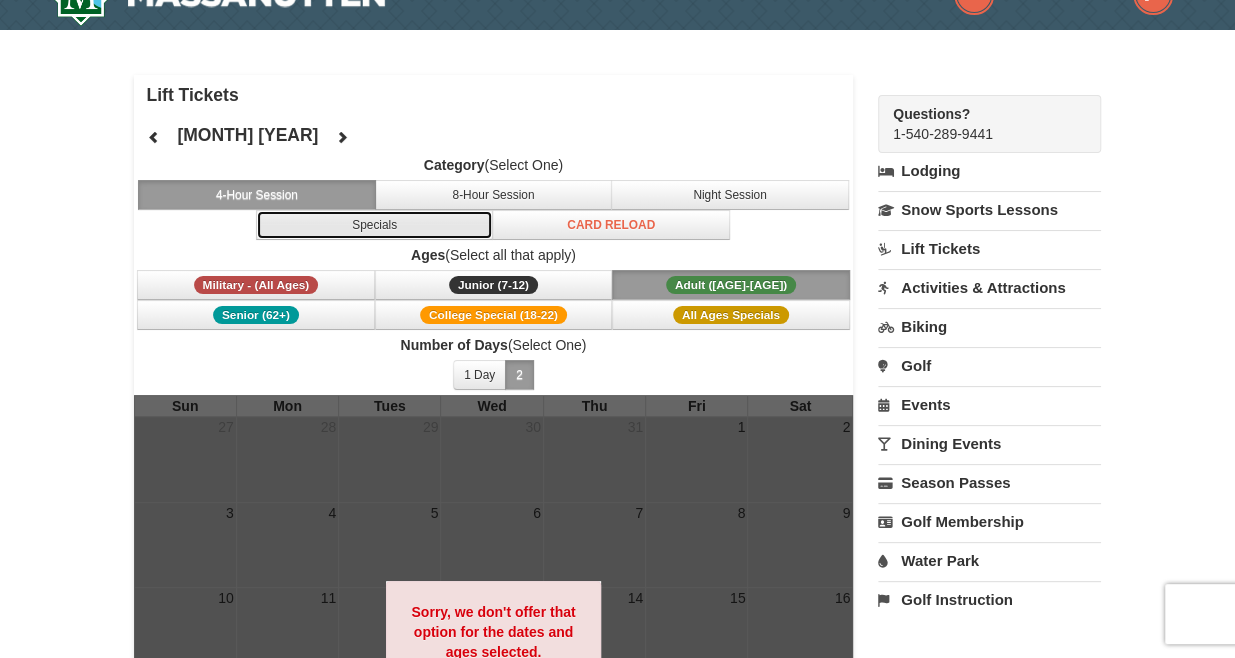 click on "Specials" at bounding box center [375, 225] 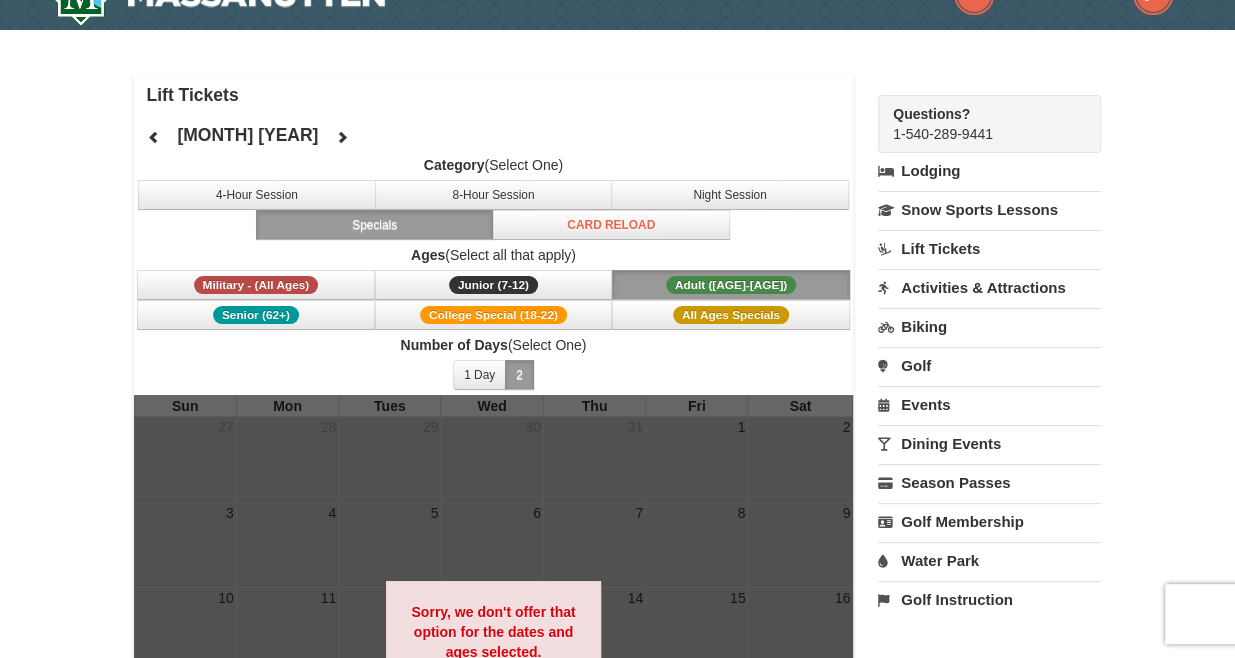 click on "Adult (13-61)" at bounding box center [731, 285] 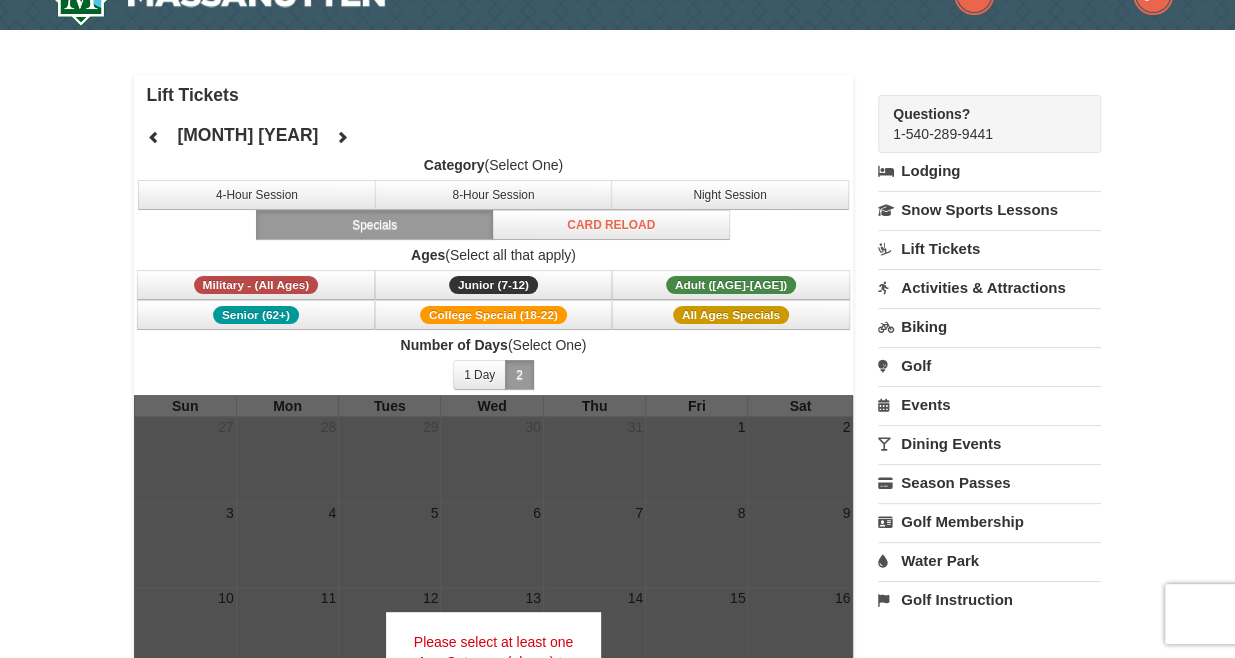 click on "2" at bounding box center (519, 375) 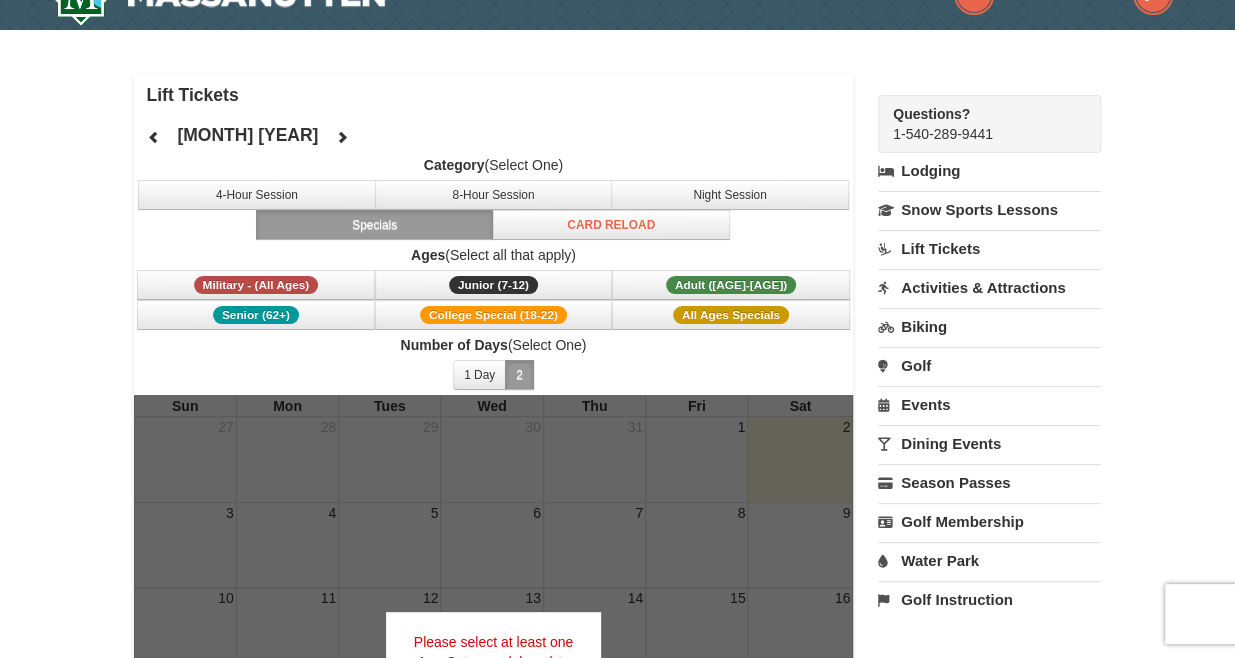 type 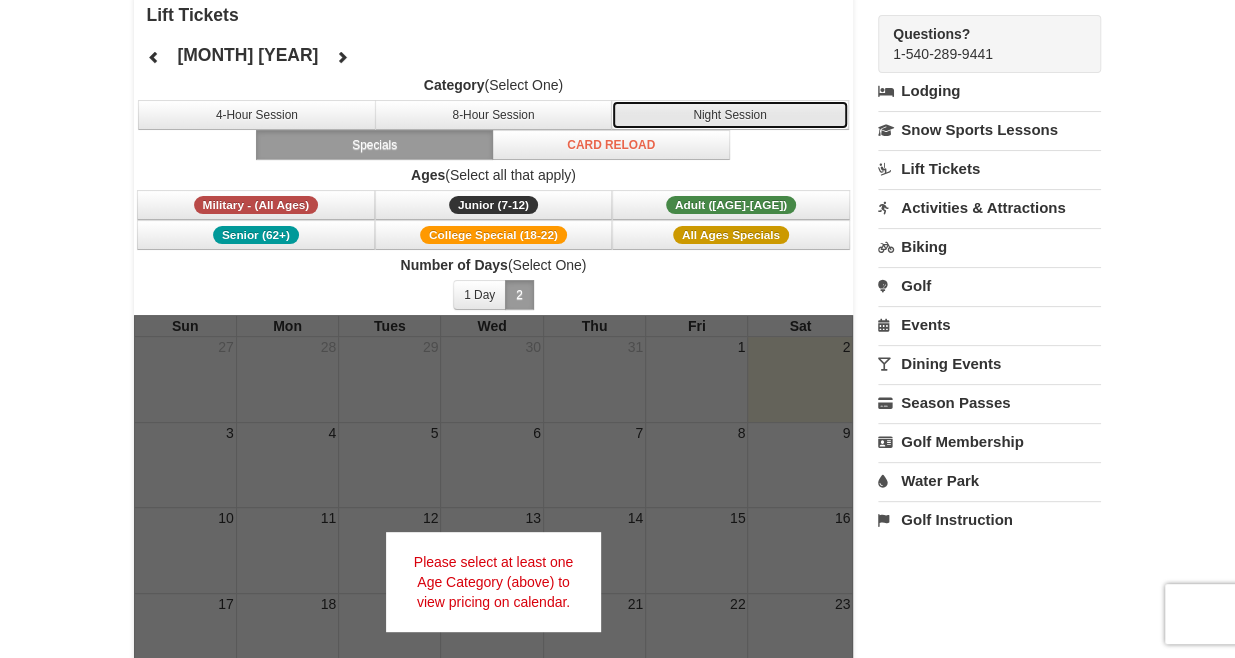 click on "Night Session" at bounding box center [730, 115] 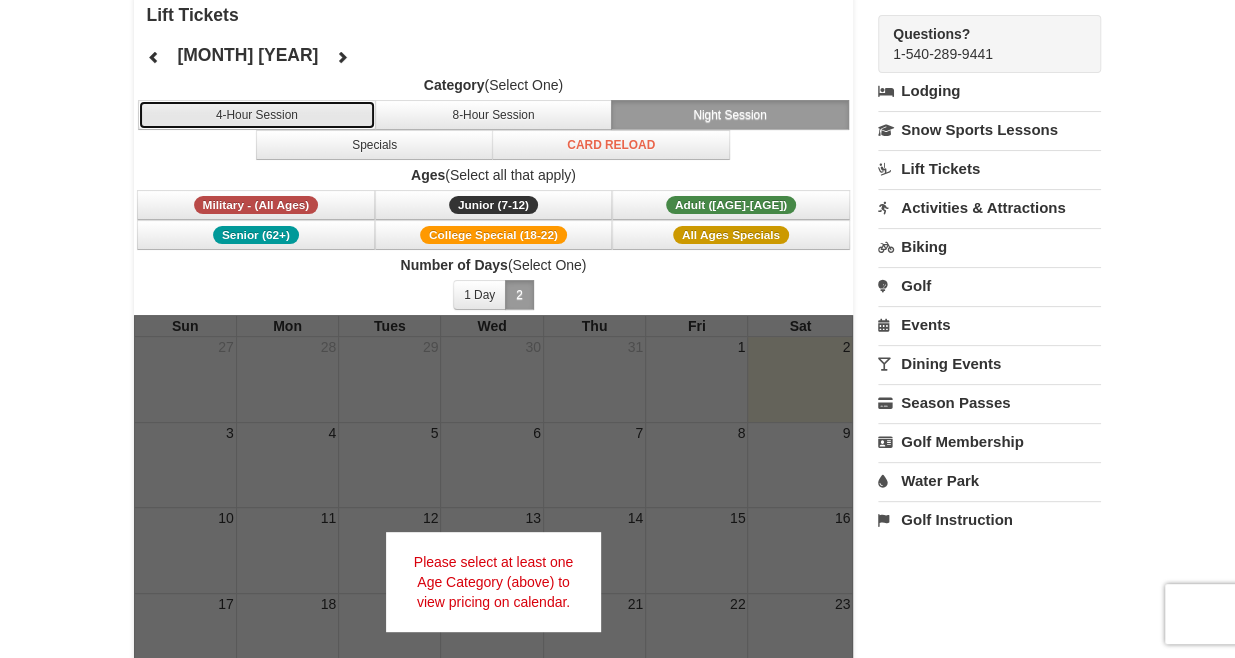 click on "4-Hour Session" at bounding box center [257, 115] 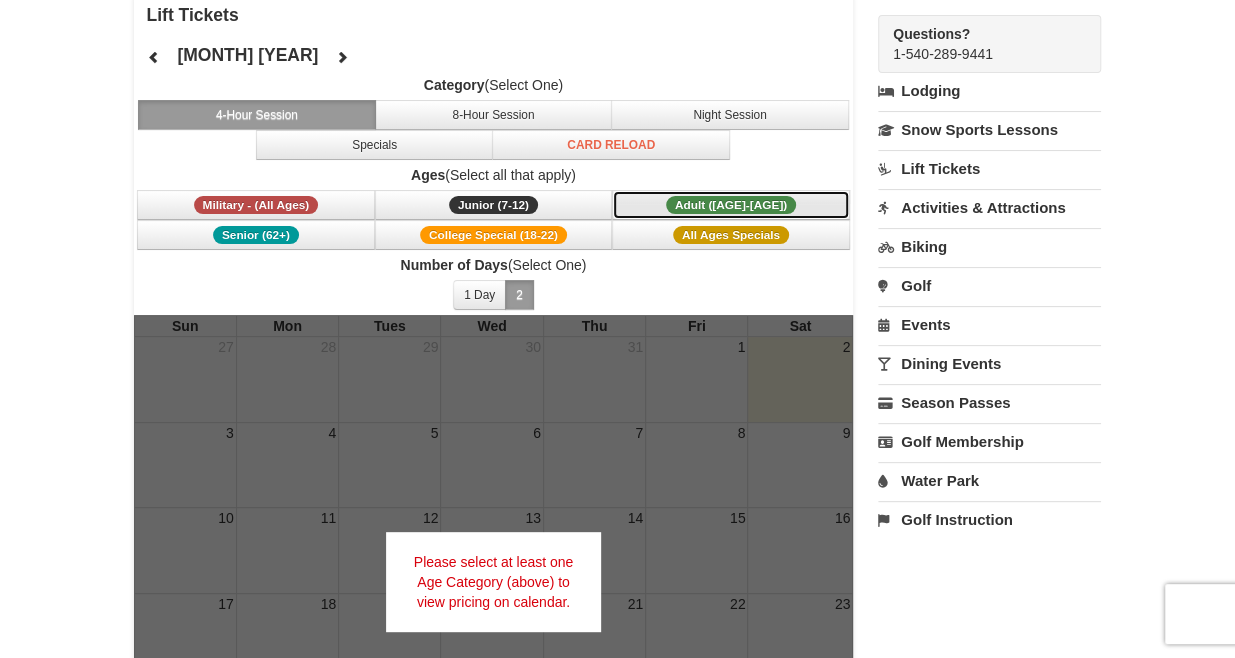 click on "Adult (13-61)
(13 - 61)" at bounding box center [731, 205] 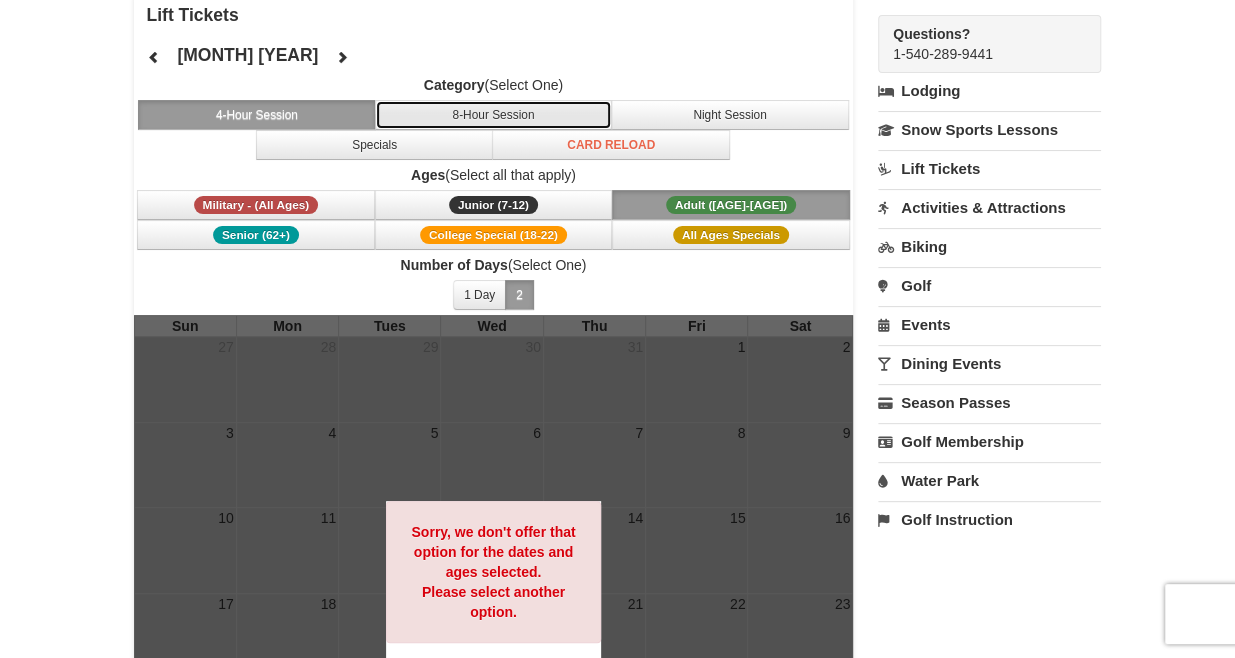 click on "8-Hour Session" at bounding box center [494, 115] 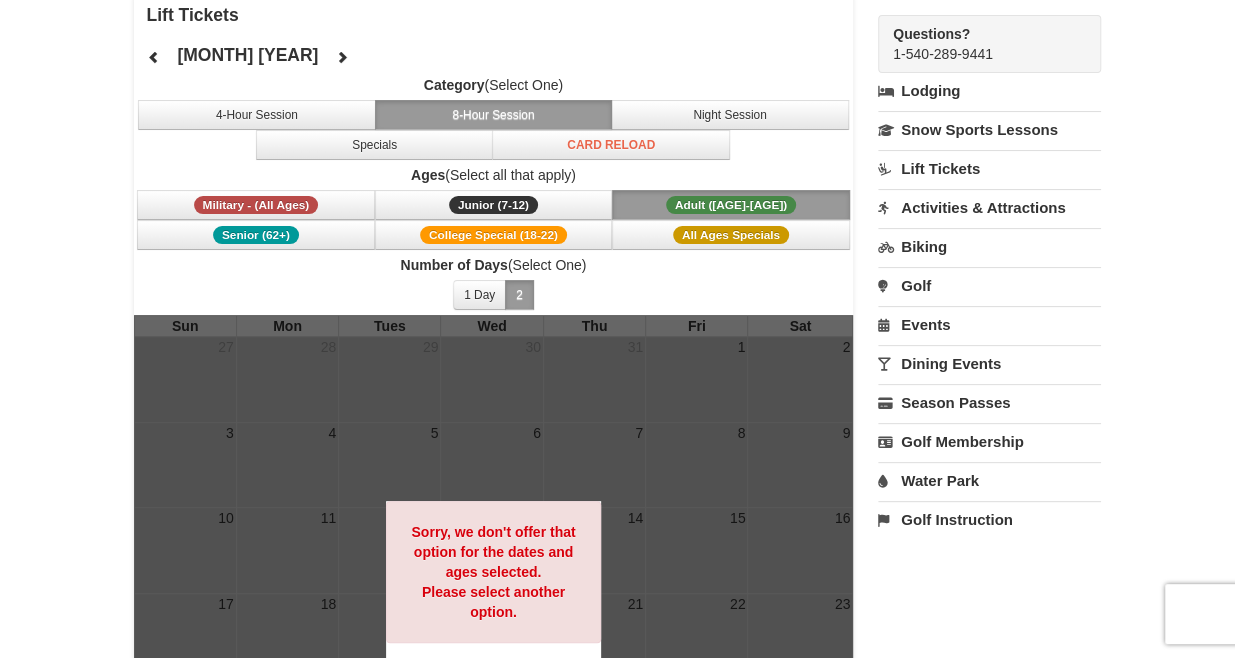 click on "Adult (13-61)
(13 - 61)" at bounding box center [731, 205] 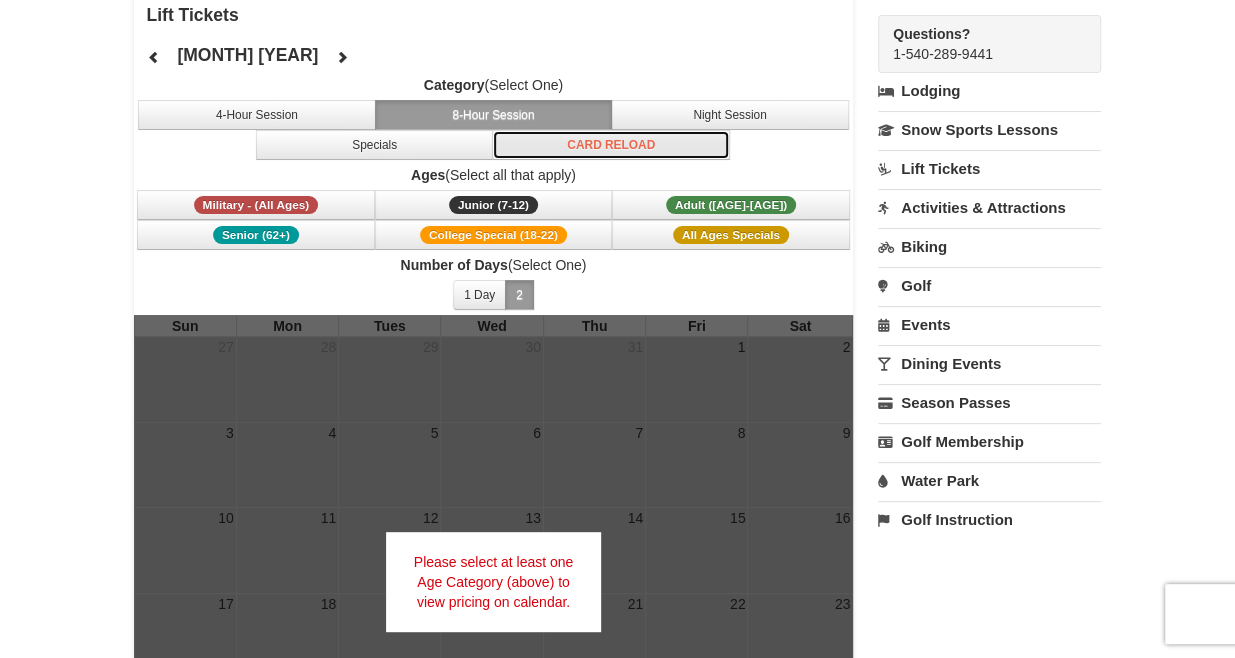 click on "Card Reload" at bounding box center (611, 145) 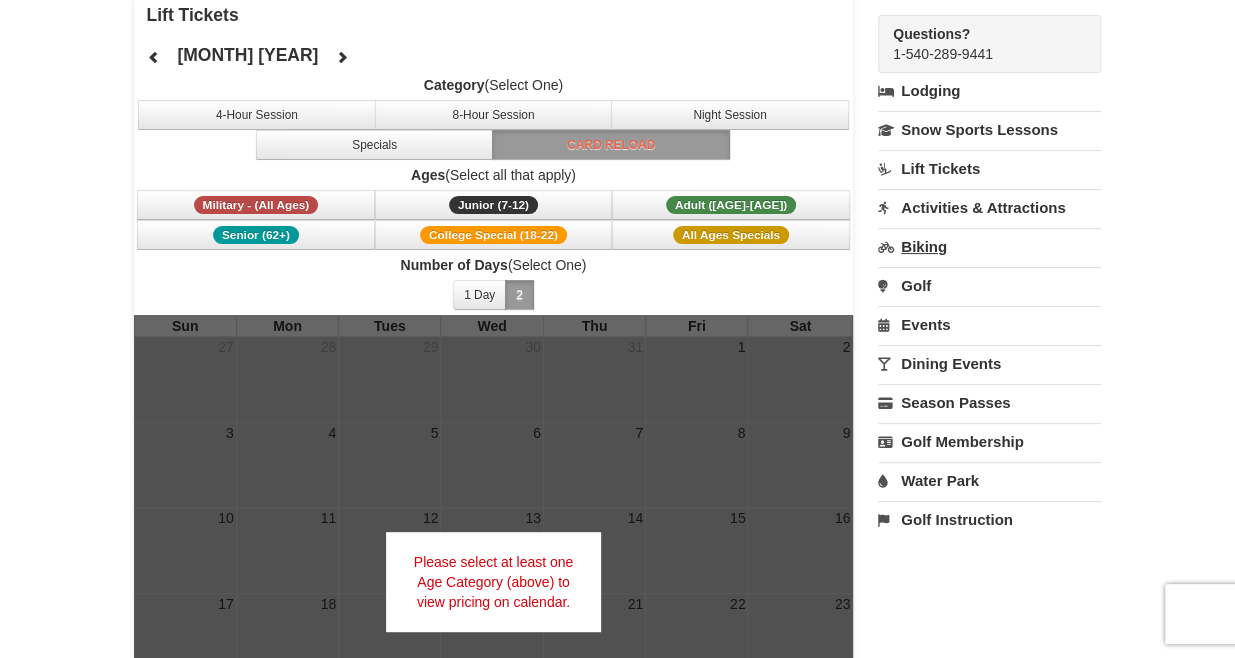 type 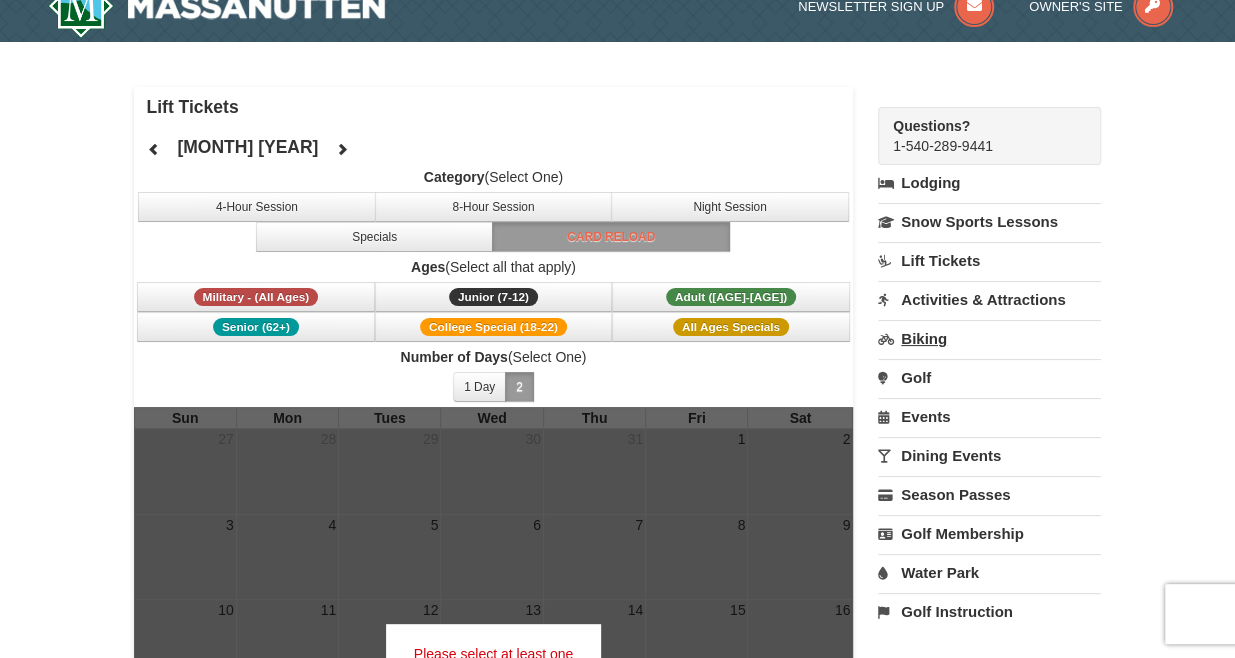 scroll, scrollTop: 0, scrollLeft: 0, axis: both 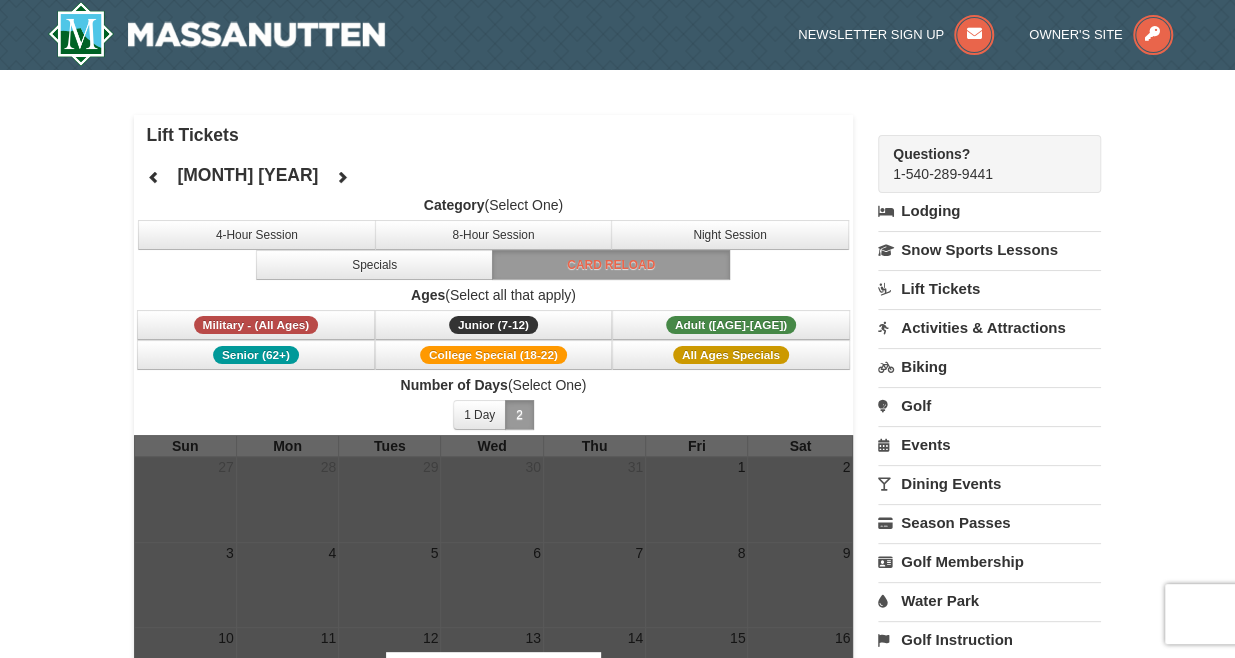 click on "Golf" at bounding box center (989, 405) 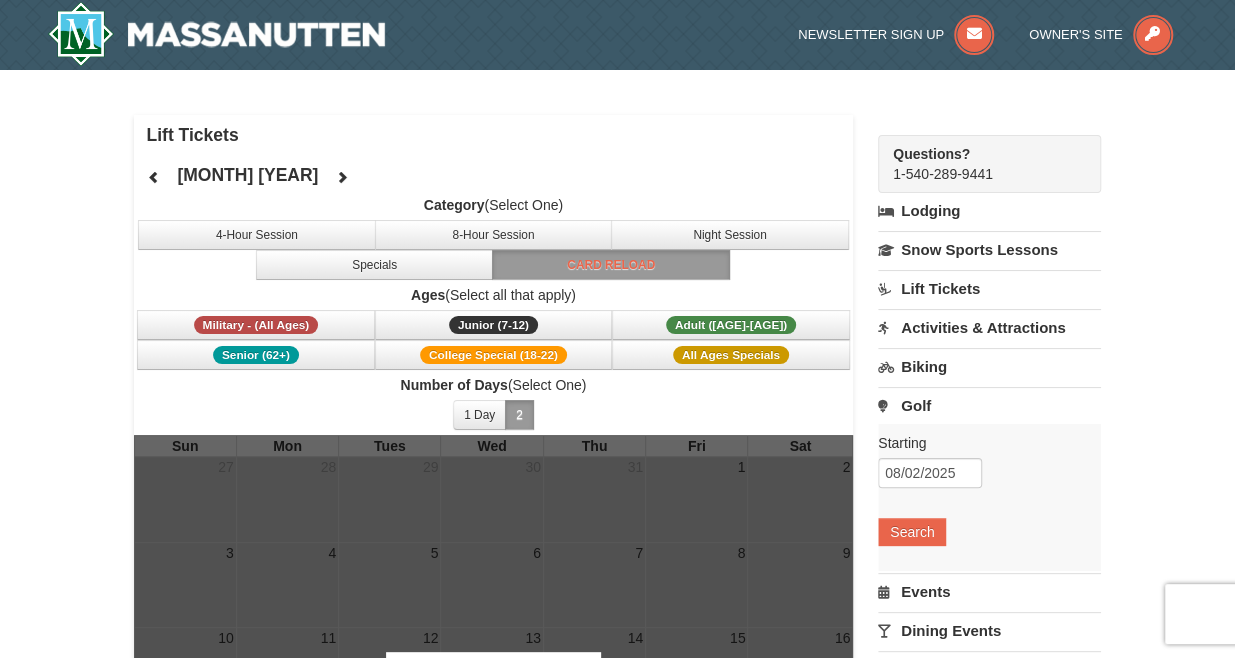 click on "Activities & Attractions" at bounding box center [989, 327] 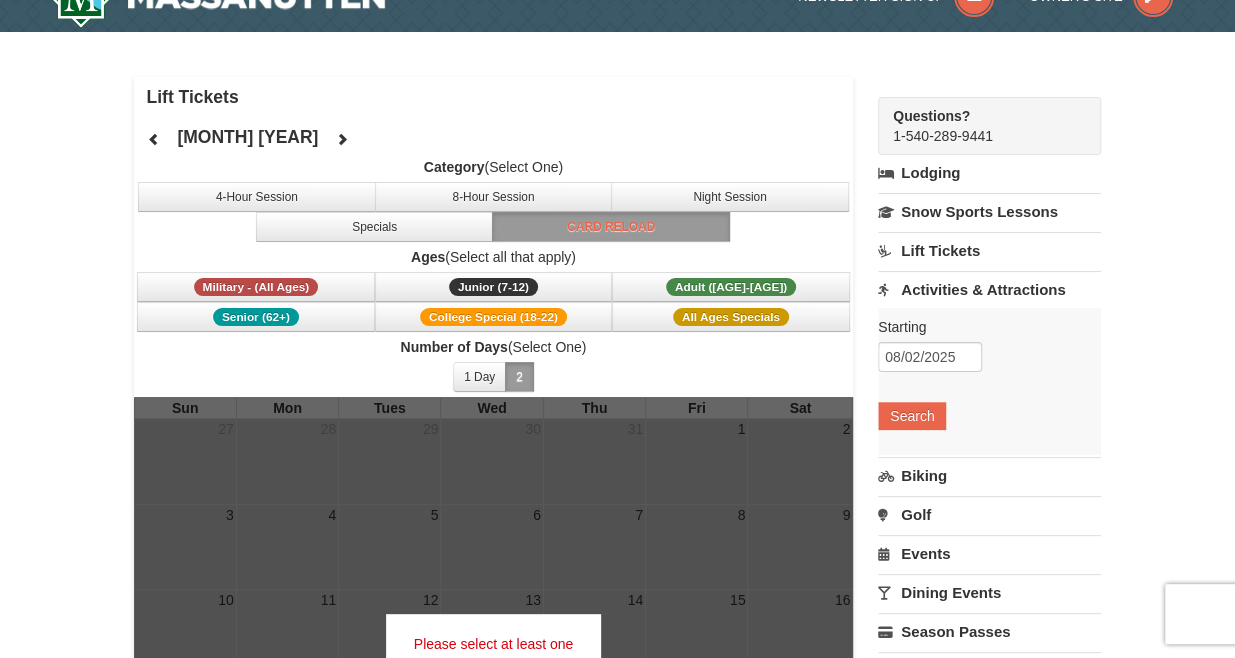 scroll, scrollTop: 40, scrollLeft: 0, axis: vertical 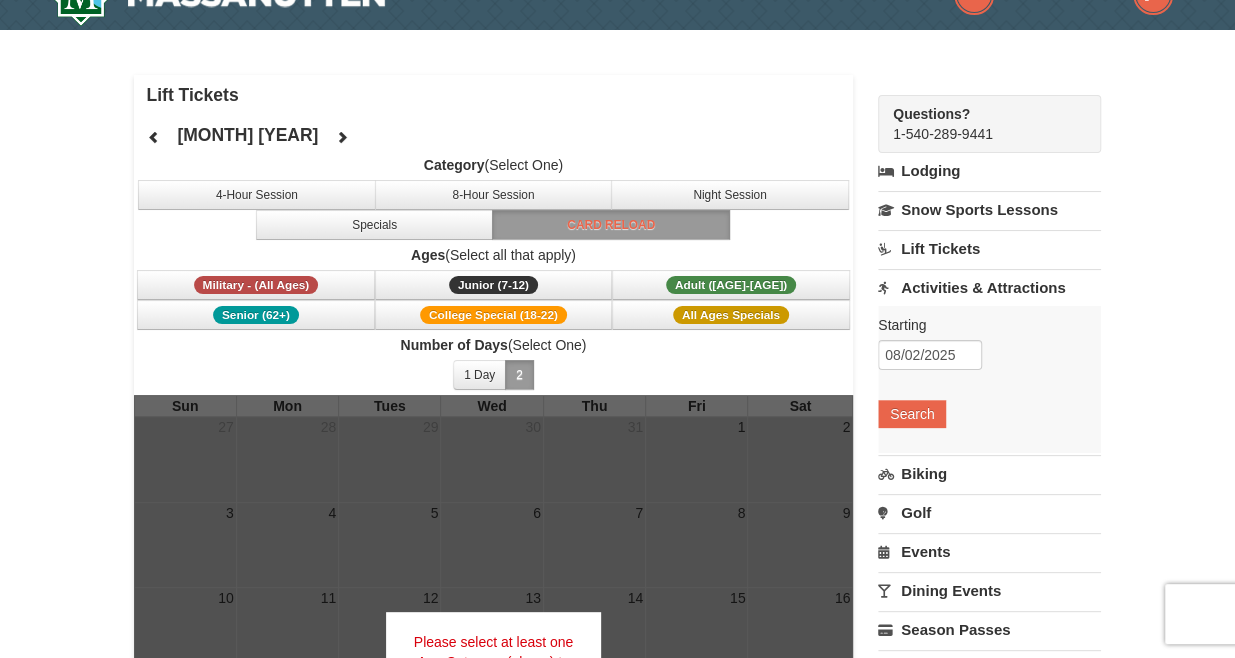 click on "Starting Please format dates MM/DD/YYYY Please format dates MM/DD/YYYY
08/02/2025
Search" at bounding box center (989, 379) 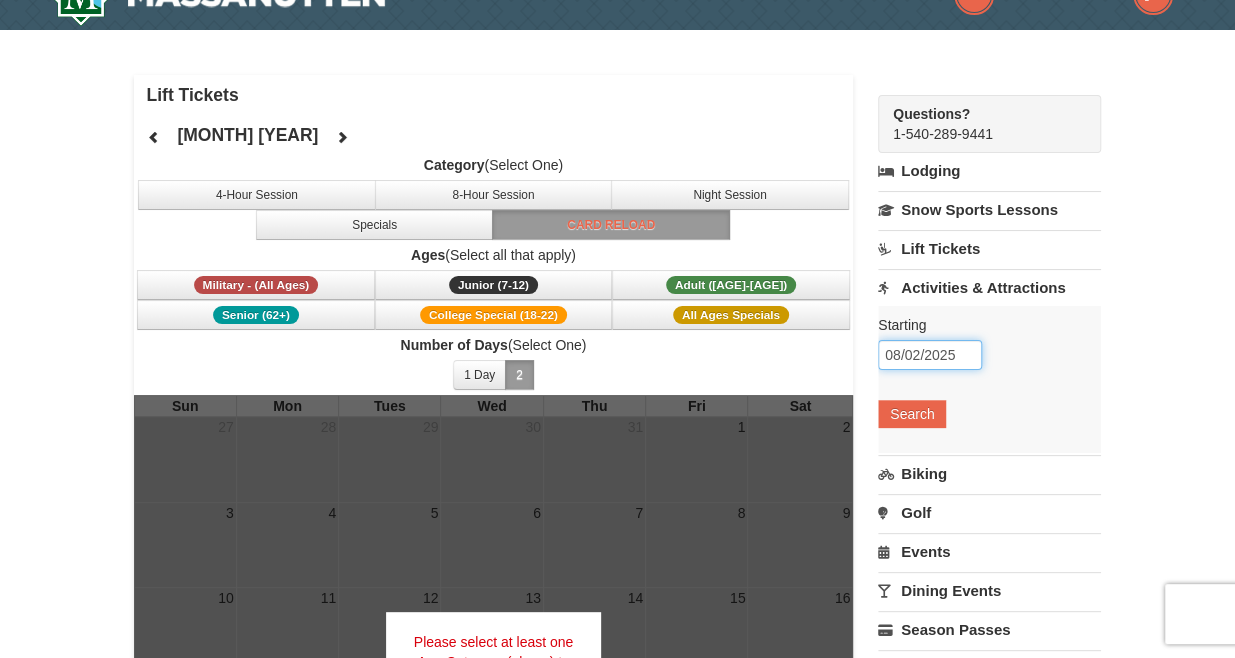click on "08/02/2025" at bounding box center (930, 355) 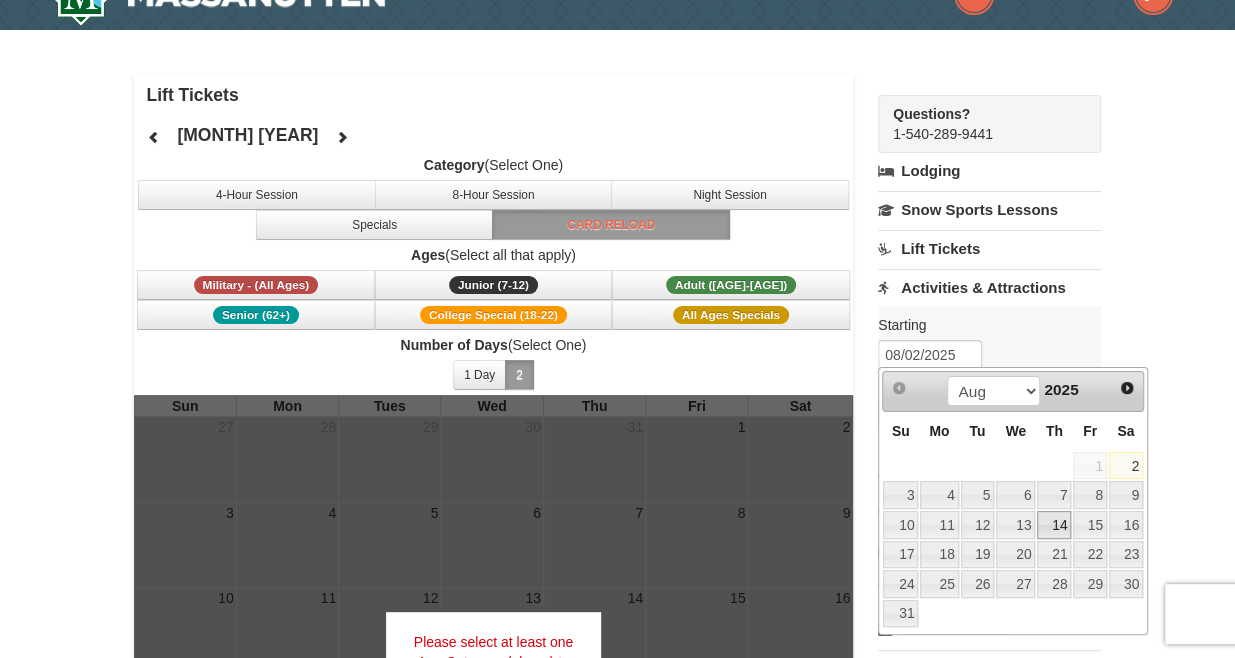 click on "14" at bounding box center [1054, 525] 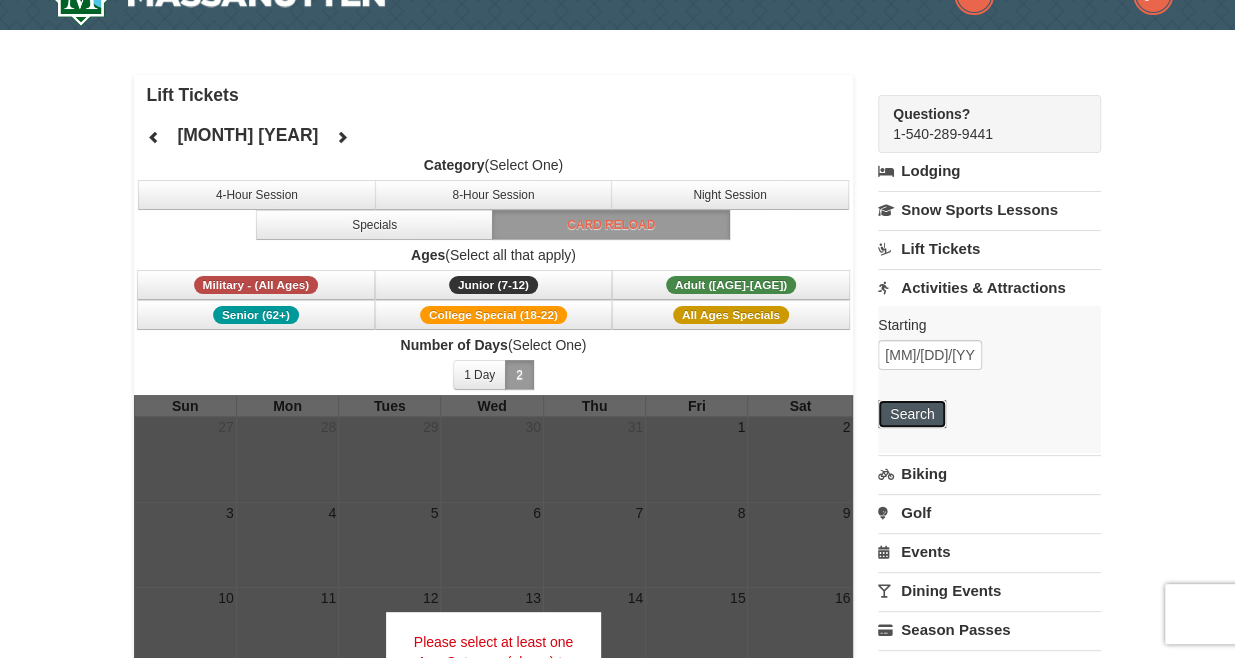 click on "Search" at bounding box center [912, 414] 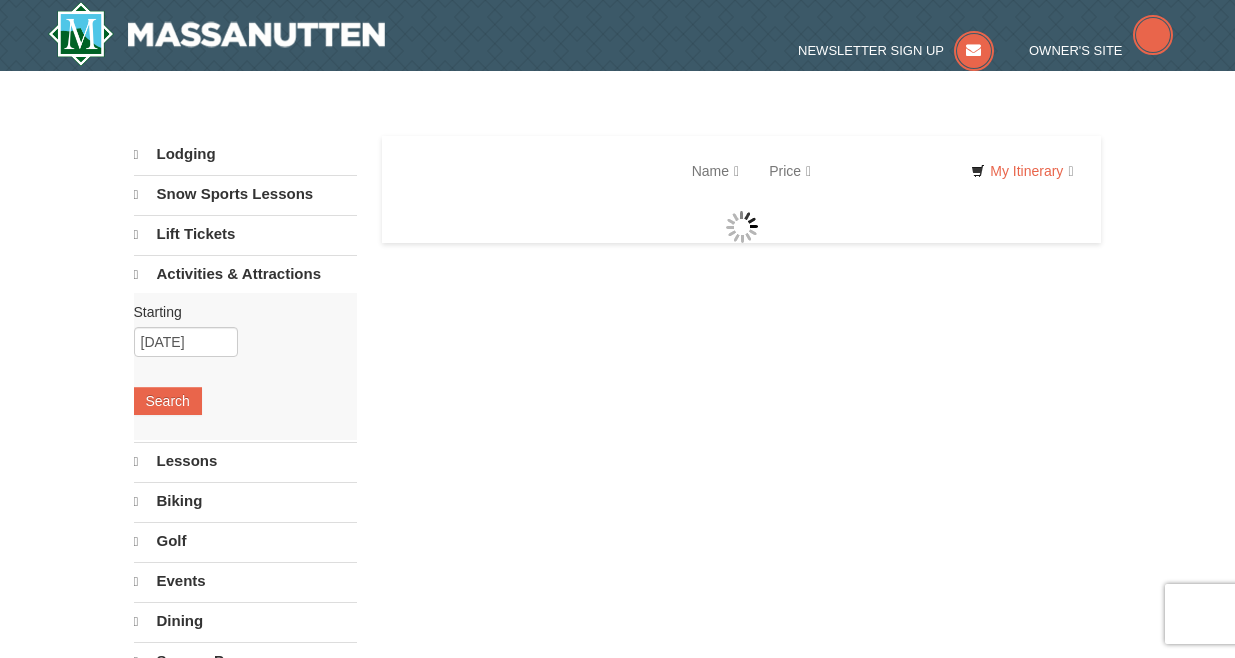 scroll, scrollTop: 0, scrollLeft: 0, axis: both 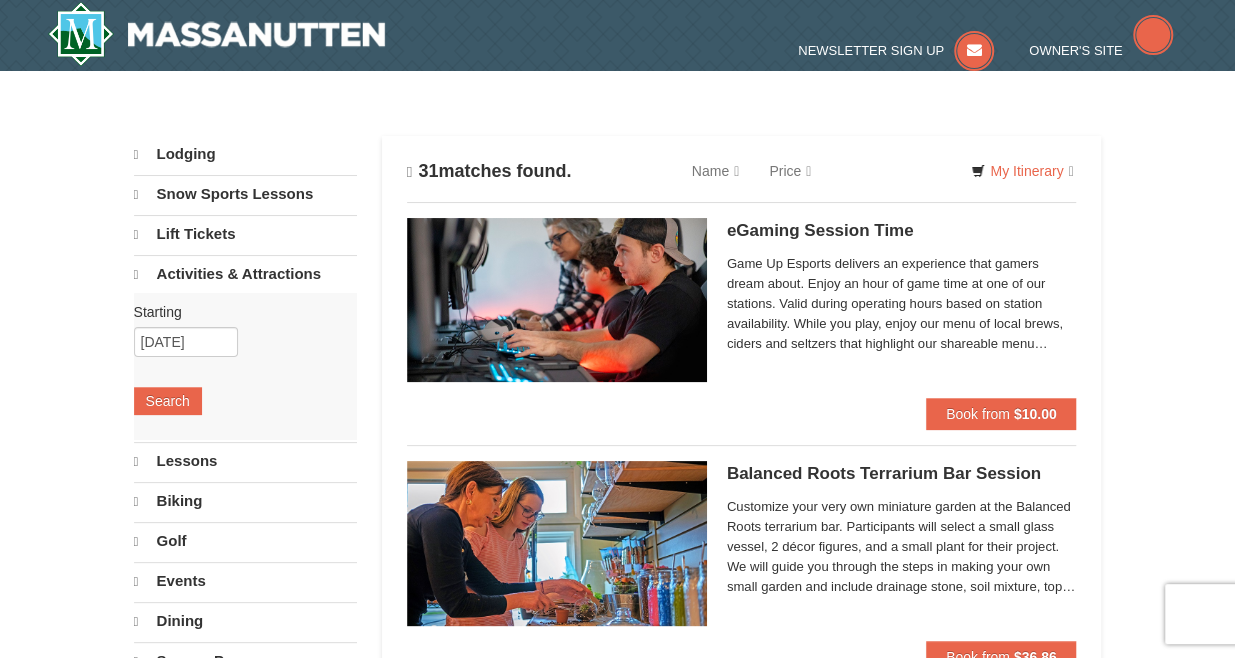 select on "8" 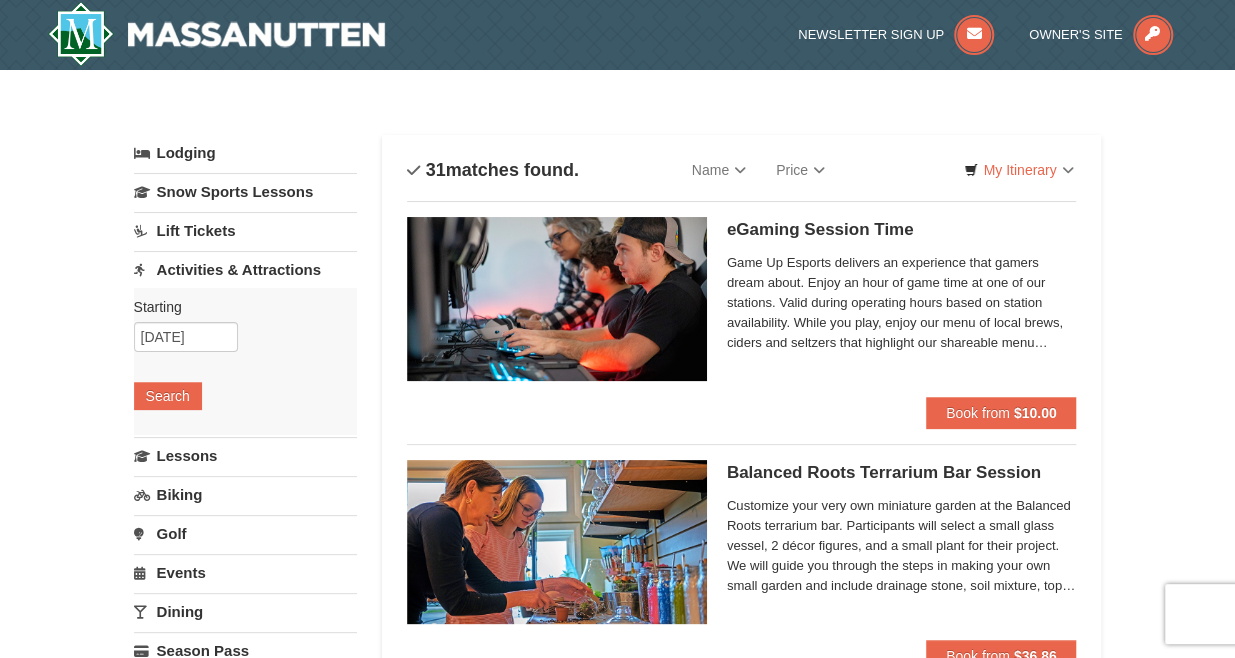 scroll, scrollTop: 0, scrollLeft: 0, axis: both 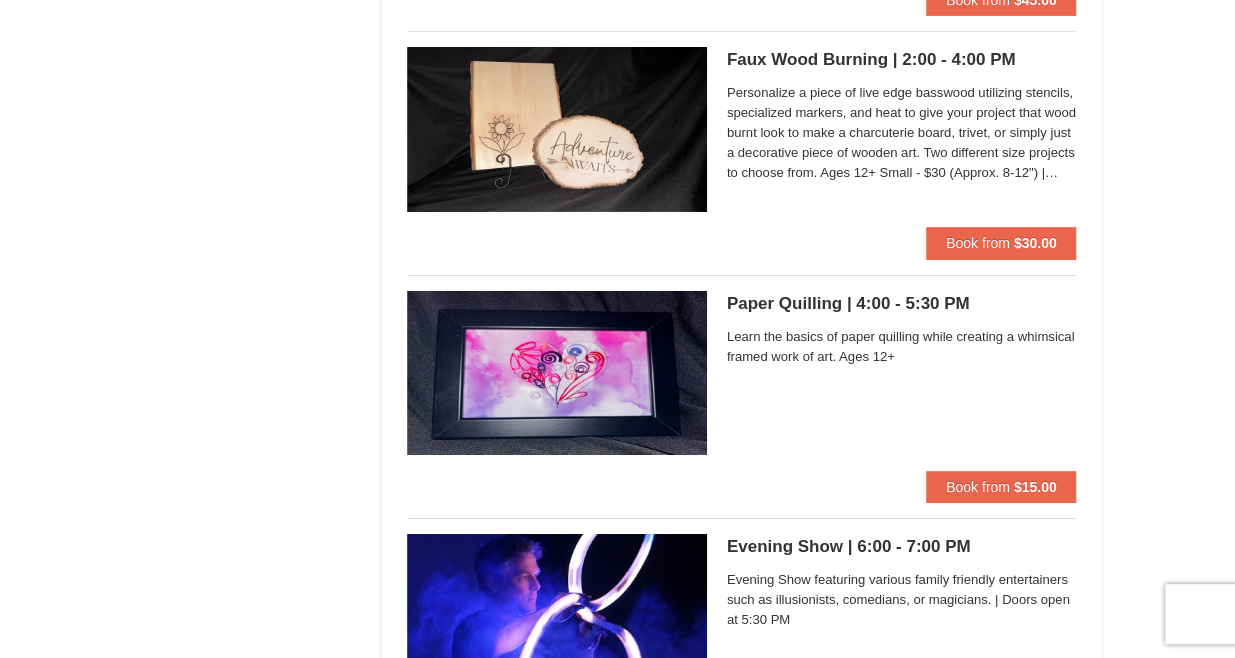 click on "Paper Quilling | [TIME] - [TIME] Massanutten Classes and Workshops
Learn the basics of paper quilling while creating a whimsical framed work of art. Ages [AGE]+" at bounding box center (902, 381) 